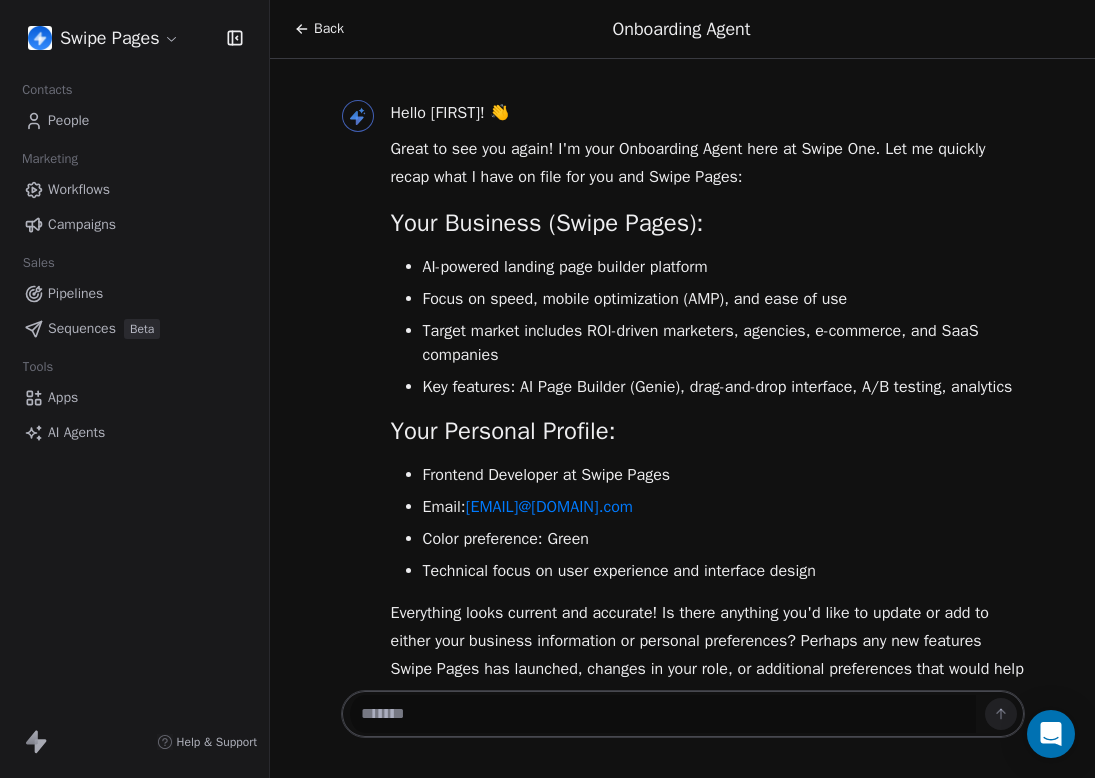 scroll, scrollTop: 0, scrollLeft: 0, axis: both 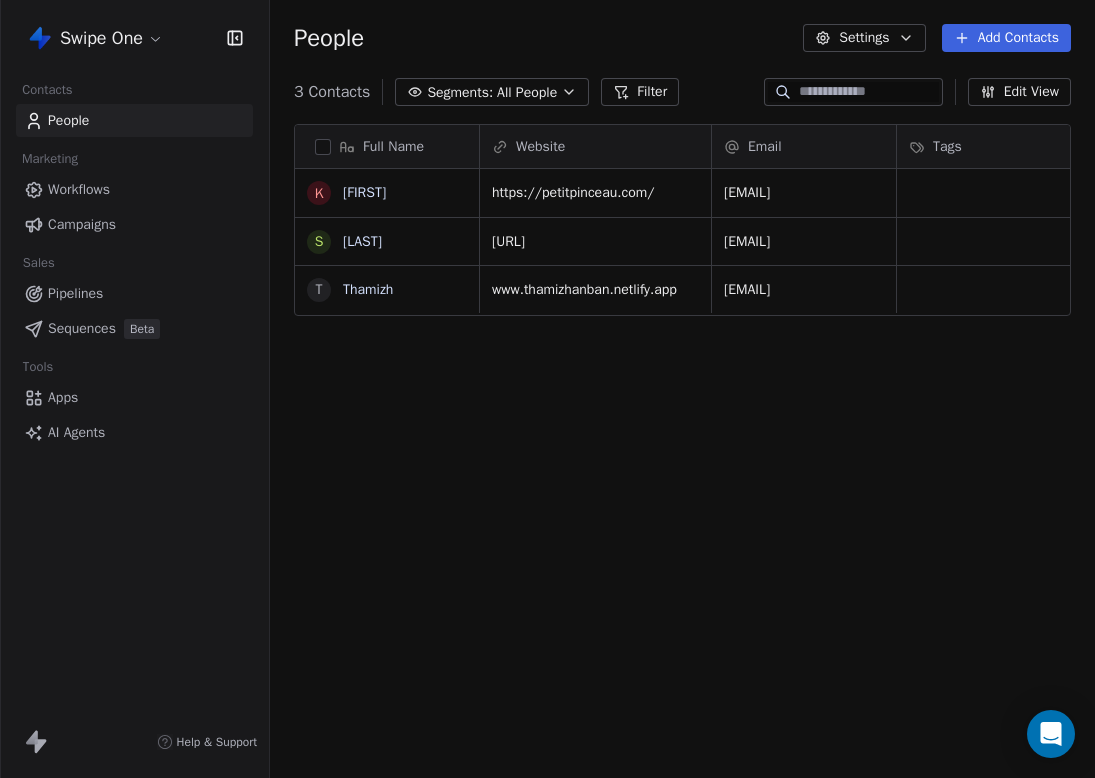 click on "AI Agents" at bounding box center [76, 432] 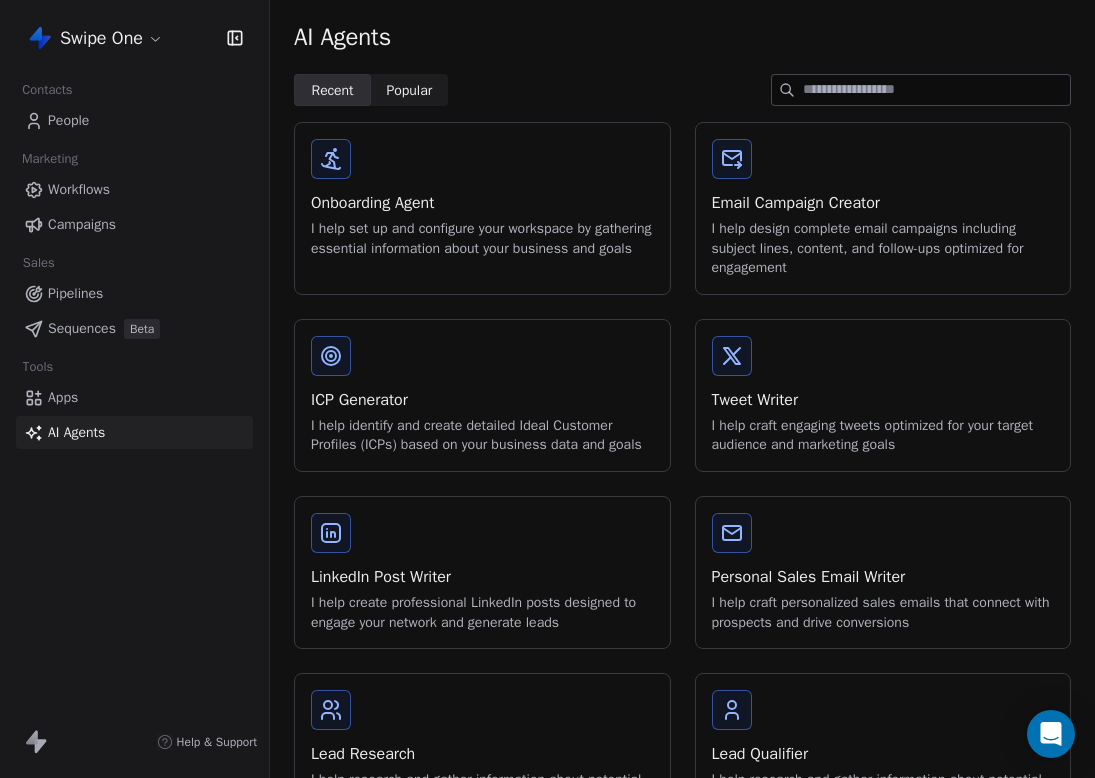 click on "I help set up and configure your workspace by gathering essential information about your business and goals" at bounding box center [482, 238] 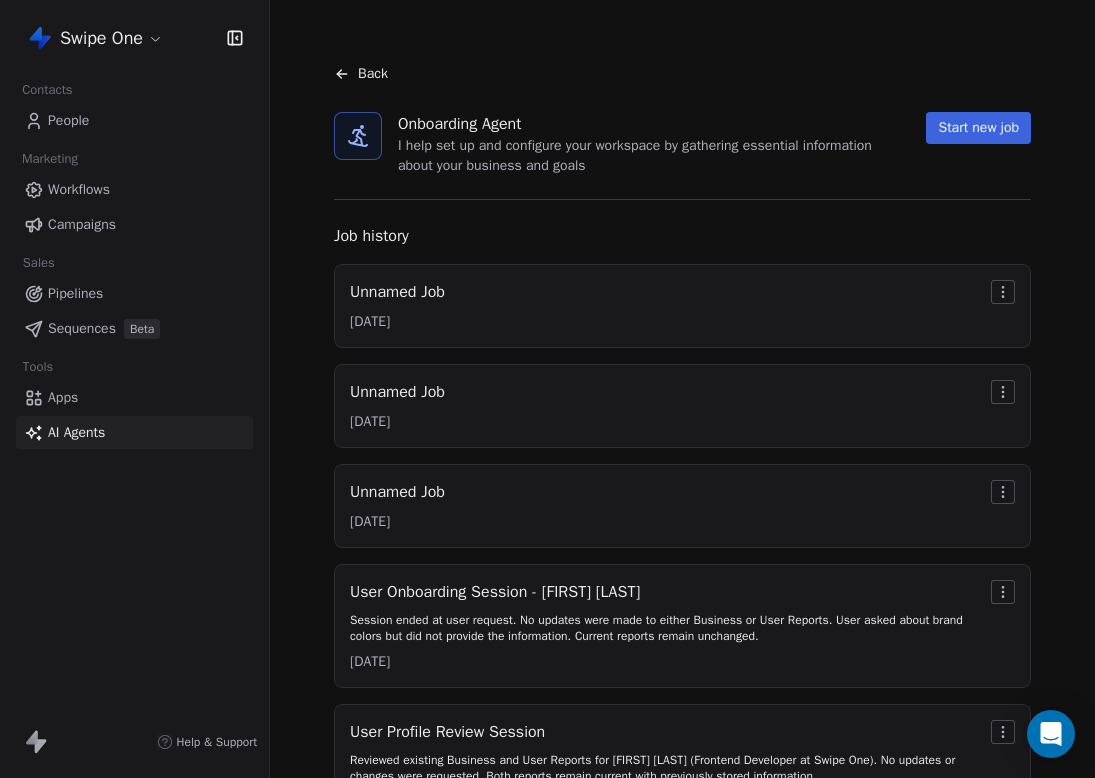 click on "Start new job" at bounding box center (978, 128) 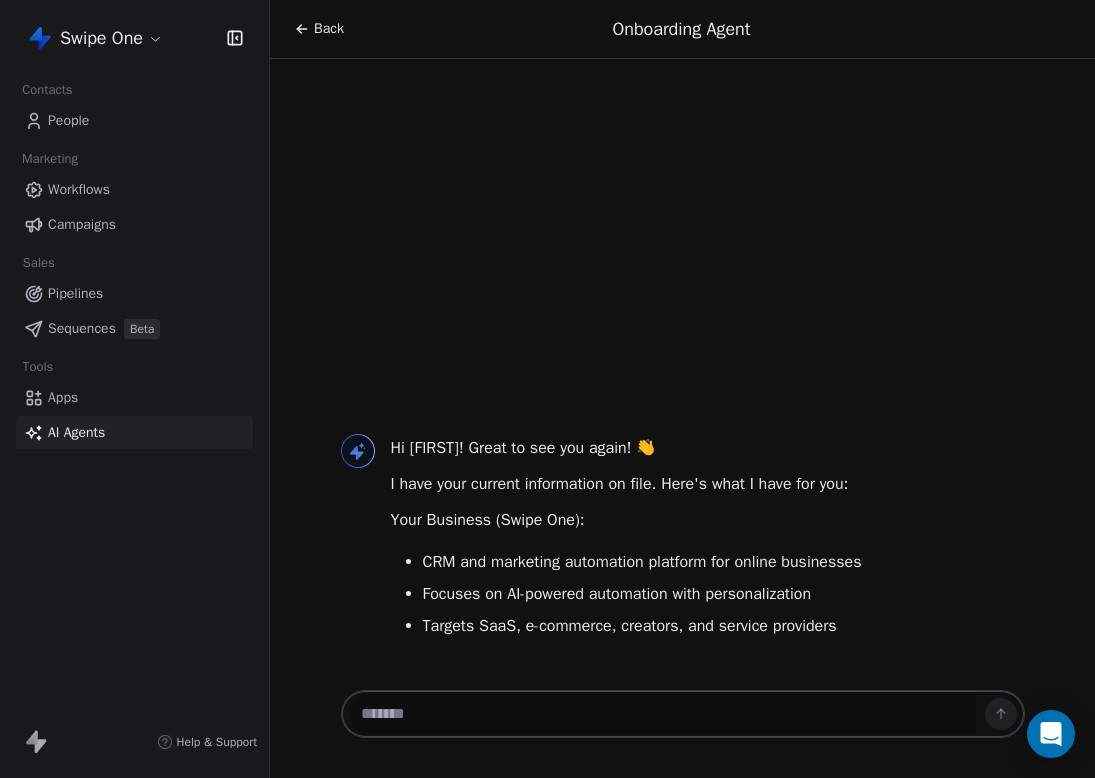 click on "Swipe One Contacts People Marketing Workflows Campaigns Sales Pipelines Sequences Beta Tools Apps AI Agents Help & Support Back Onboarding Agent Hi [FIRST]! Great to see you again! 👋
I have your current information on file. Here's what I have for you:
Your Business (Swipe One):
CRM and marketing automation platform for online businesses
Focuses on AI-powered automation with personalization
Targets SaaS, e-commerce, creators, and service providers" at bounding box center (547, 389) 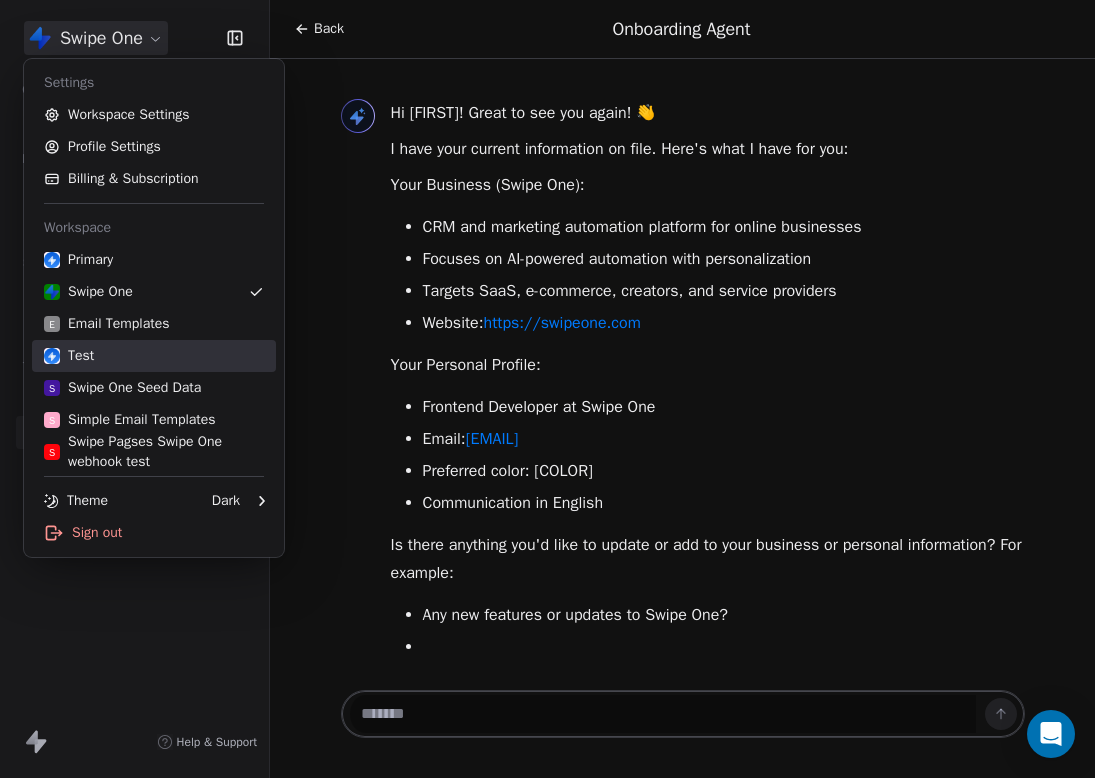 click on "Test" at bounding box center (154, 356) 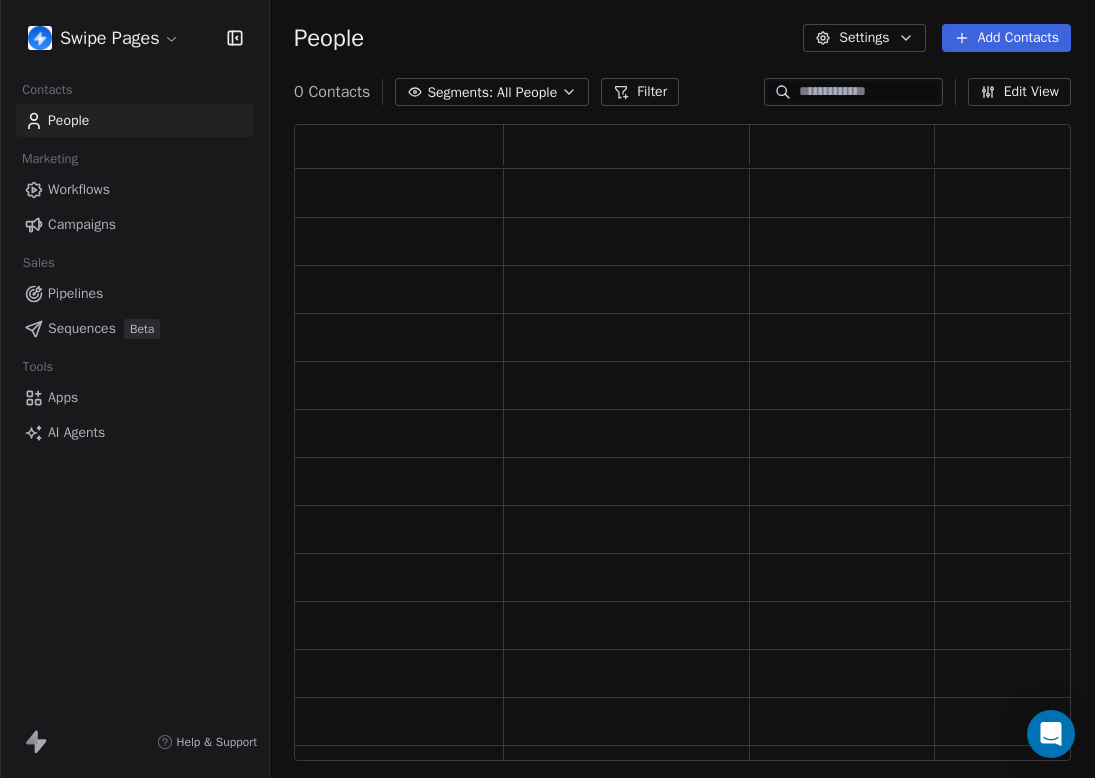 scroll, scrollTop: 1, scrollLeft: 1, axis: both 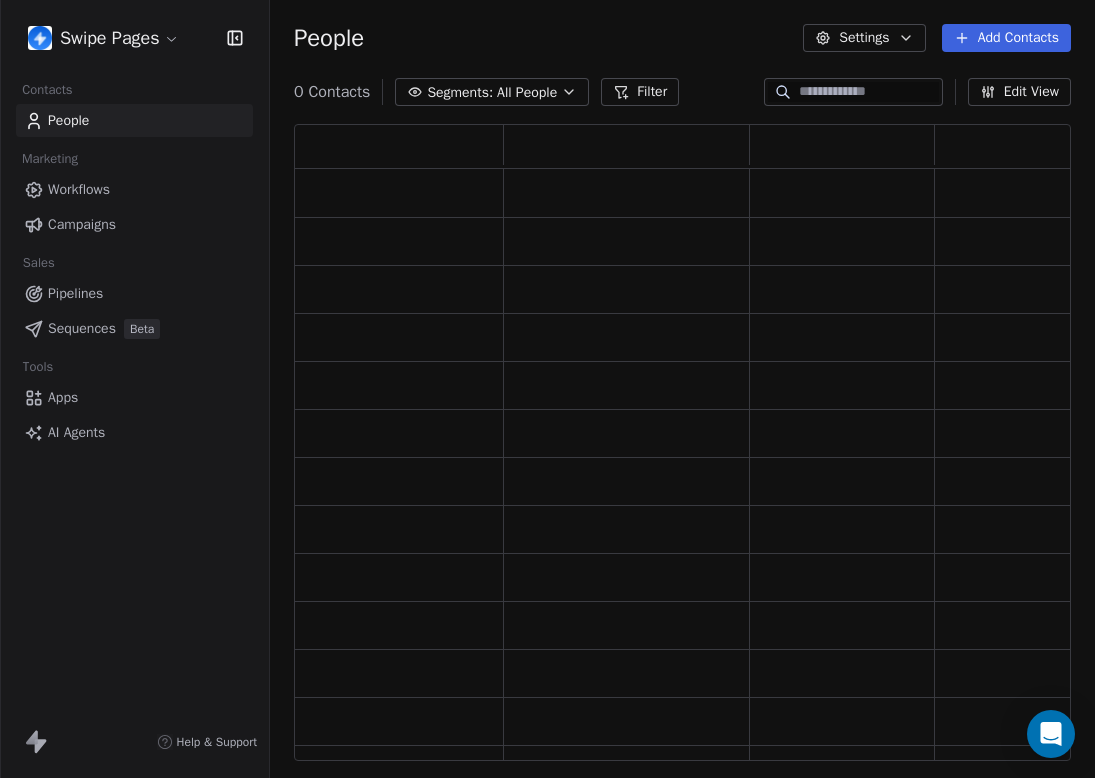 click on "AI Agents" at bounding box center (76, 432) 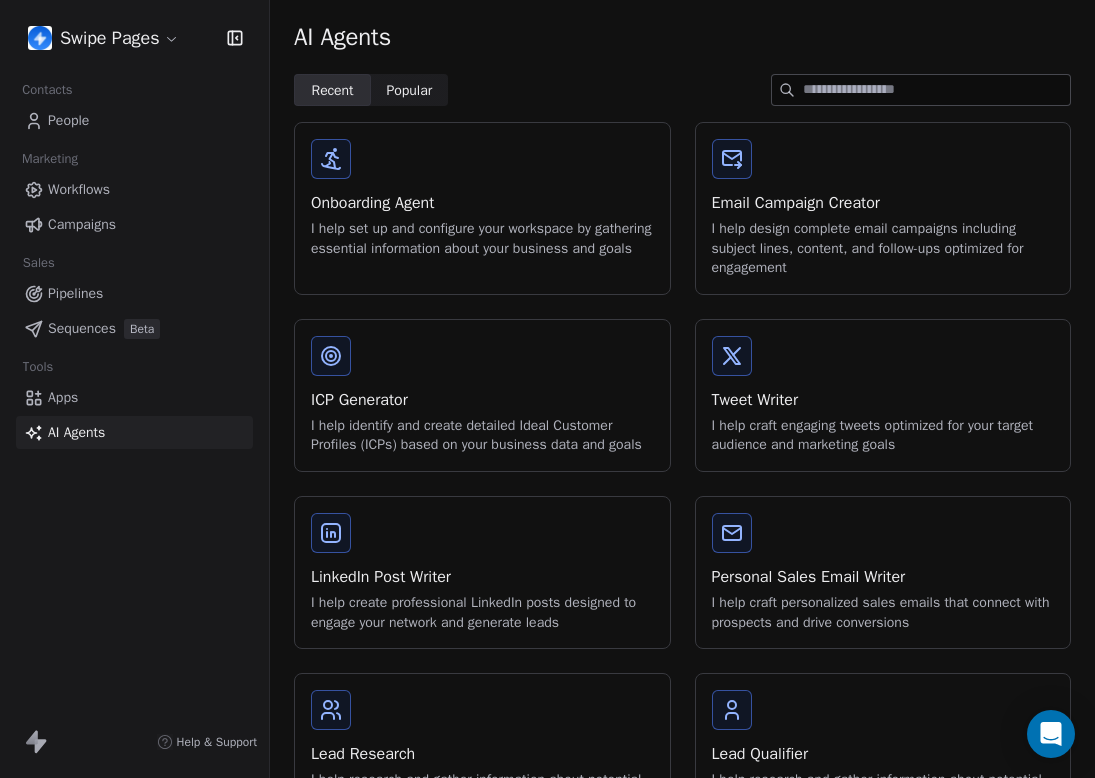 click on "Onboarding Agent I help set up and configure your workspace by gathering essential information about your business and goals" at bounding box center [482, 198] 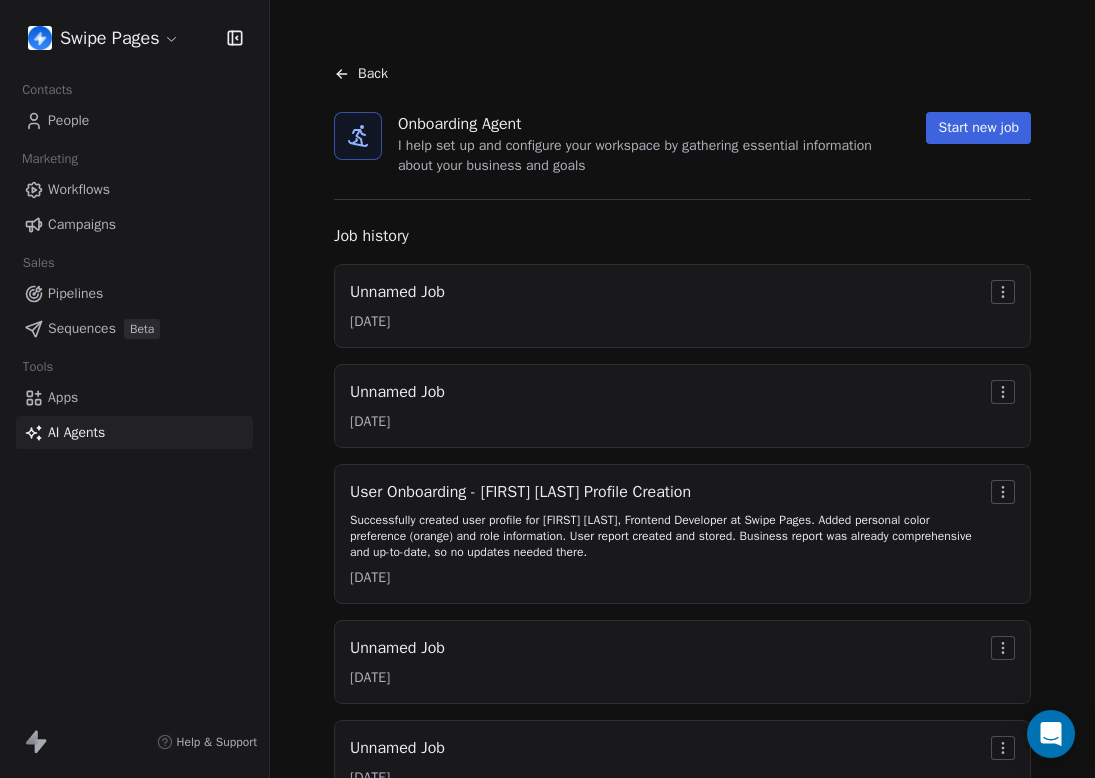 click on "Start new job" at bounding box center (978, 128) 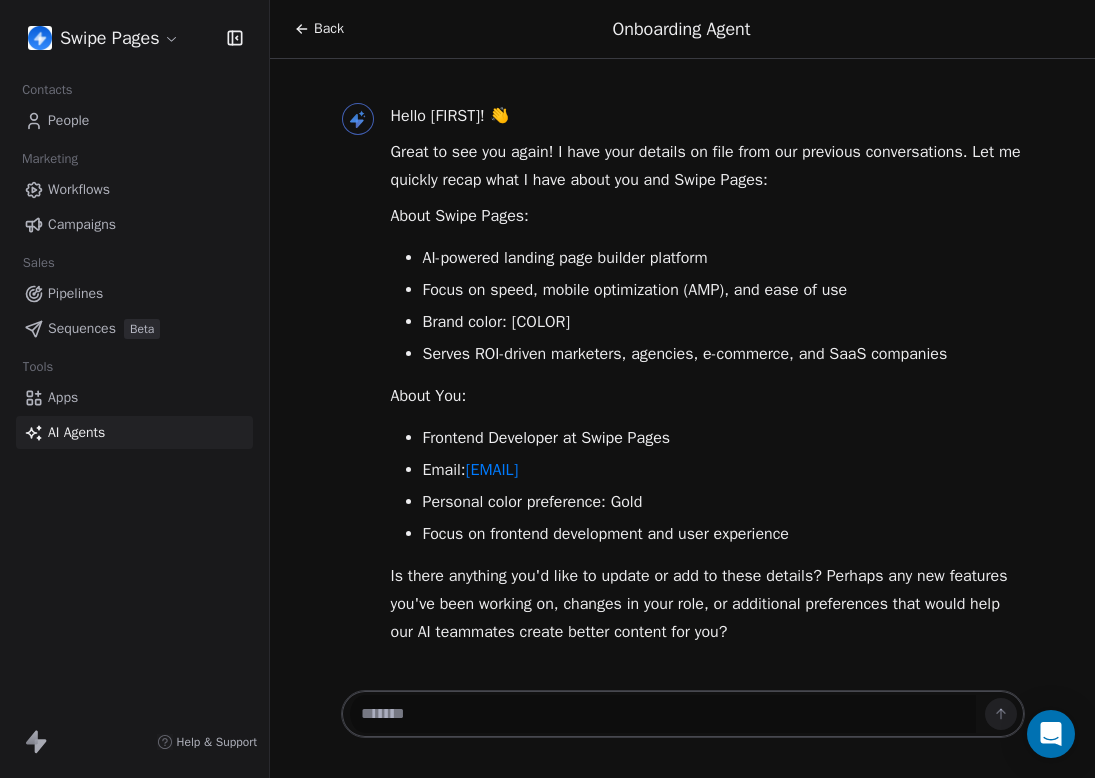 click at bounding box center (663, 714) 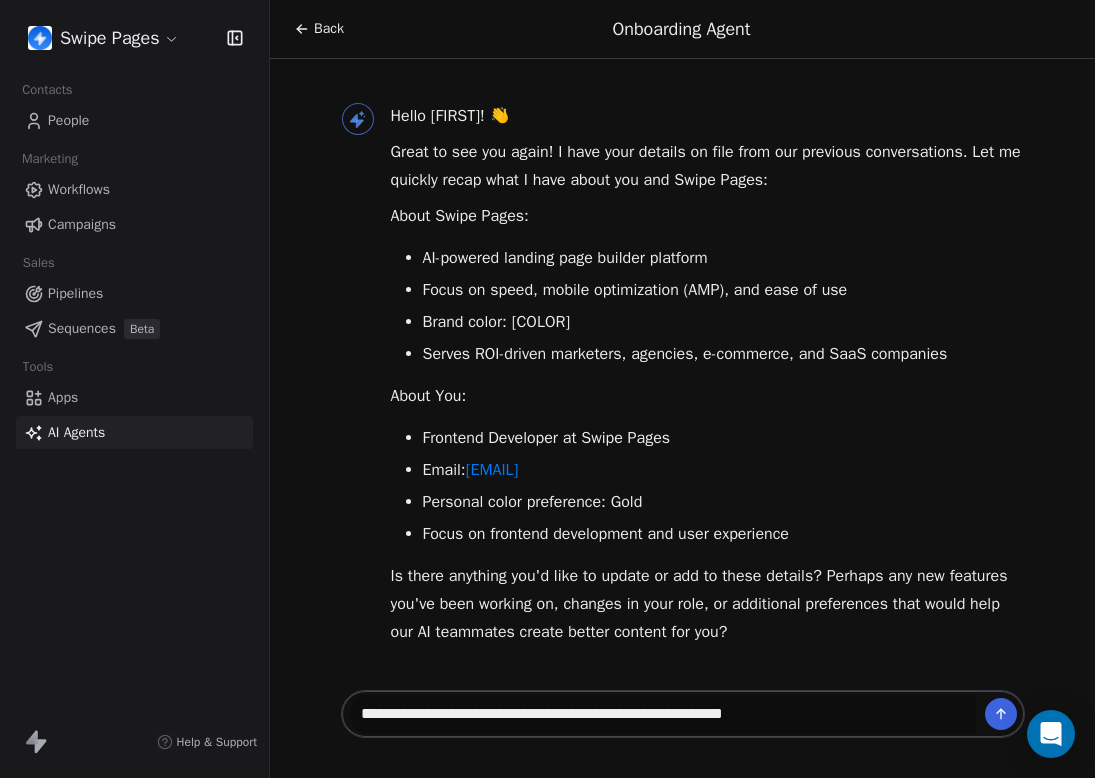 type on "**********" 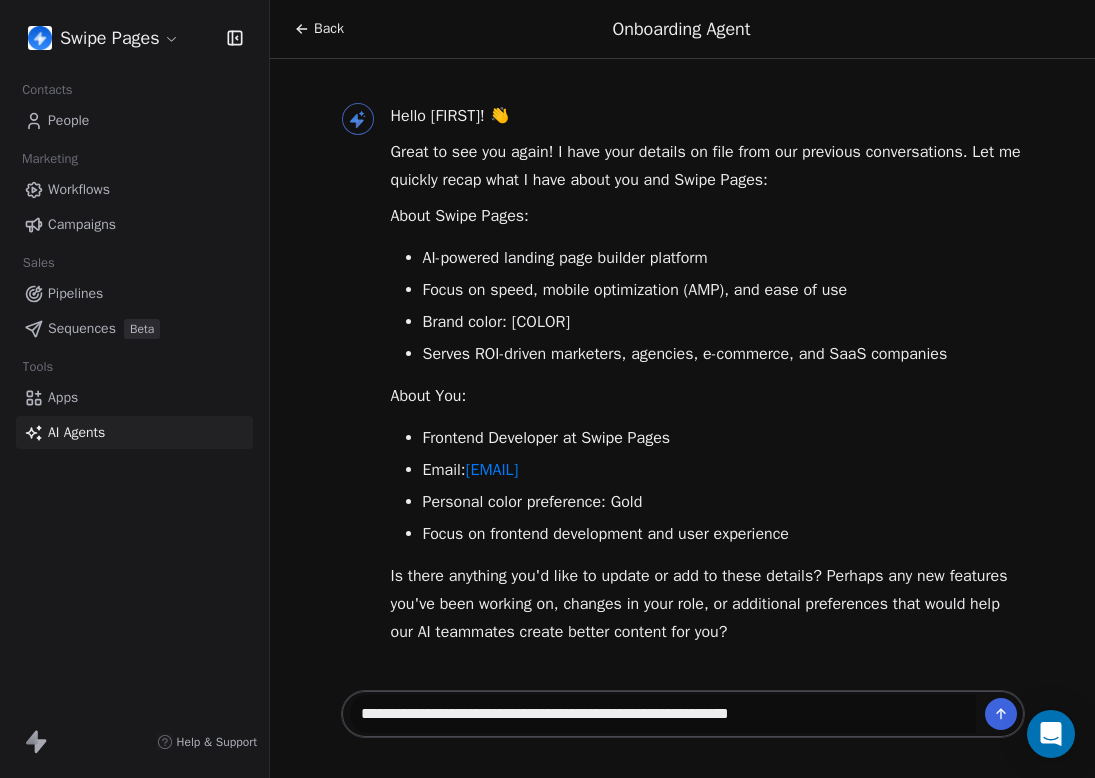 type 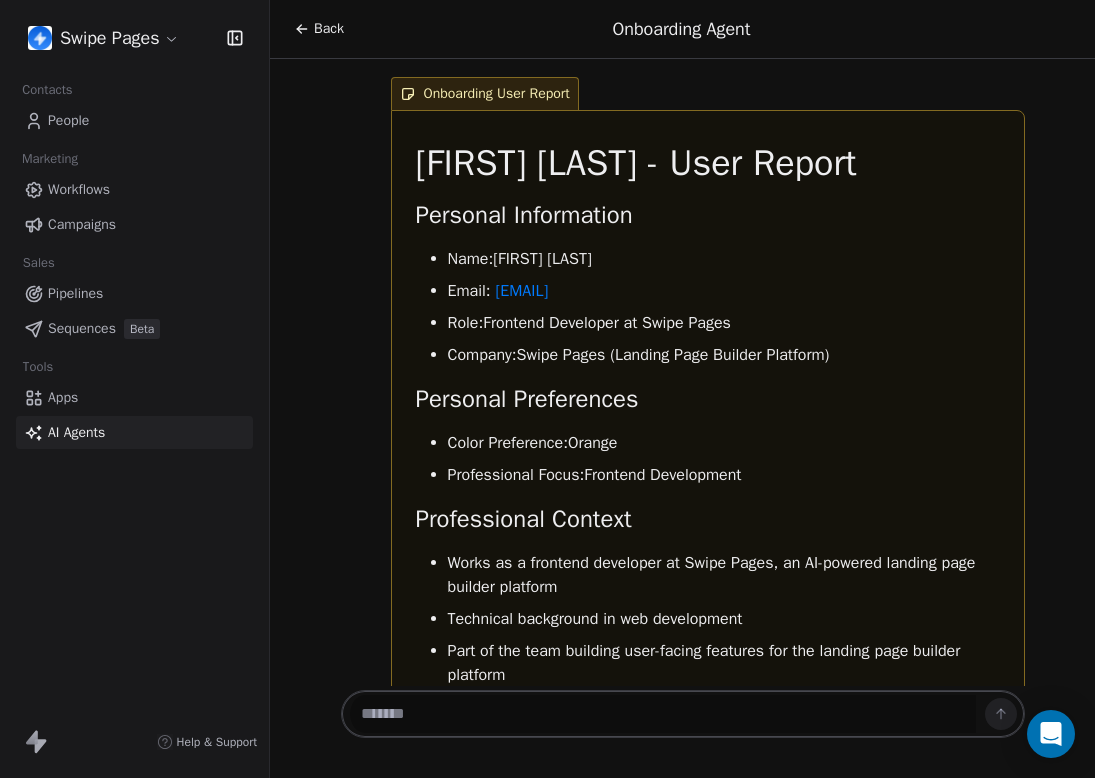 scroll, scrollTop: 1181, scrollLeft: 0, axis: vertical 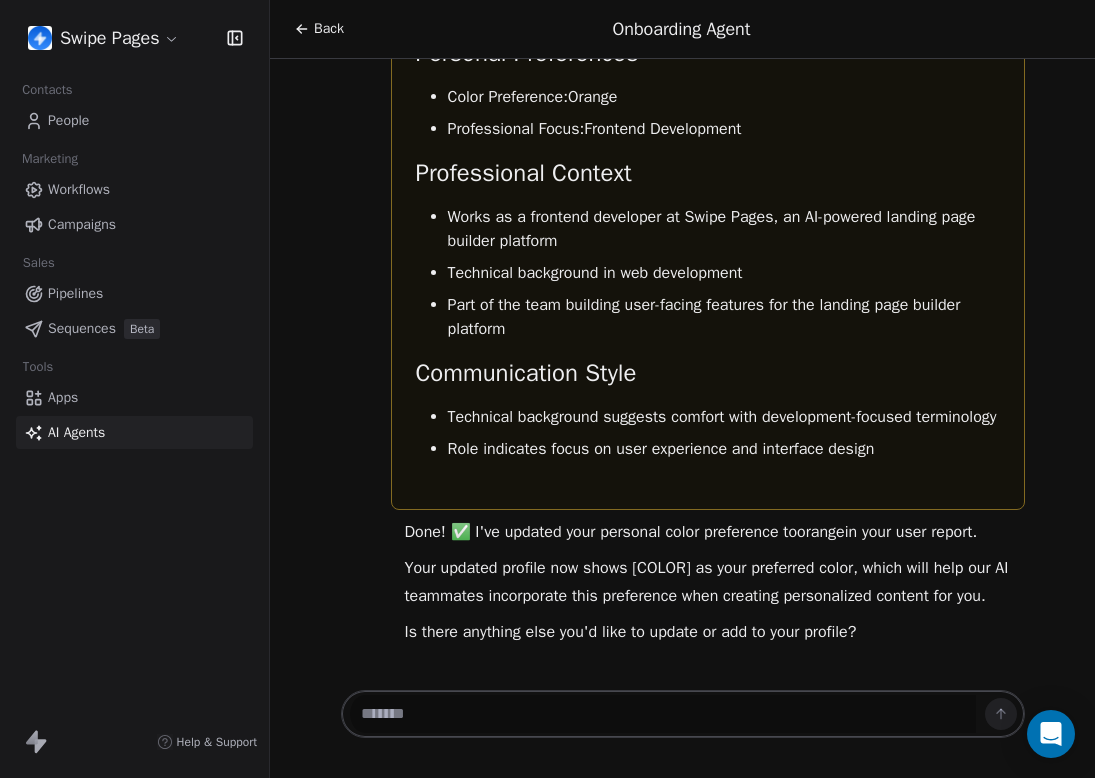 click on "Back" at bounding box center [329, 29] 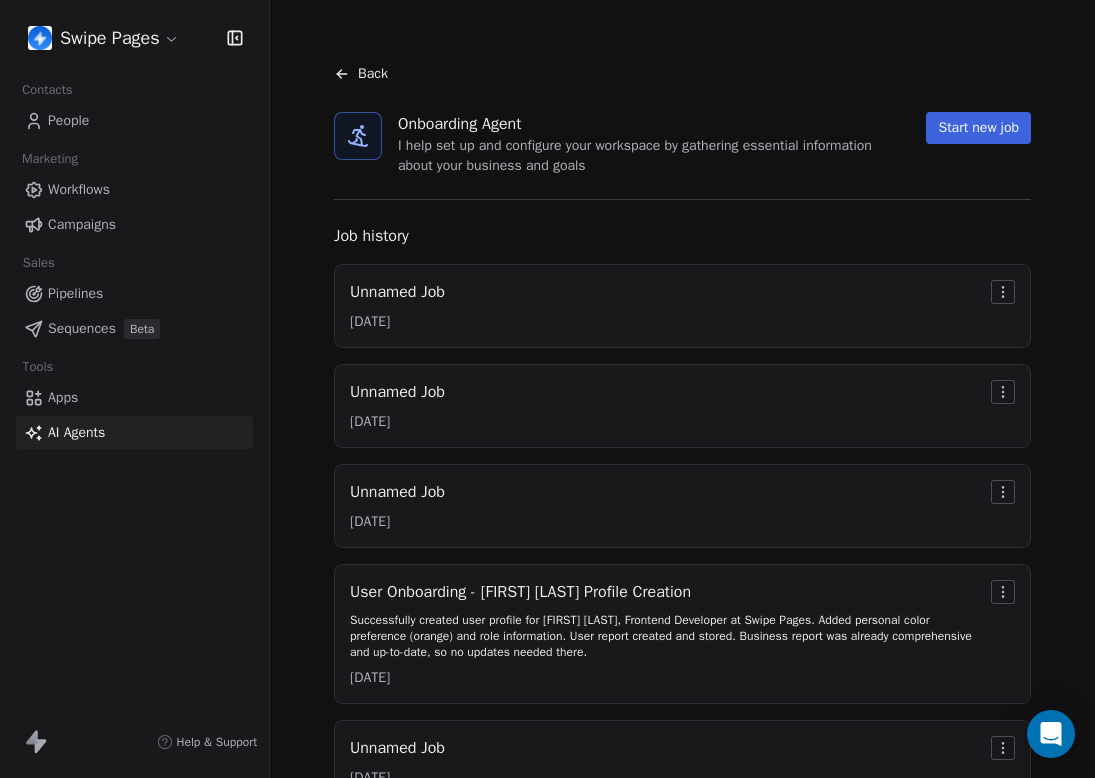 click on "Start new job" at bounding box center (978, 128) 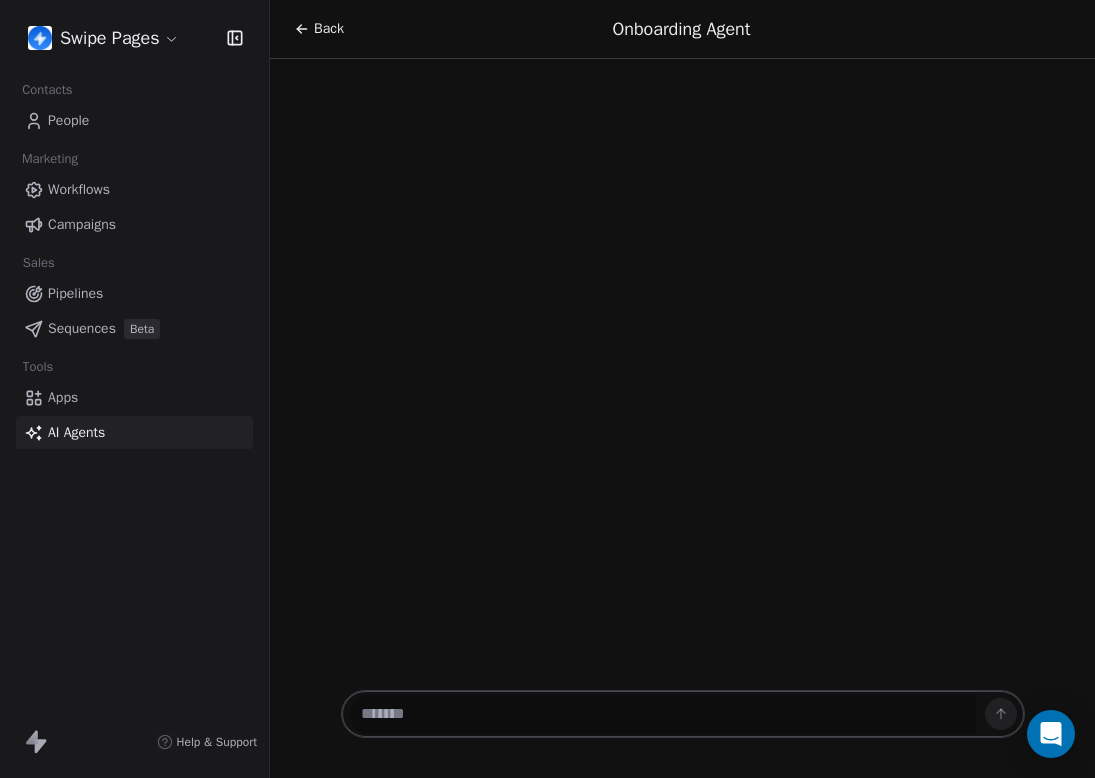 click at bounding box center (663, 714) 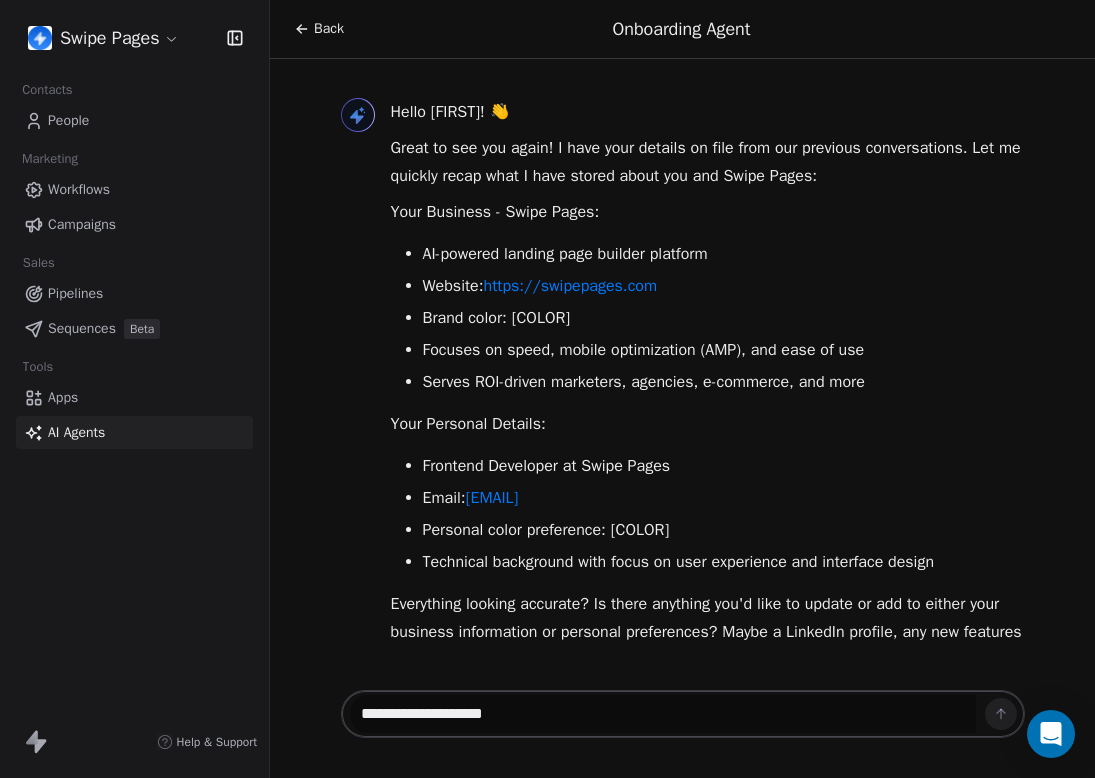 scroll, scrollTop: 29, scrollLeft: 0, axis: vertical 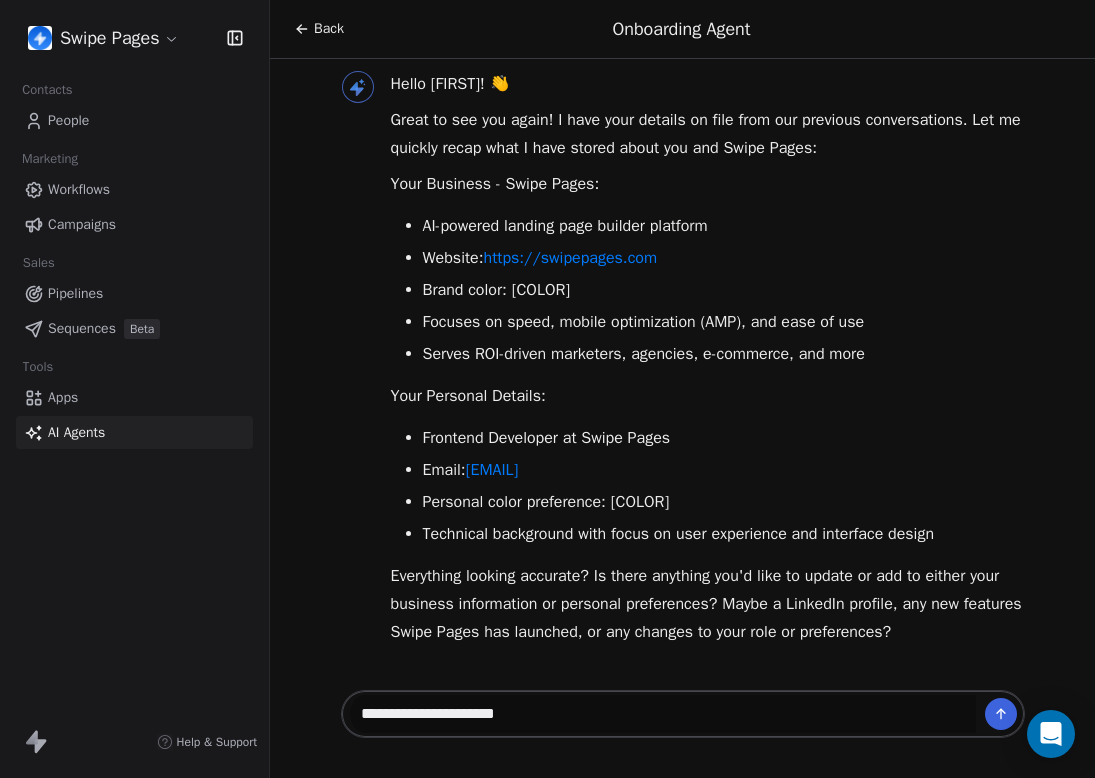 type on "**********" 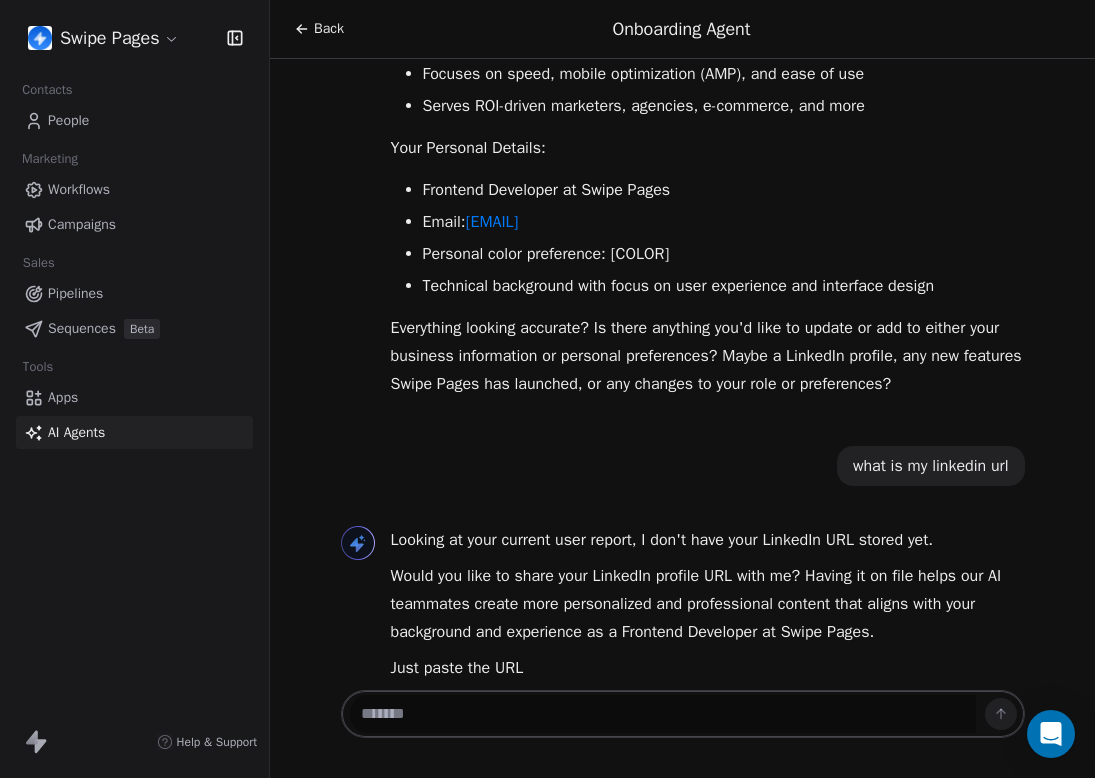 scroll, scrollTop: 313, scrollLeft: 0, axis: vertical 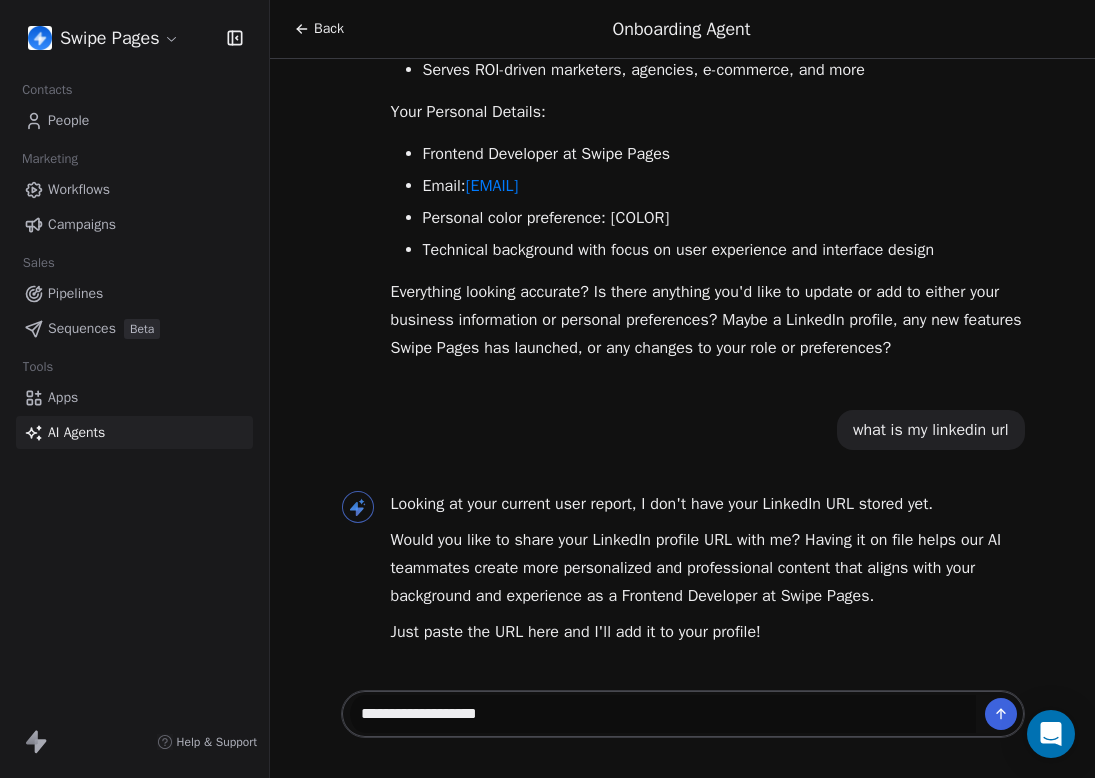 type on "**********" 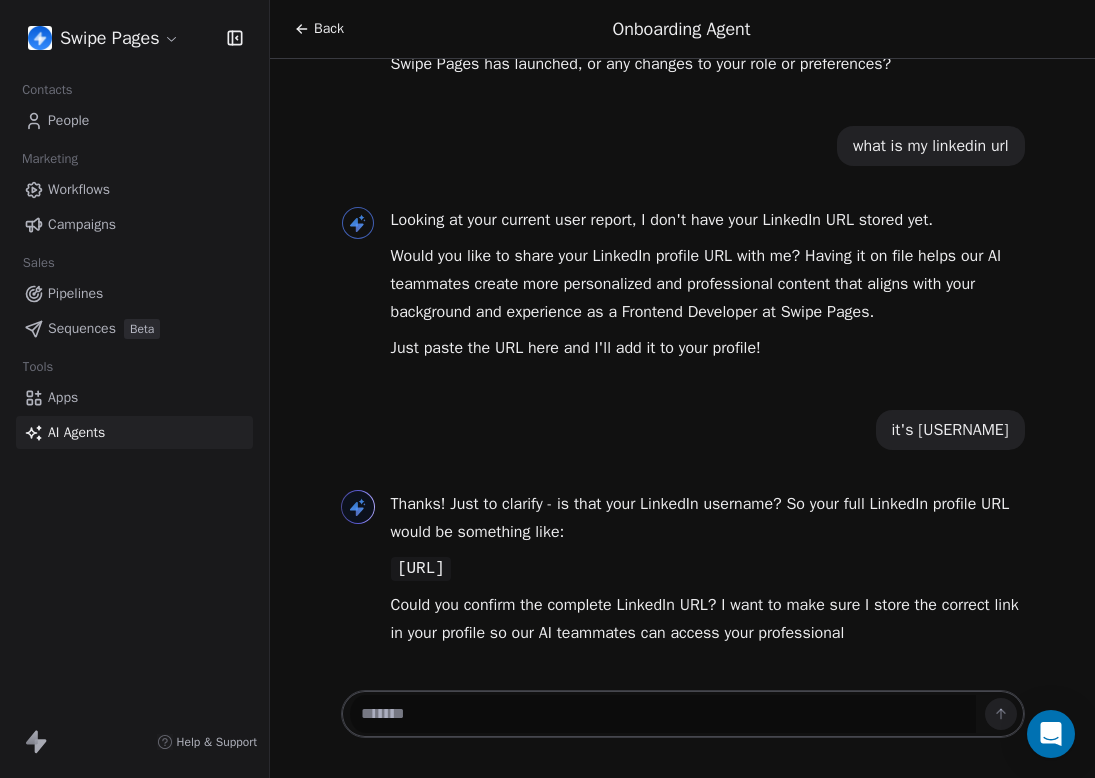 scroll, scrollTop: 625, scrollLeft: 0, axis: vertical 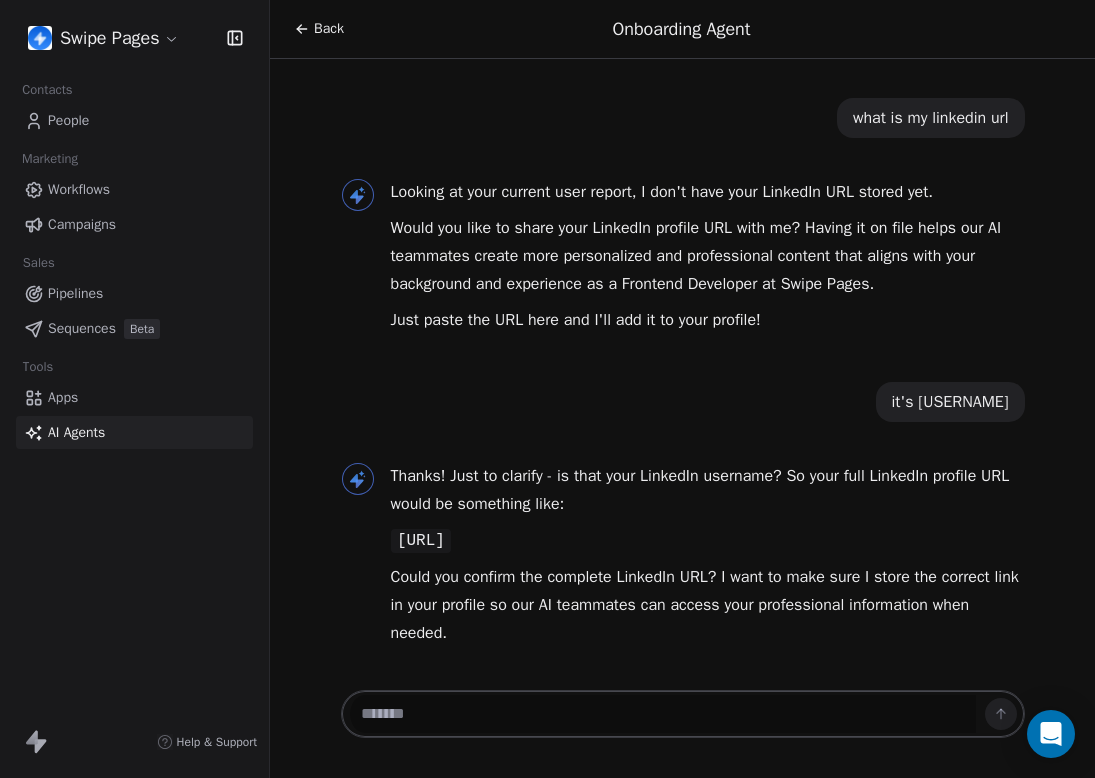 click on "[URL]" at bounding box center [421, 541] 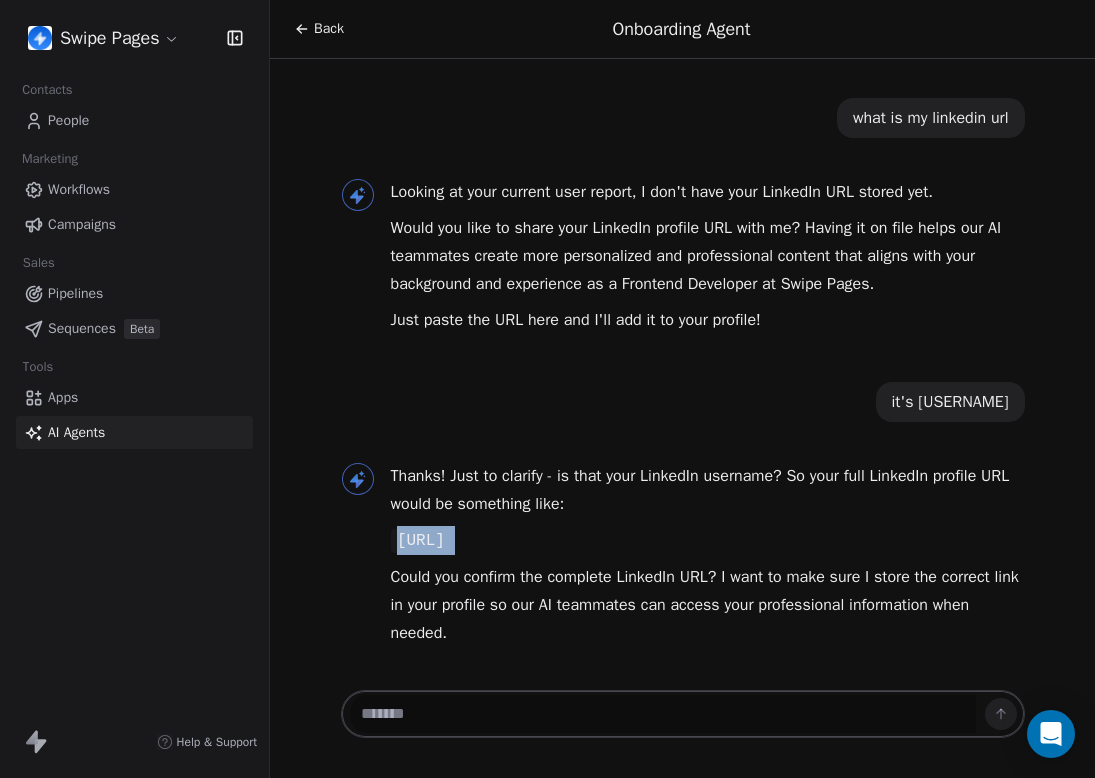 copy on "[URL]" 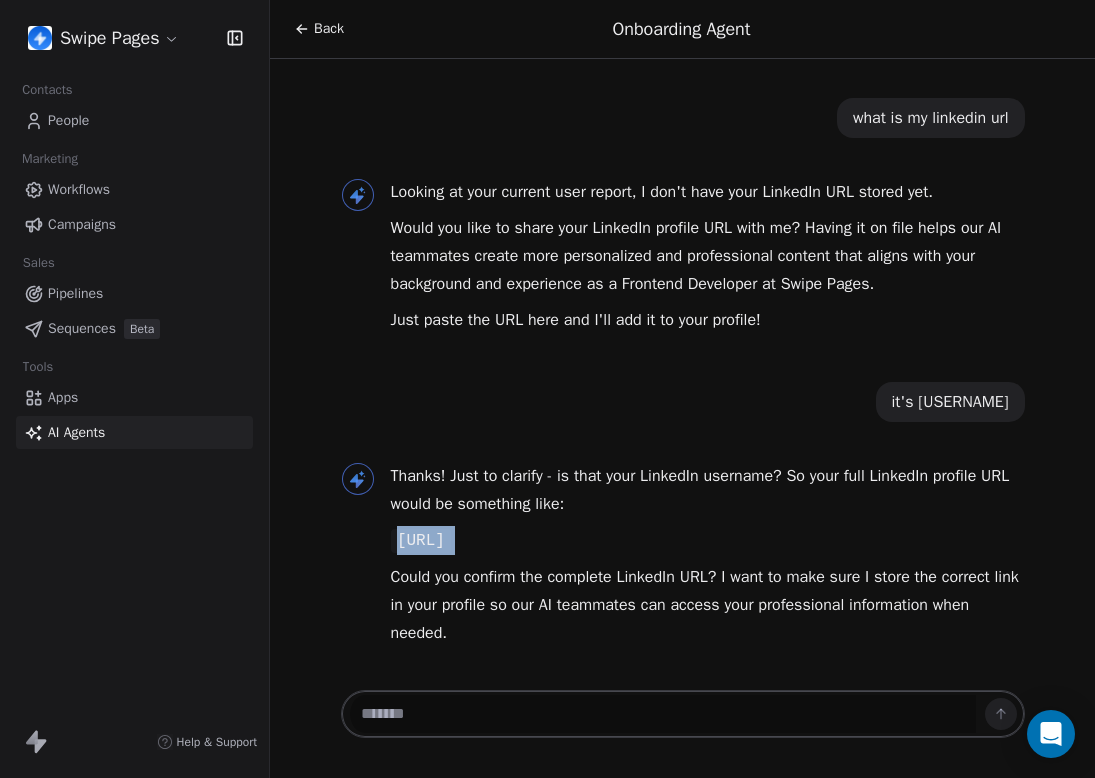 click at bounding box center [663, 714] 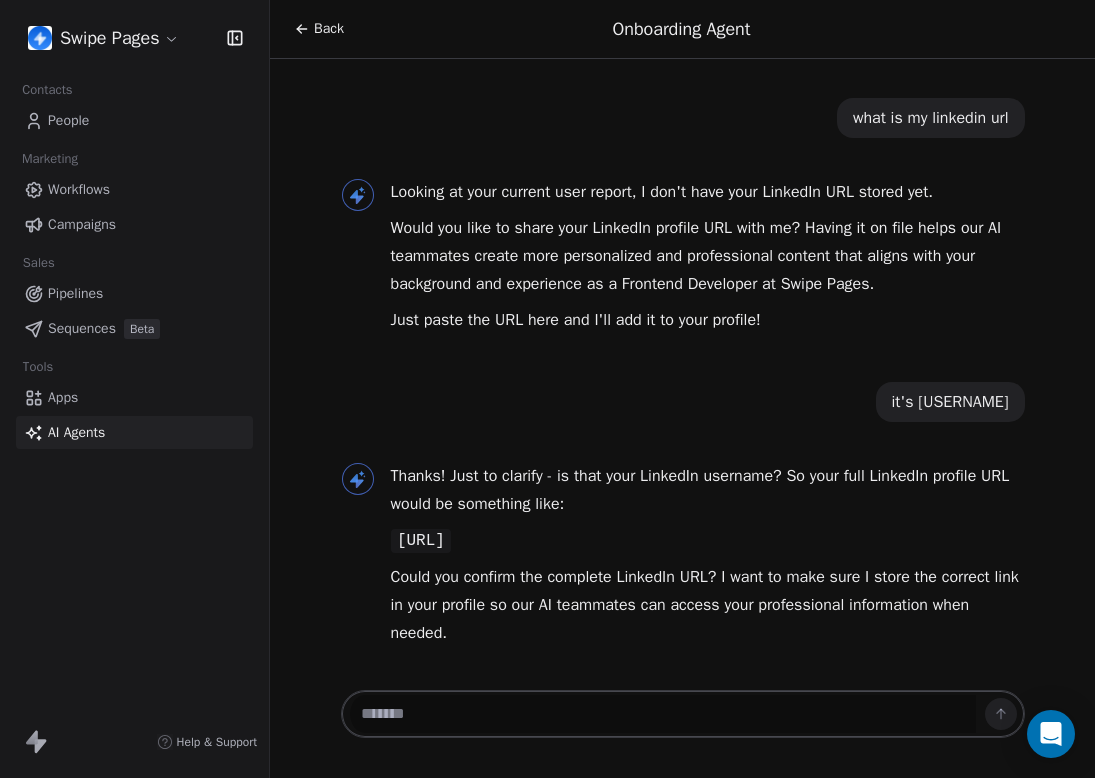 paste on "**********" 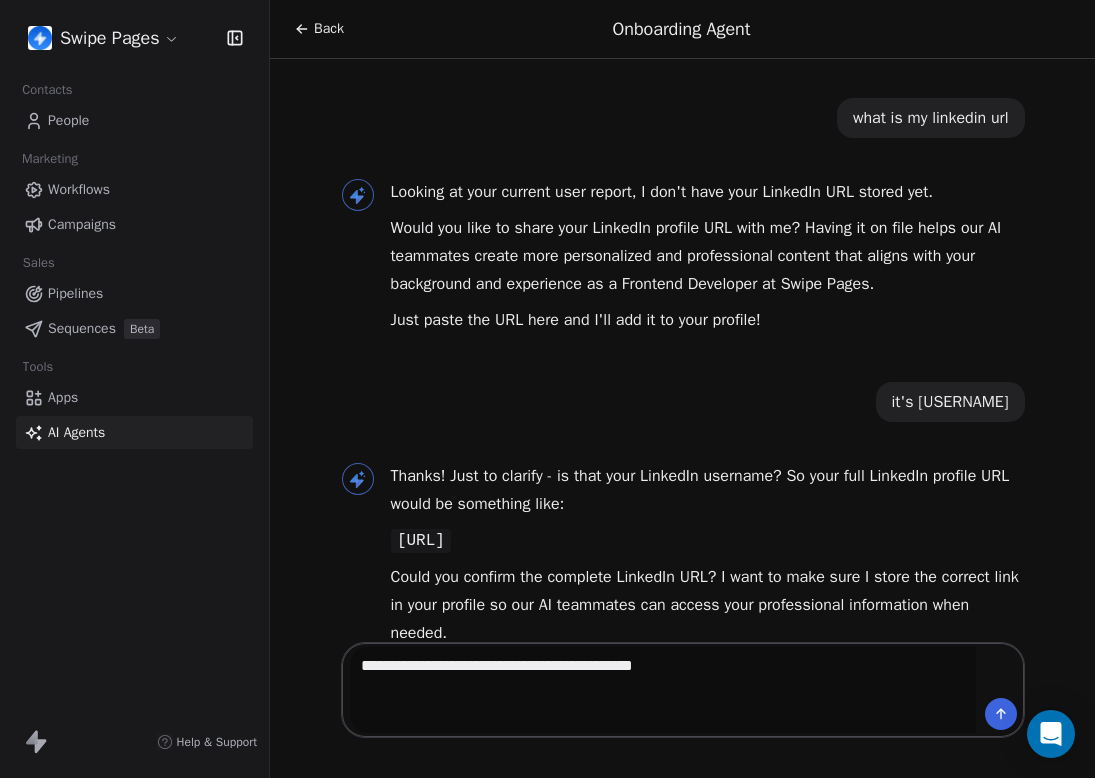 type 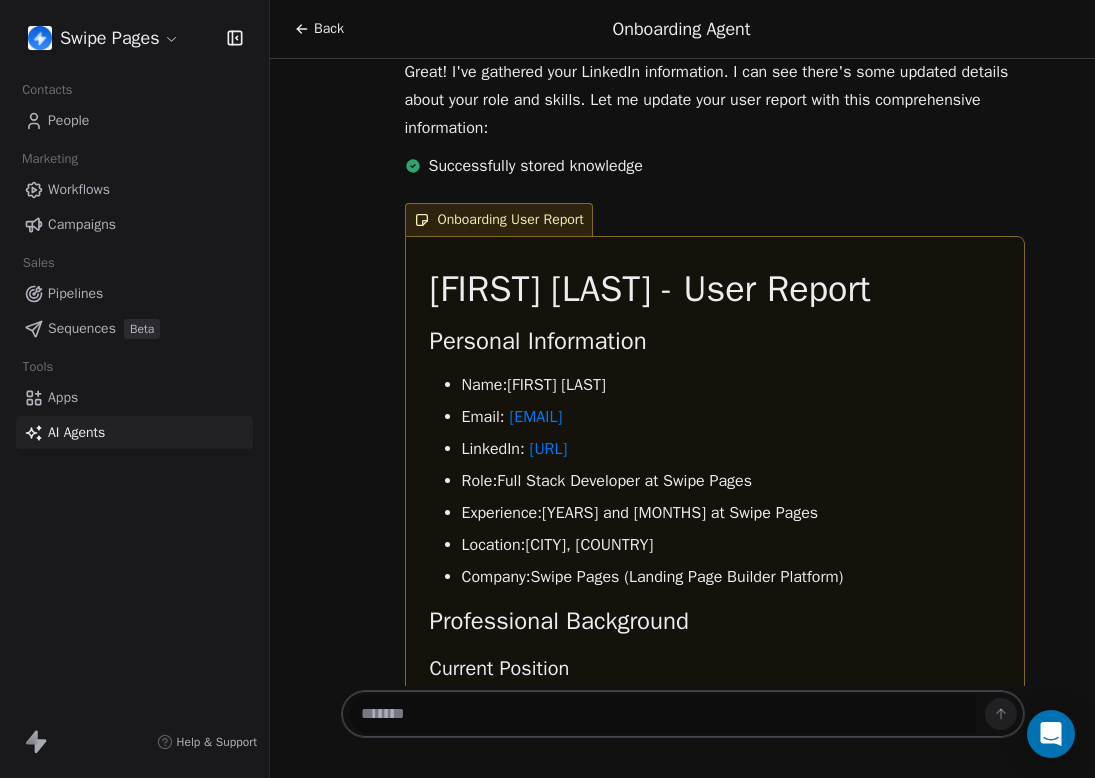 scroll, scrollTop: 1752, scrollLeft: 0, axis: vertical 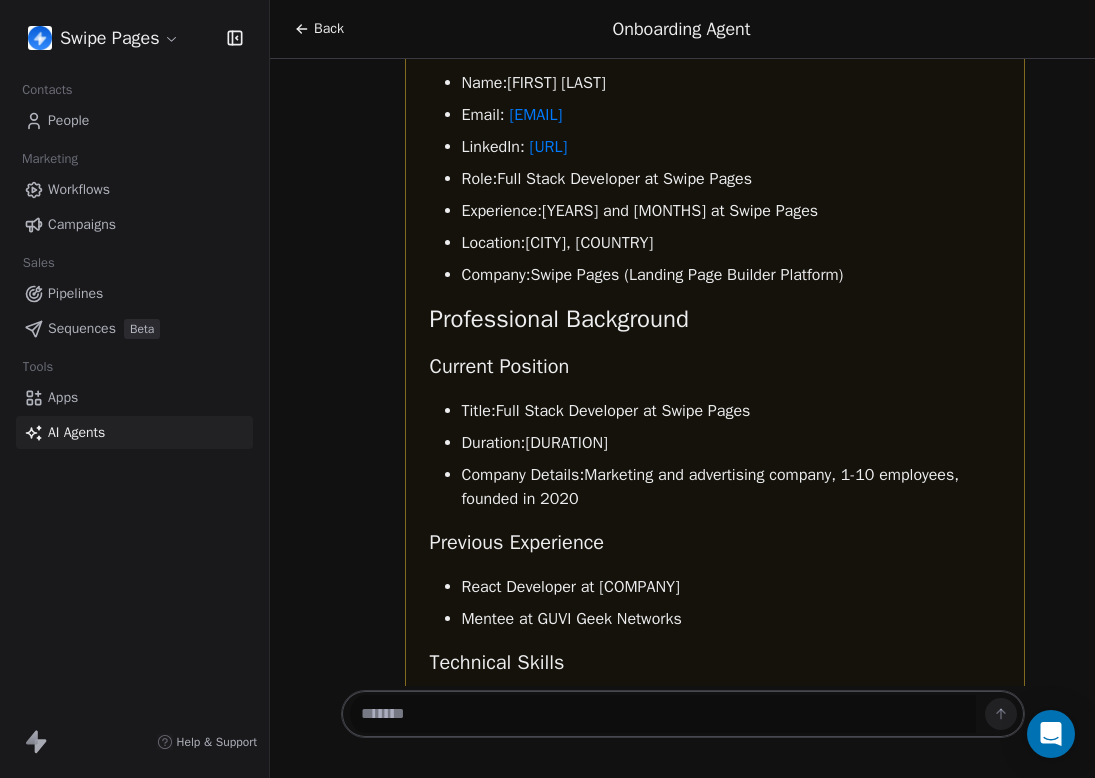 click on "Back" at bounding box center (329, 29) 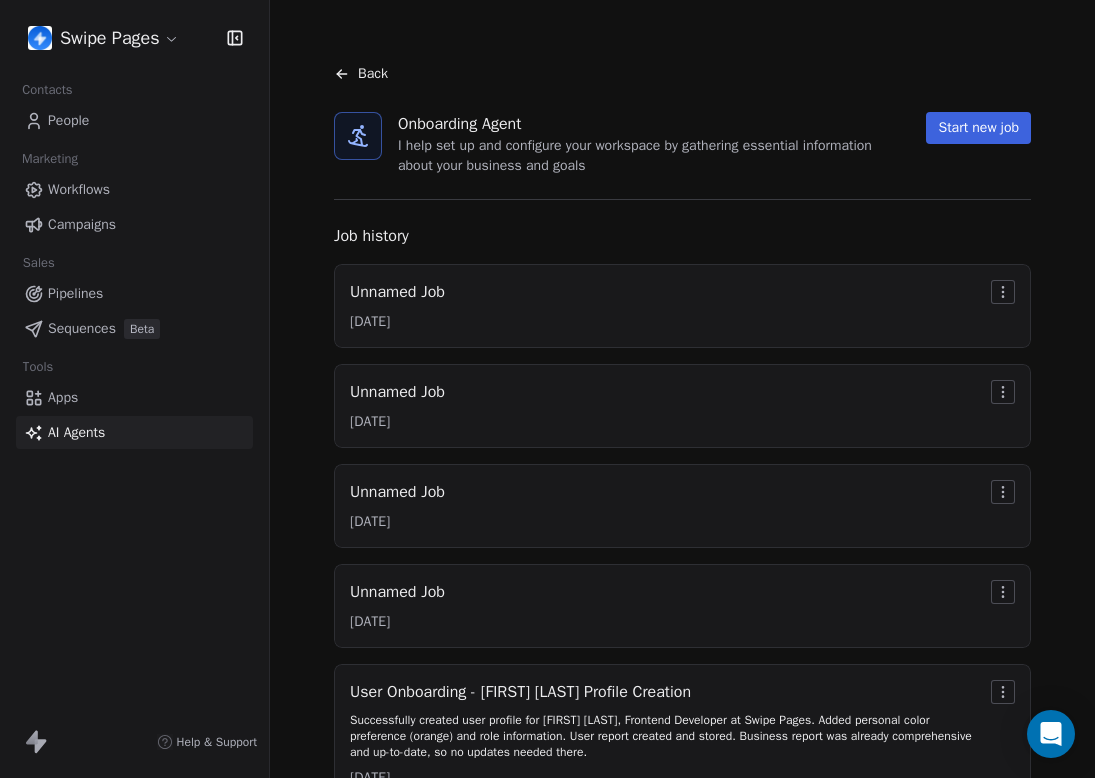 click on "Back" at bounding box center [373, 74] 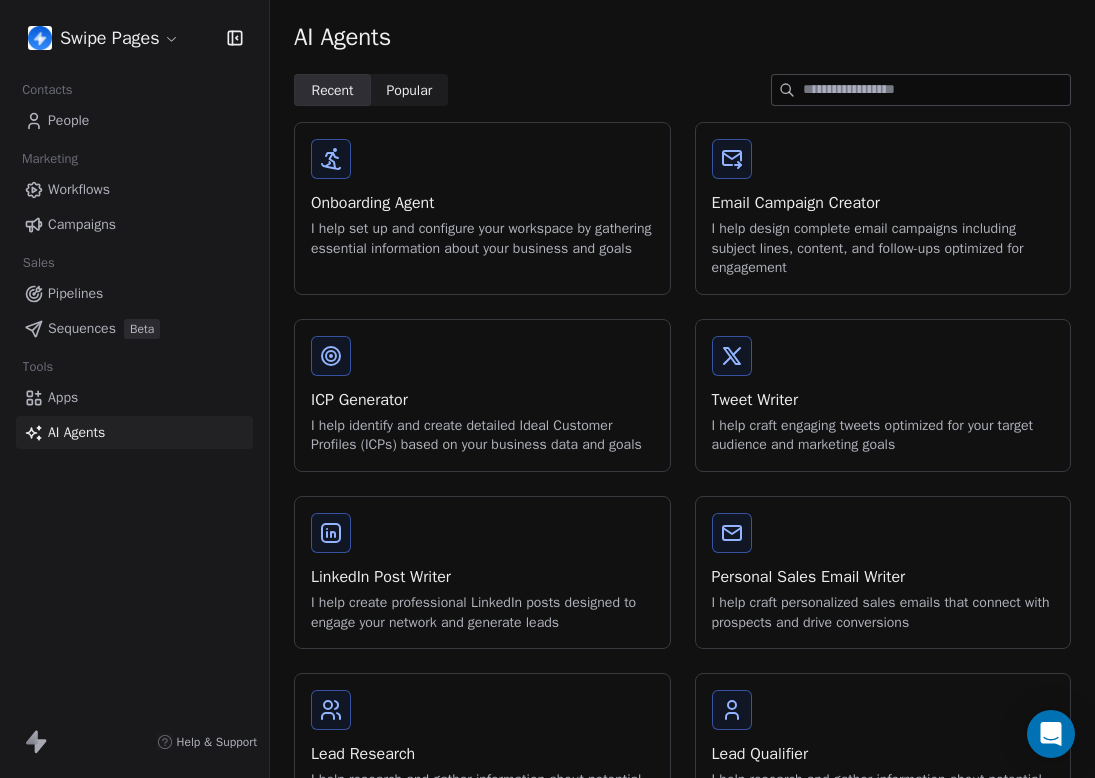 scroll, scrollTop: 288, scrollLeft: 0, axis: vertical 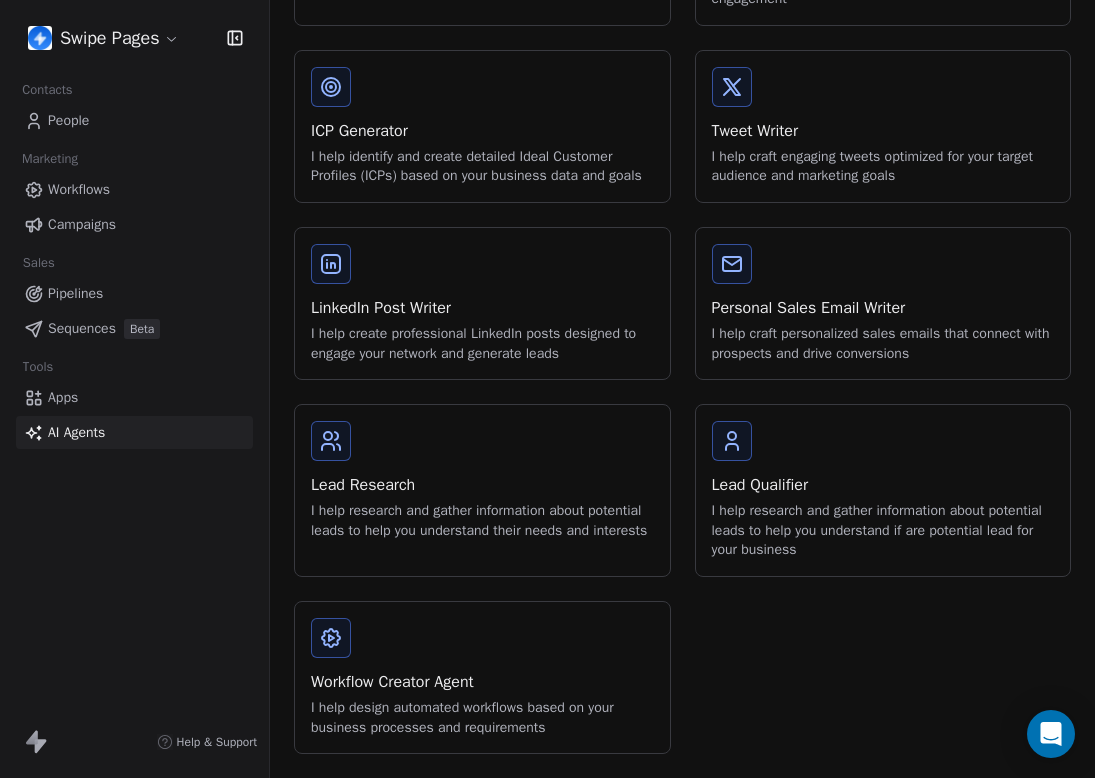 click on "LinkedIn Post Writer I help create professional LinkedIn posts designed to engage your network and generate leads" at bounding box center (482, 303) 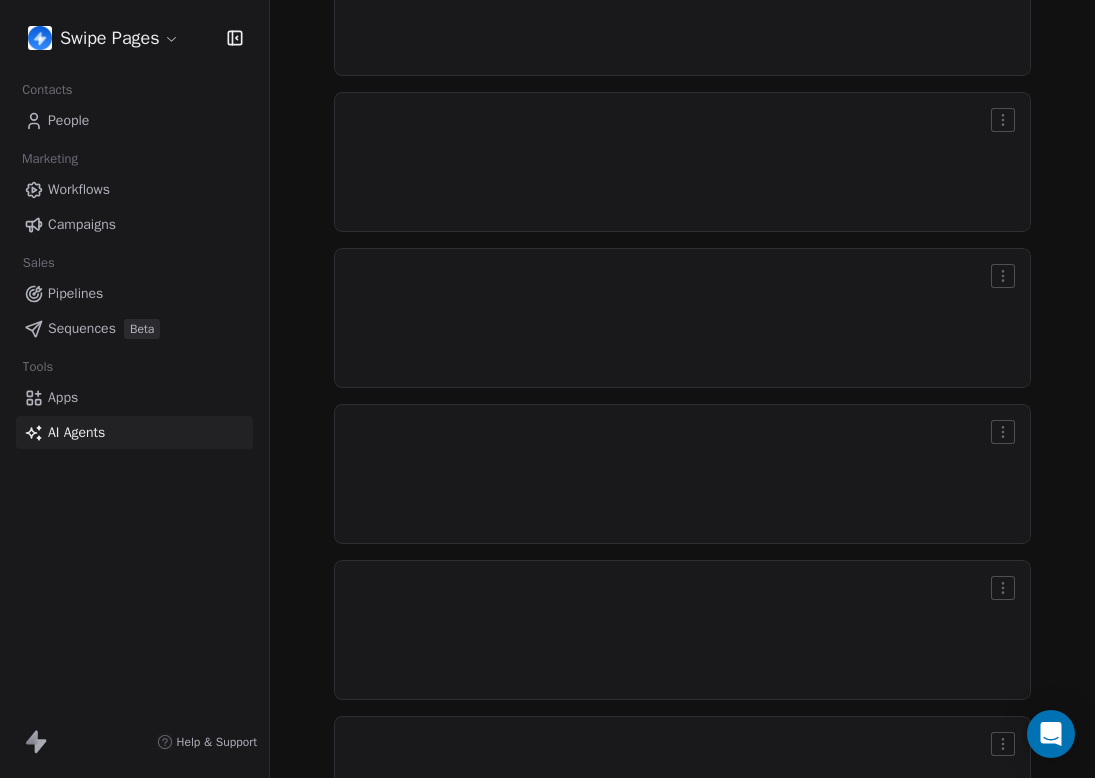 scroll, scrollTop: 0, scrollLeft: 0, axis: both 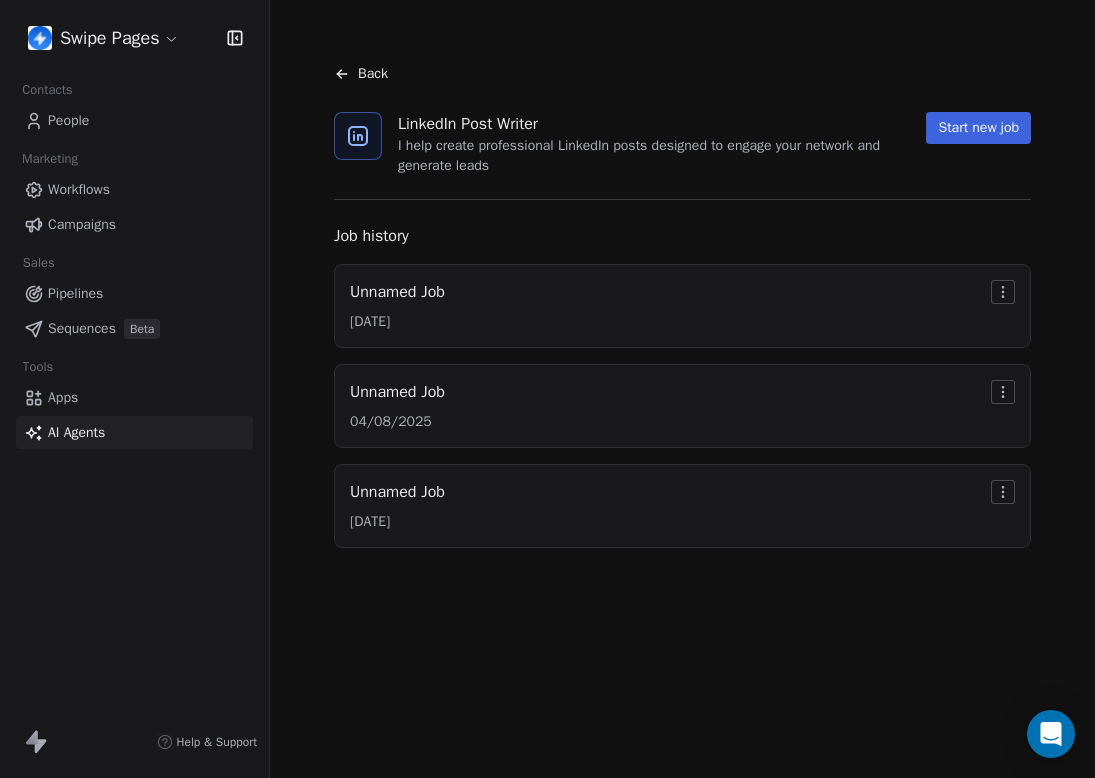 click on "Start new job" at bounding box center (978, 128) 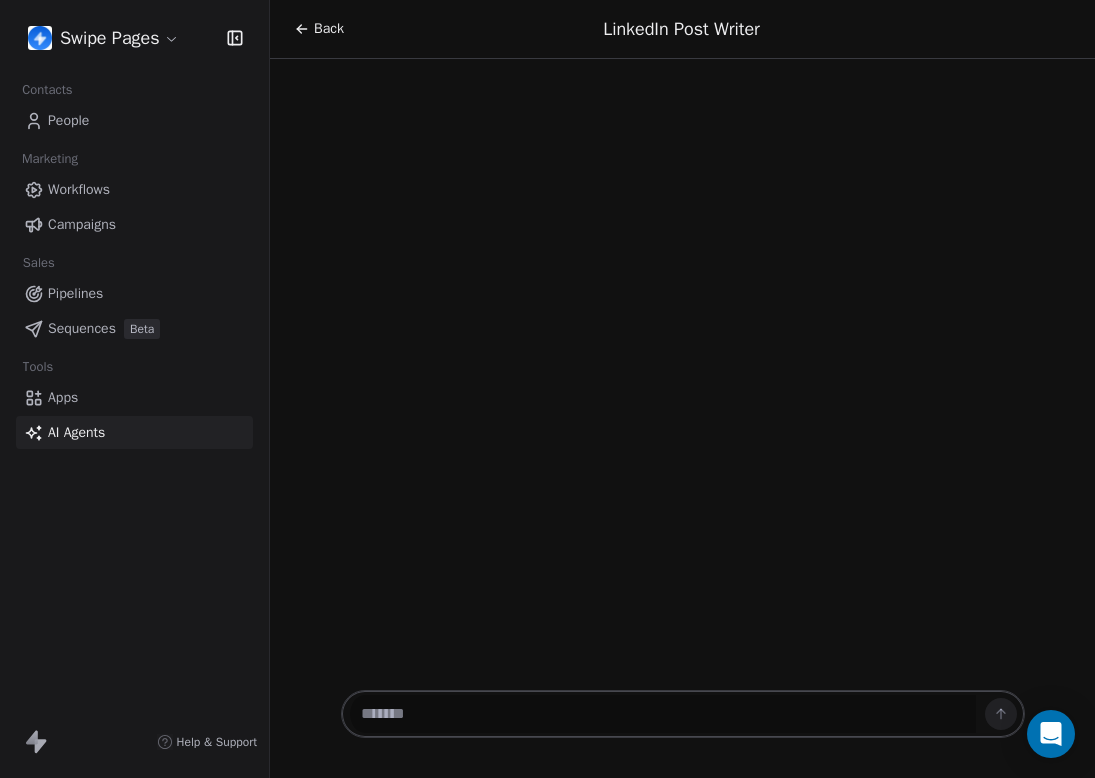 click at bounding box center (663, 714) 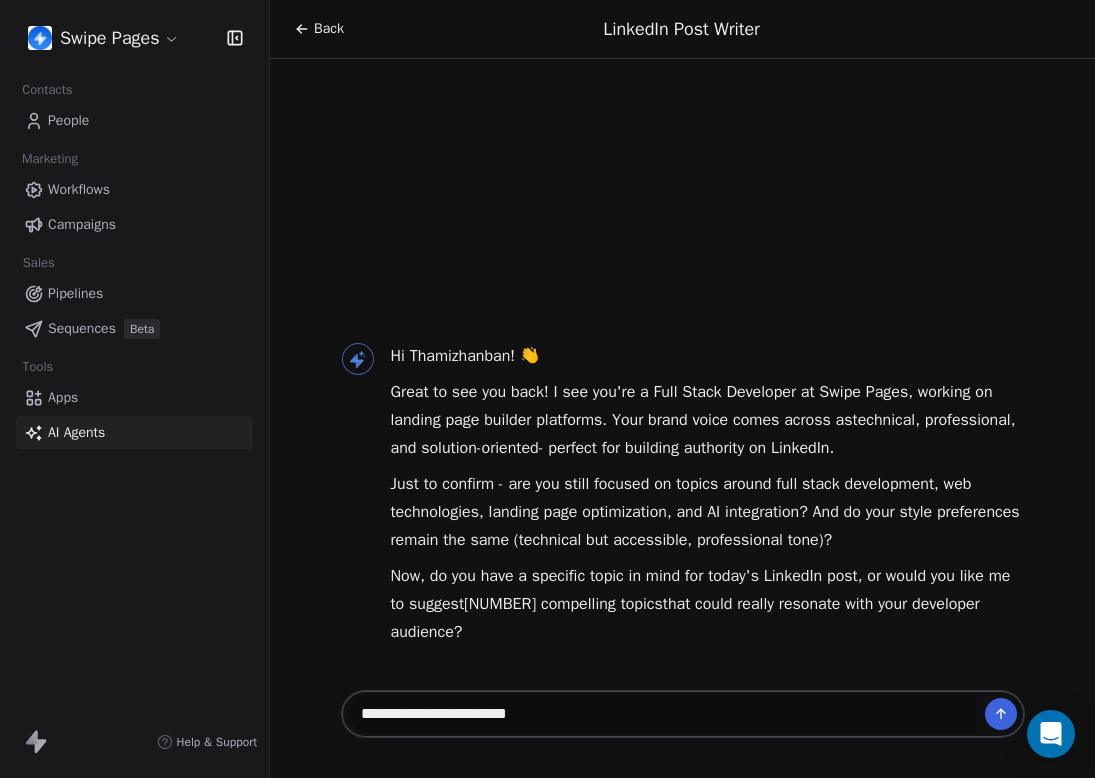 type on "**********" 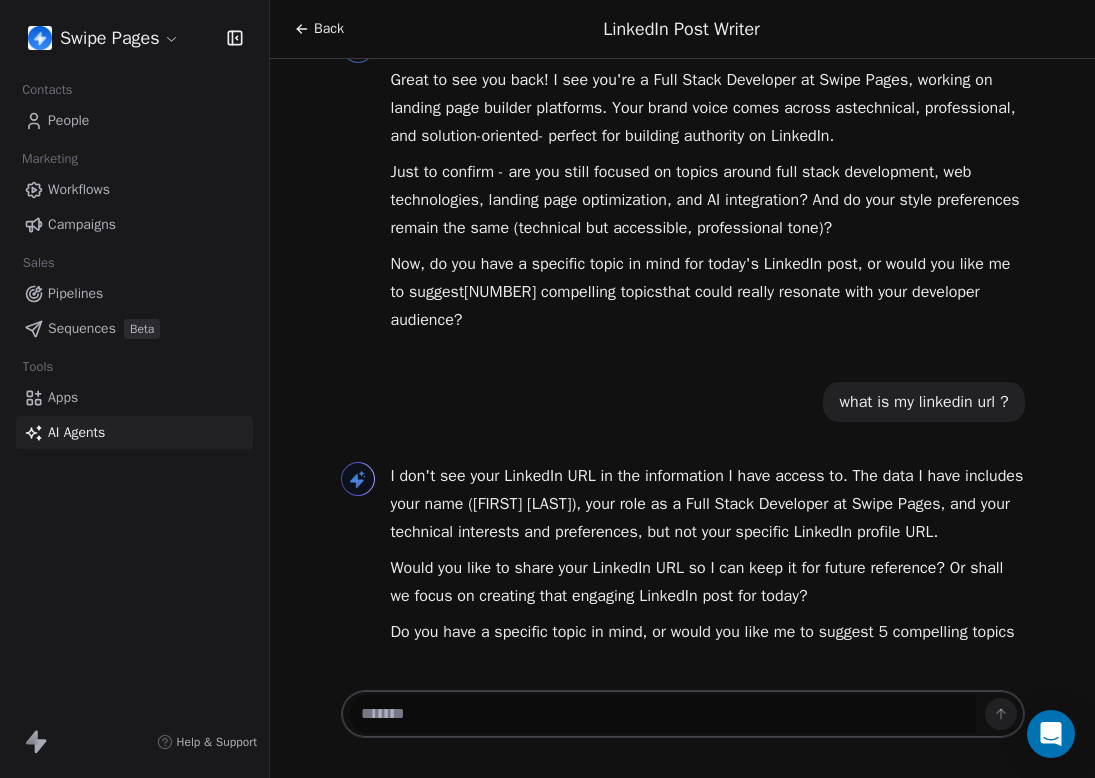 scroll, scrollTop: 125, scrollLeft: 0, axis: vertical 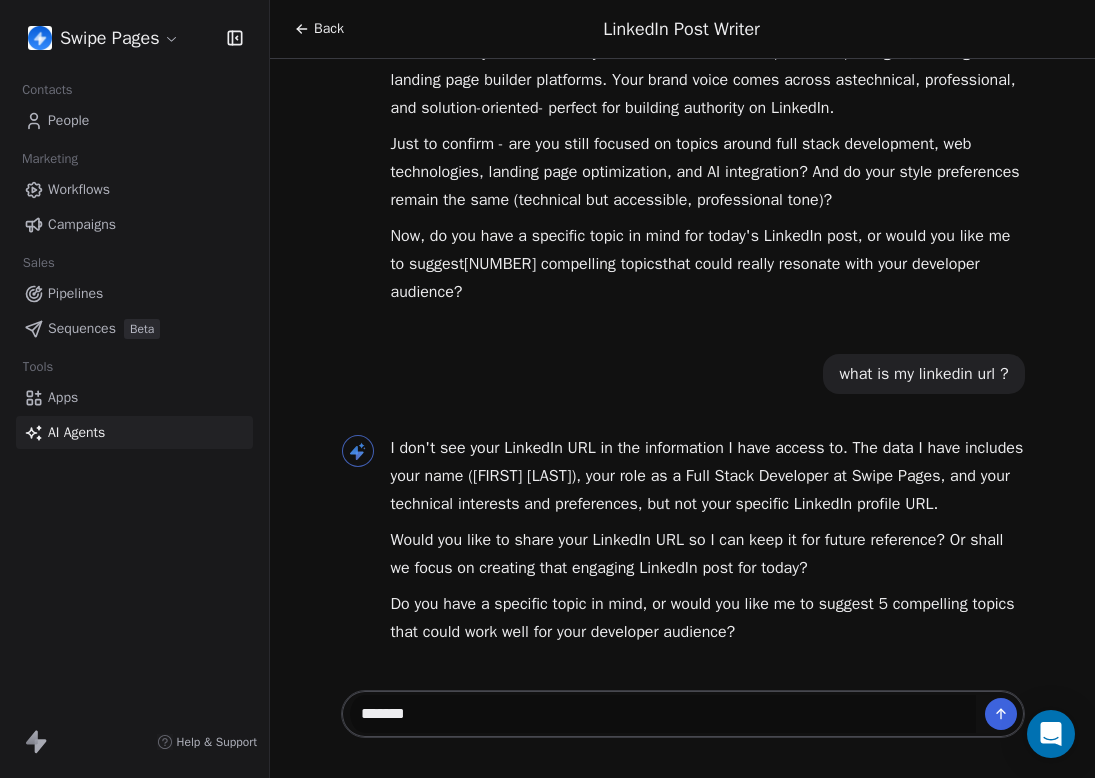 type on "********" 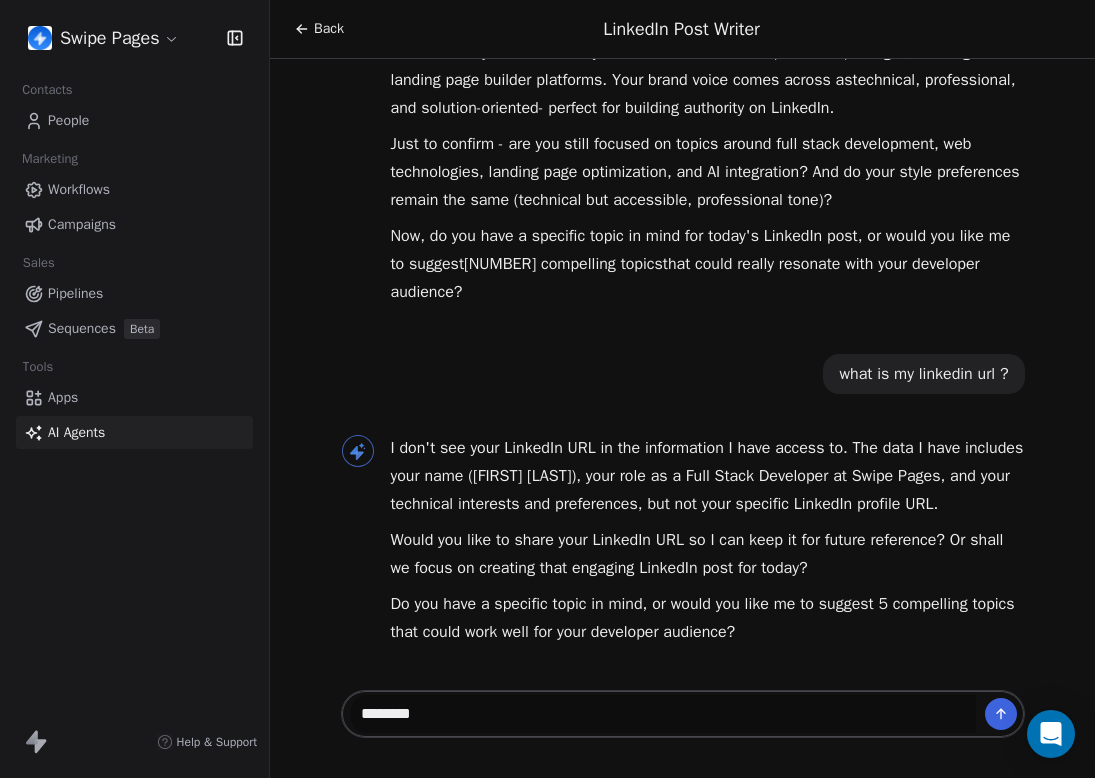 type 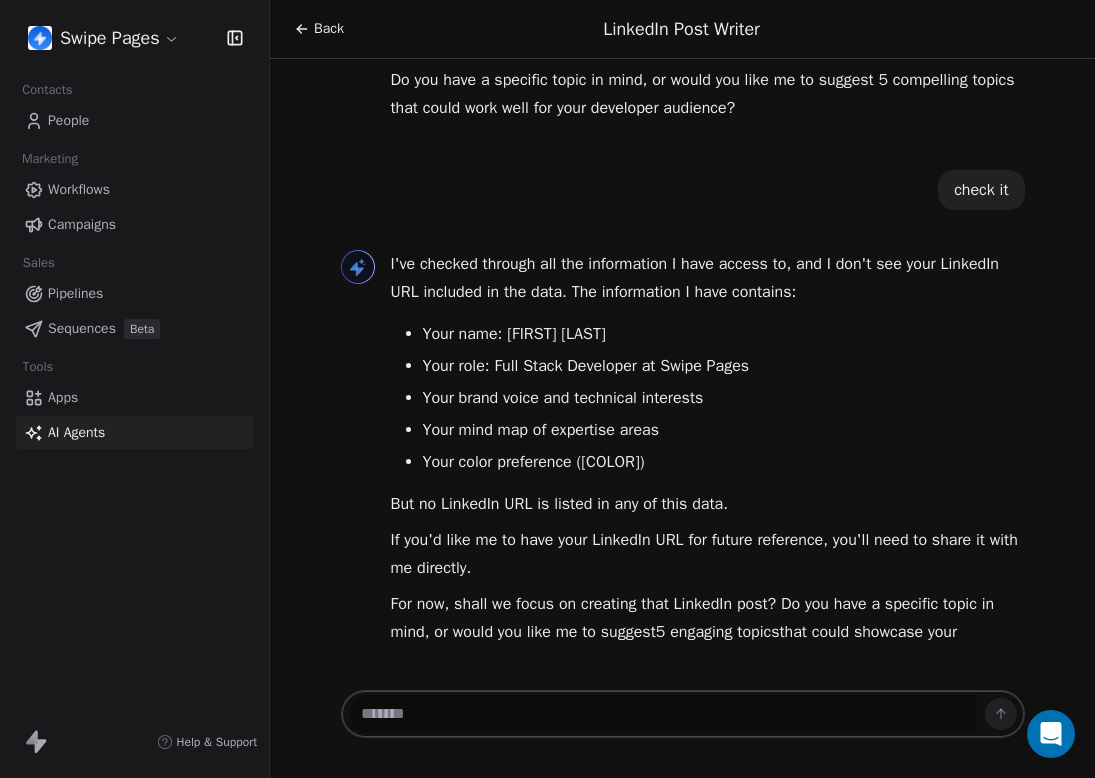 scroll, scrollTop: 677, scrollLeft: 0, axis: vertical 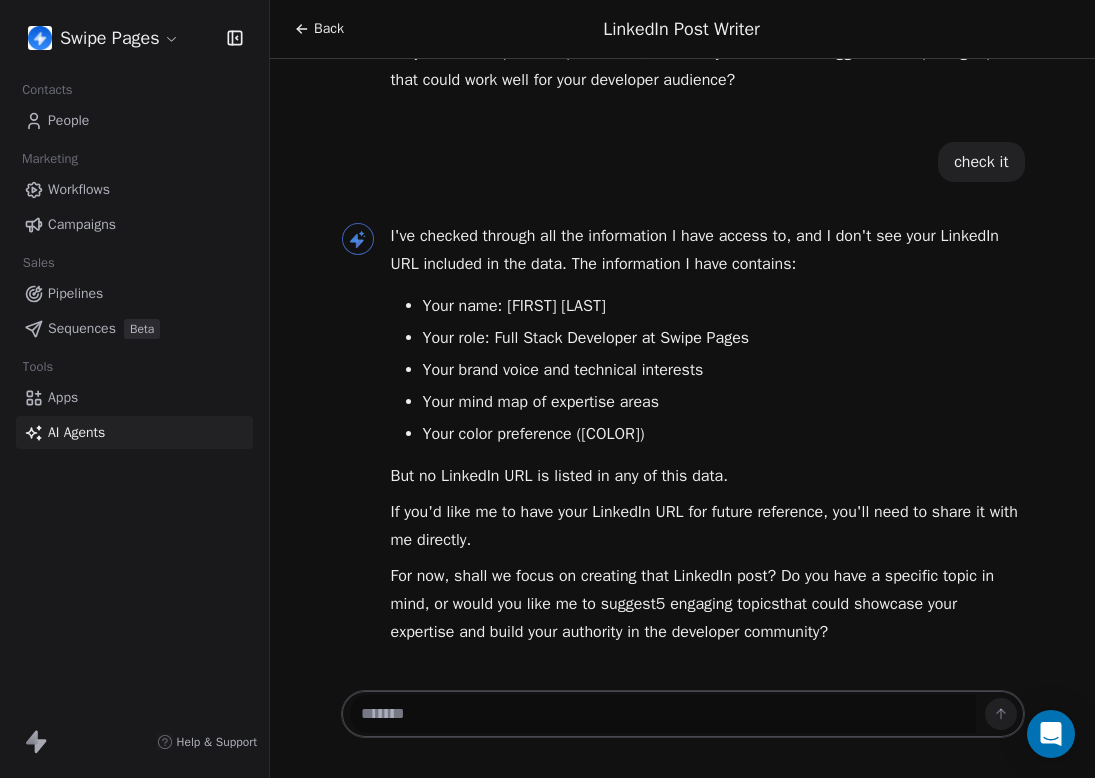 click on "Back" at bounding box center [329, 29] 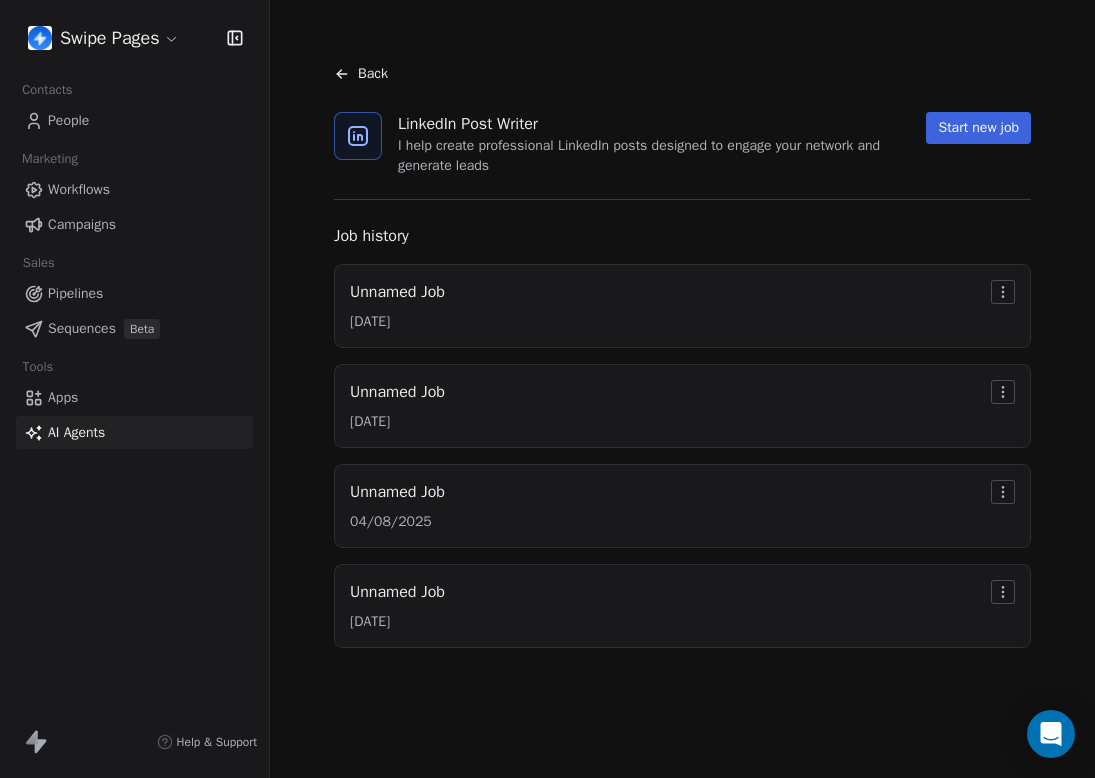 click on "Back" at bounding box center [361, 74] 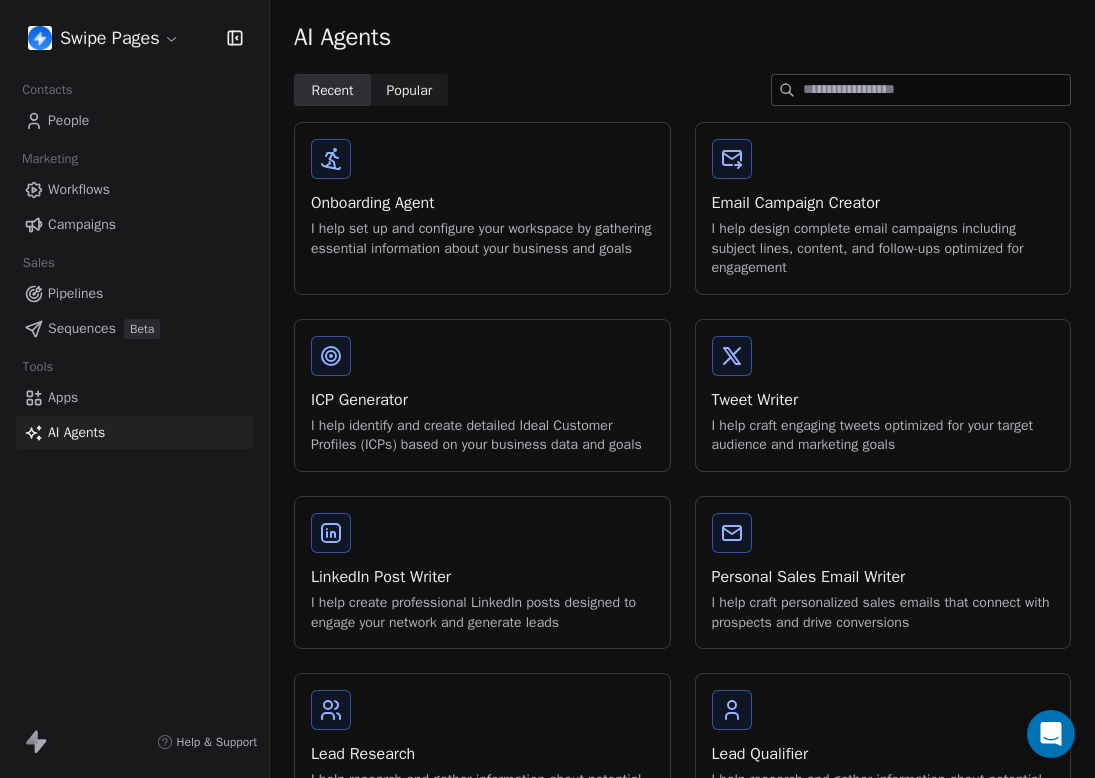 click on "Onboarding Agent I help set up and configure your workspace by gathering essential information about your business and goals" at bounding box center [482, 198] 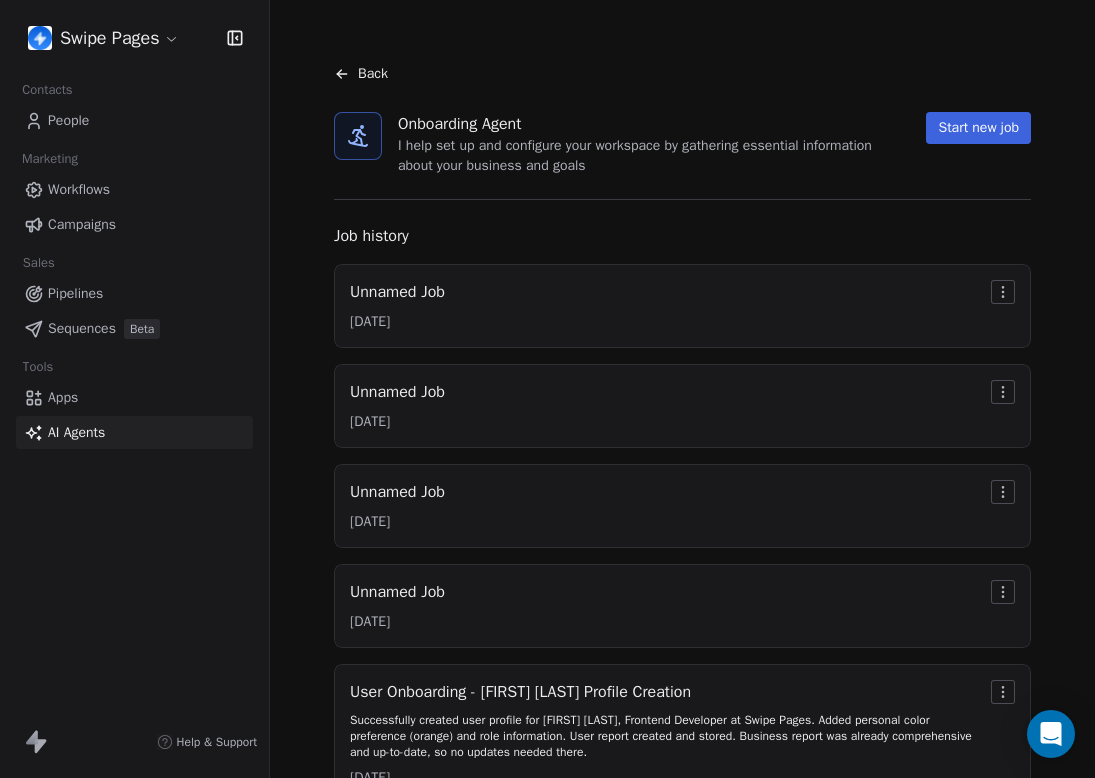 click on "Start new job" at bounding box center [978, 128] 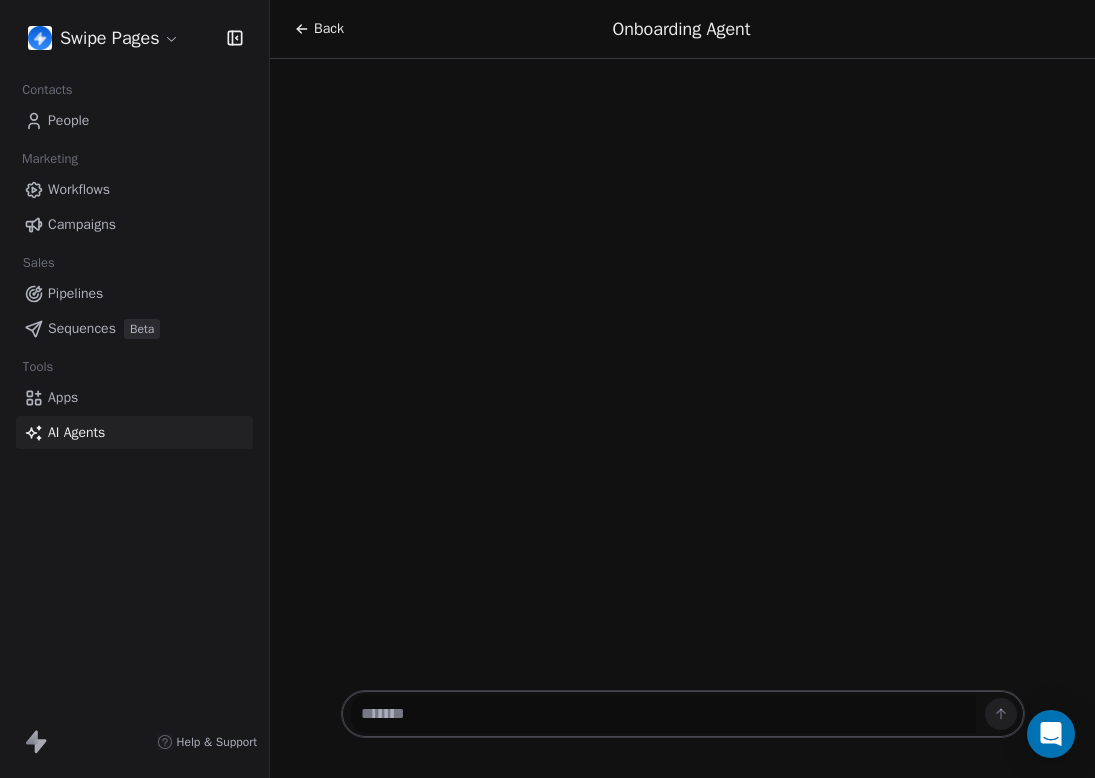 click at bounding box center (663, 714) 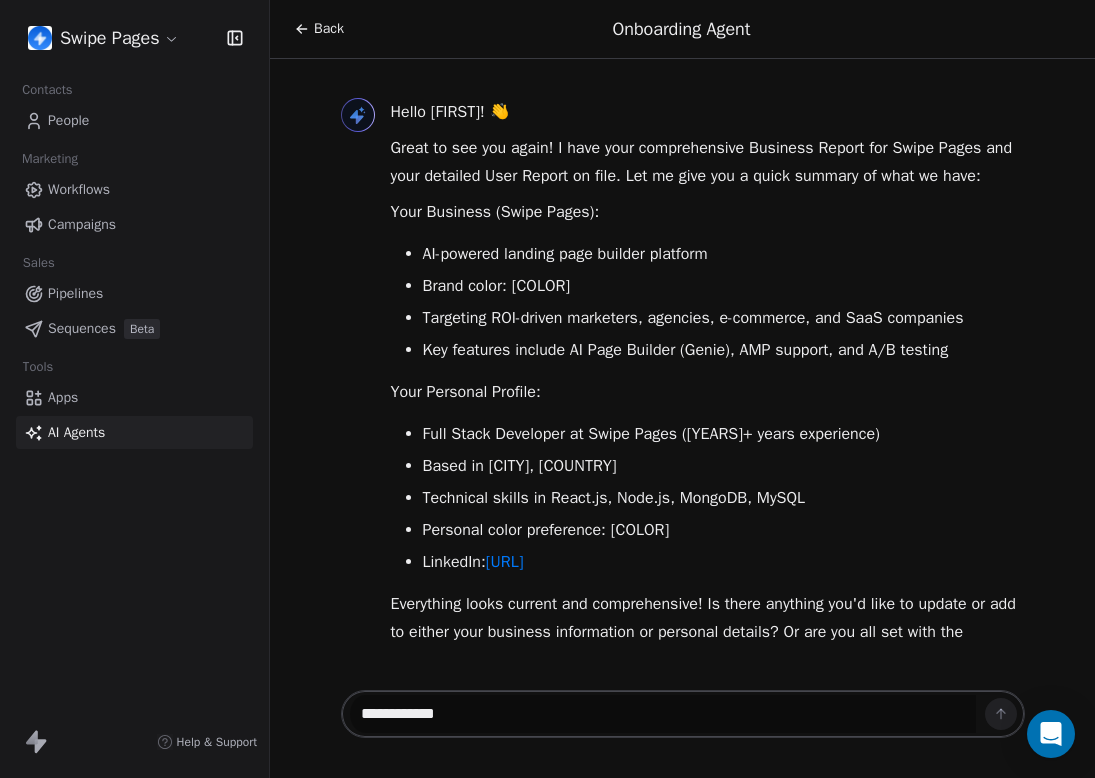 scroll, scrollTop: 57, scrollLeft: 0, axis: vertical 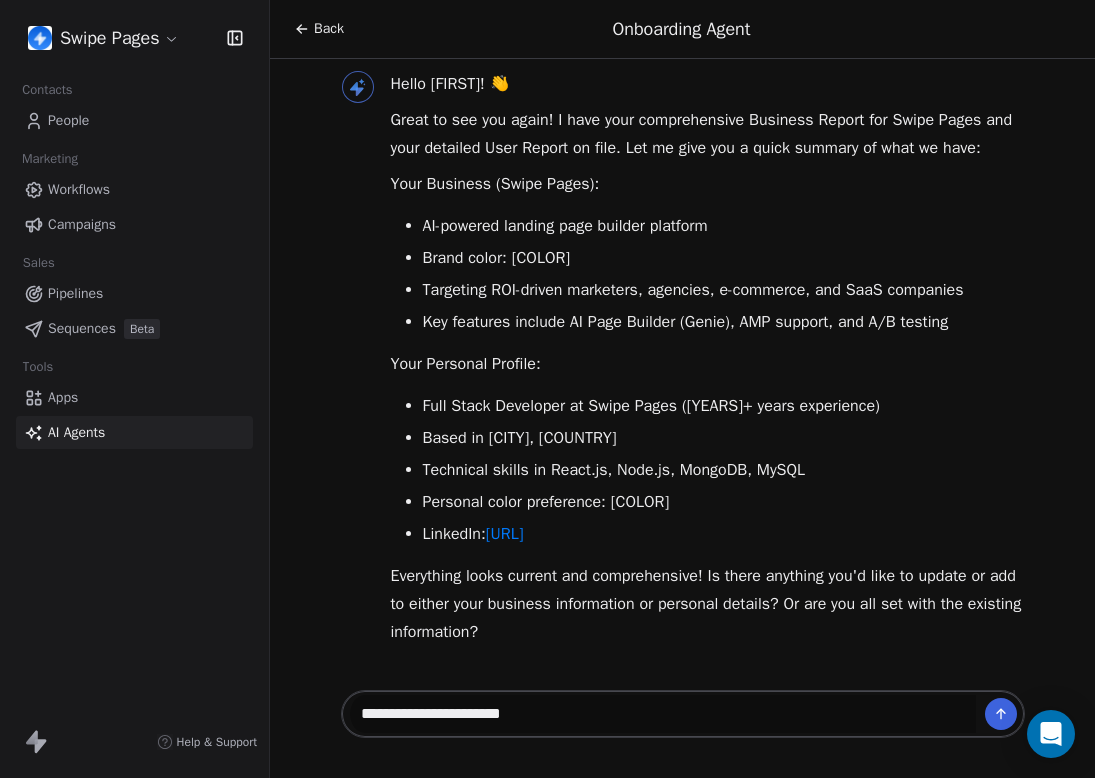 type on "**********" 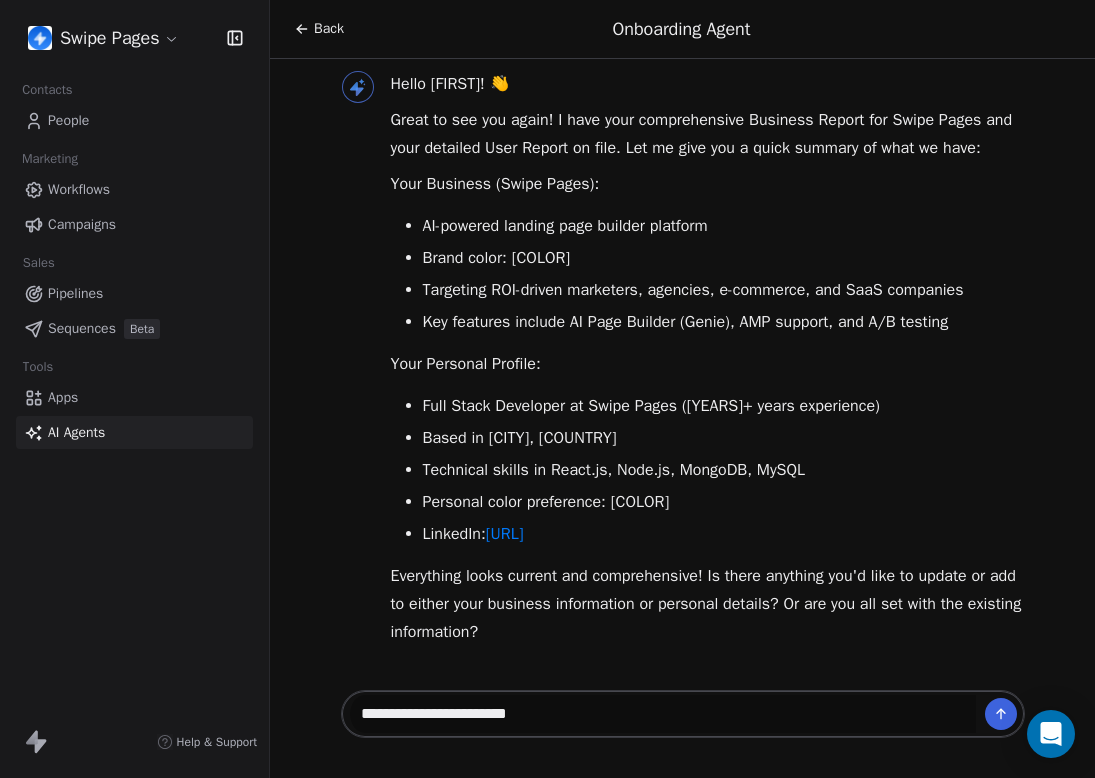 type 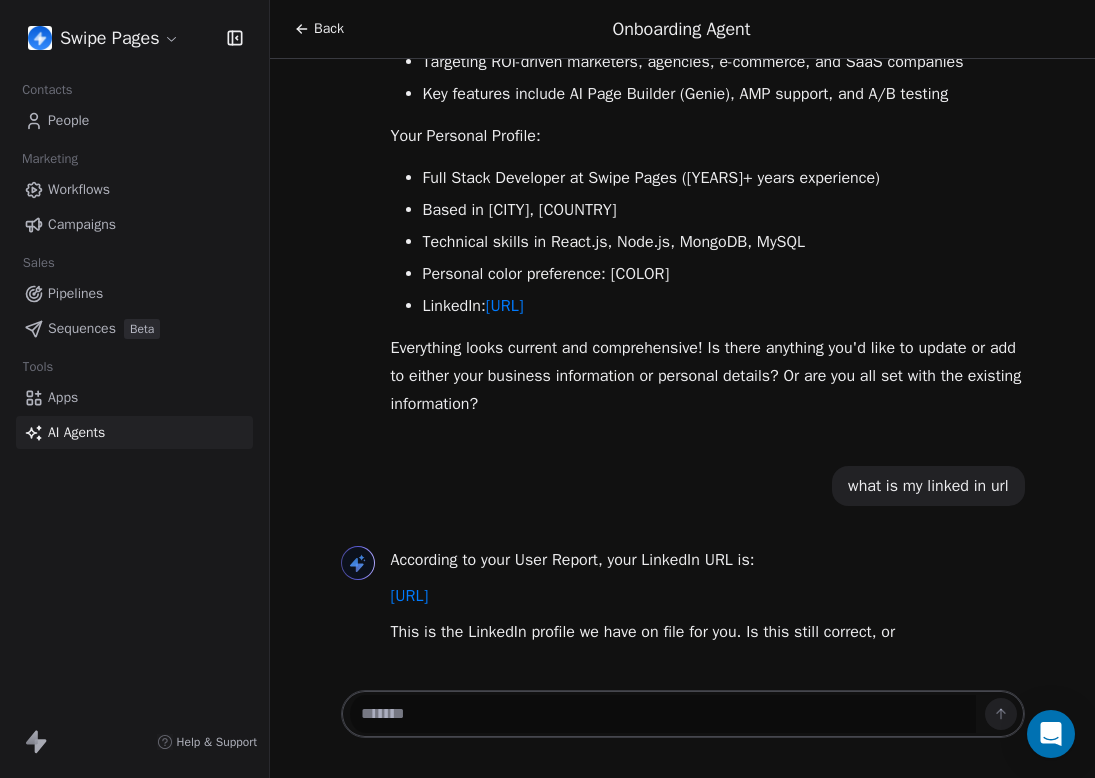 scroll, scrollTop: 313, scrollLeft: 0, axis: vertical 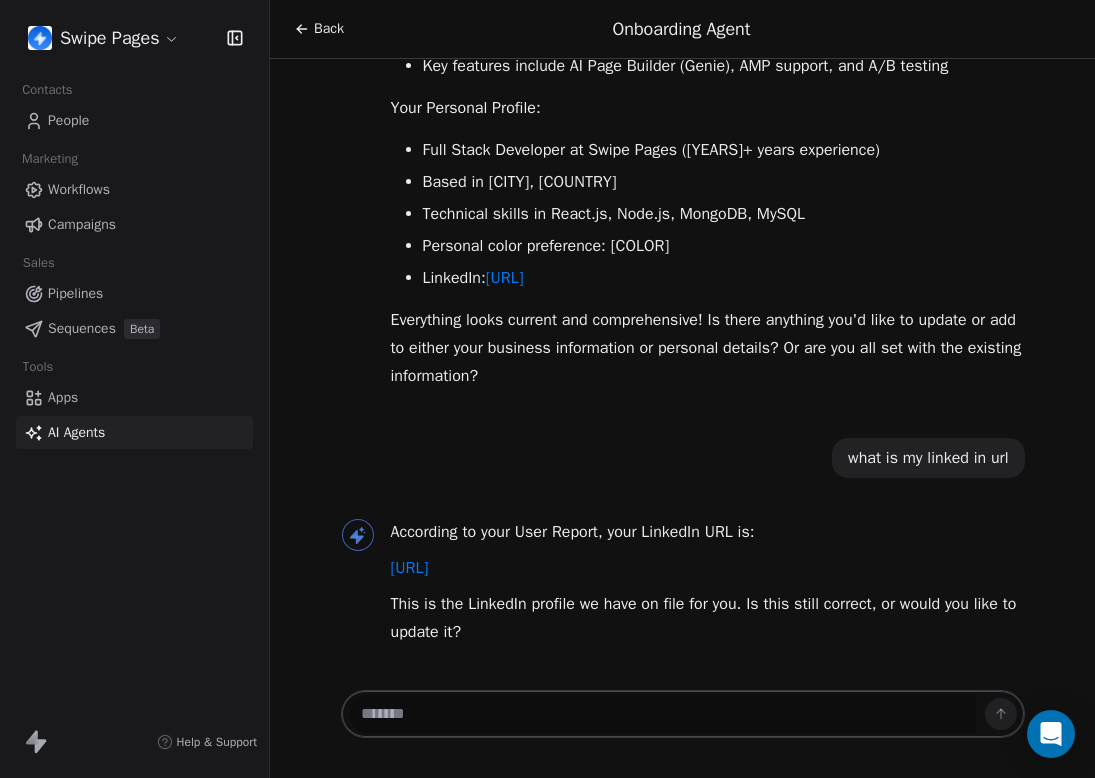 click on "Back" at bounding box center [319, 29] 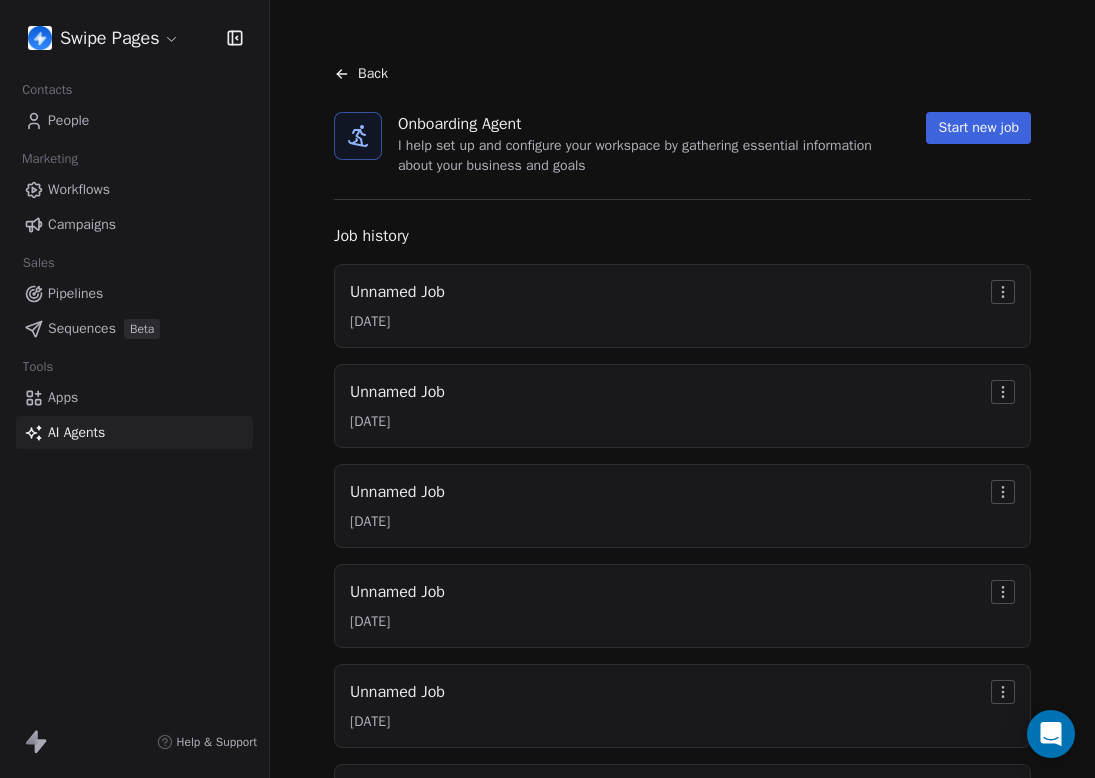 click on "Back" at bounding box center (373, 74) 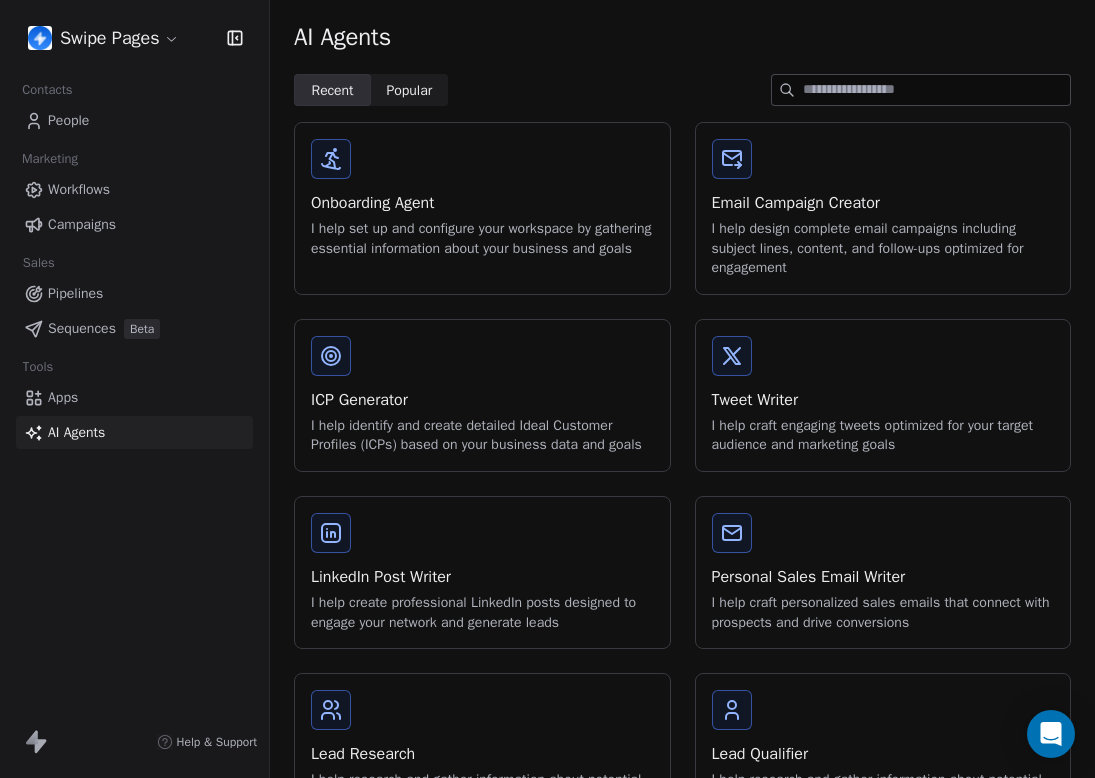 click on "LinkedIn Post Writer I help create professional LinkedIn posts designed to engage your network and generate leads" at bounding box center [482, 572] 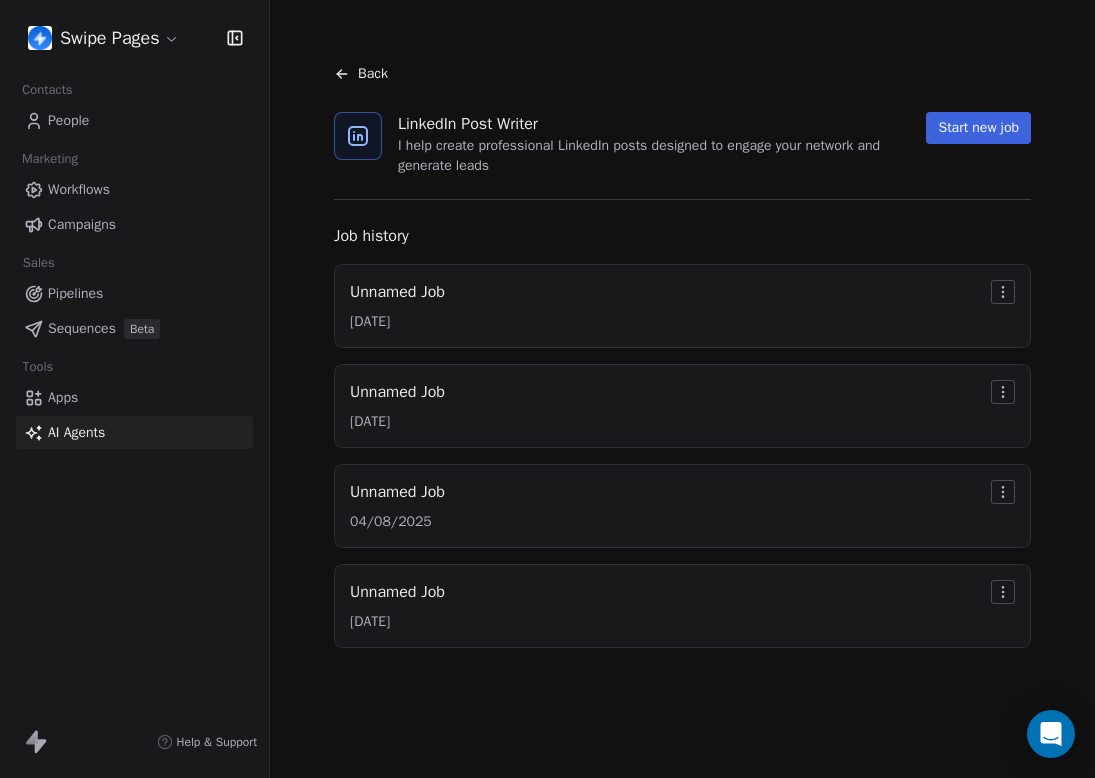 click on "Start new job" at bounding box center [978, 128] 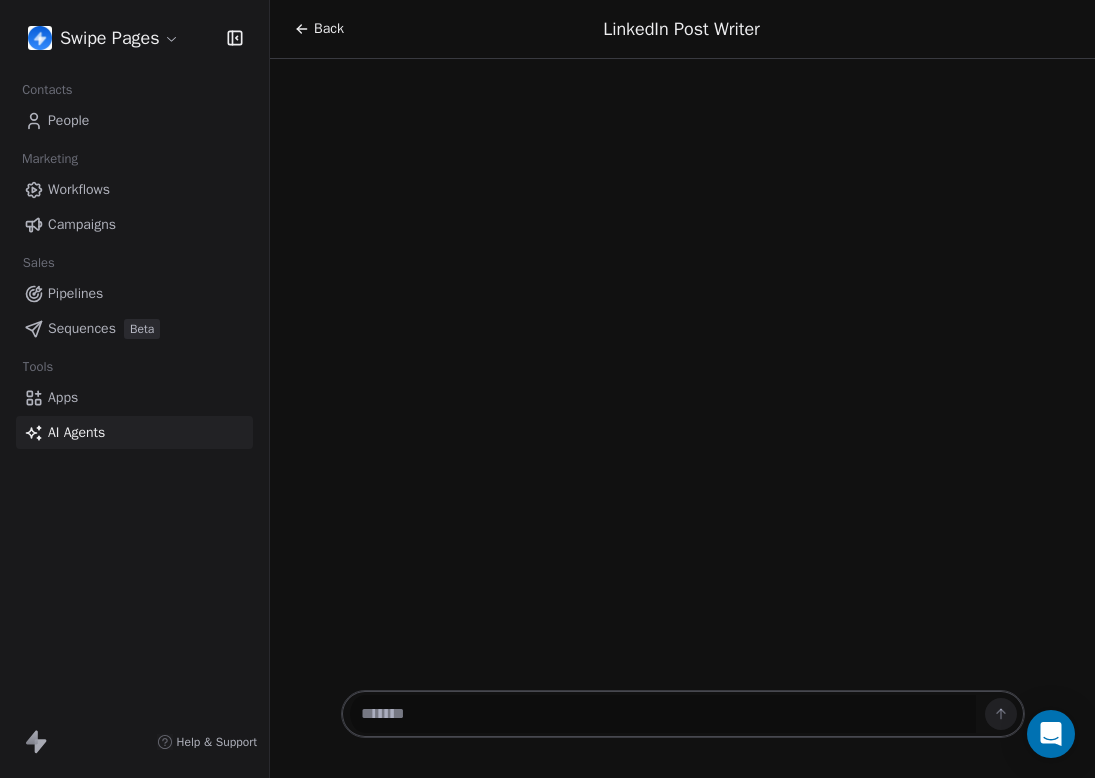 click at bounding box center [663, 714] 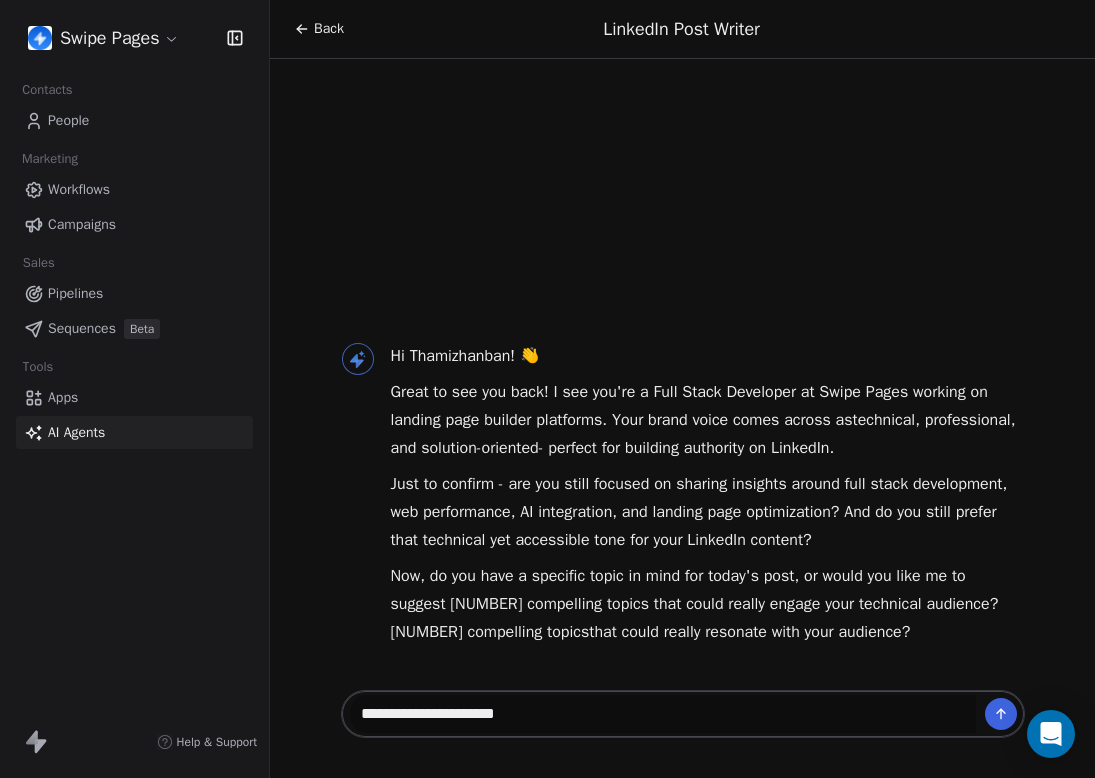 type on "**********" 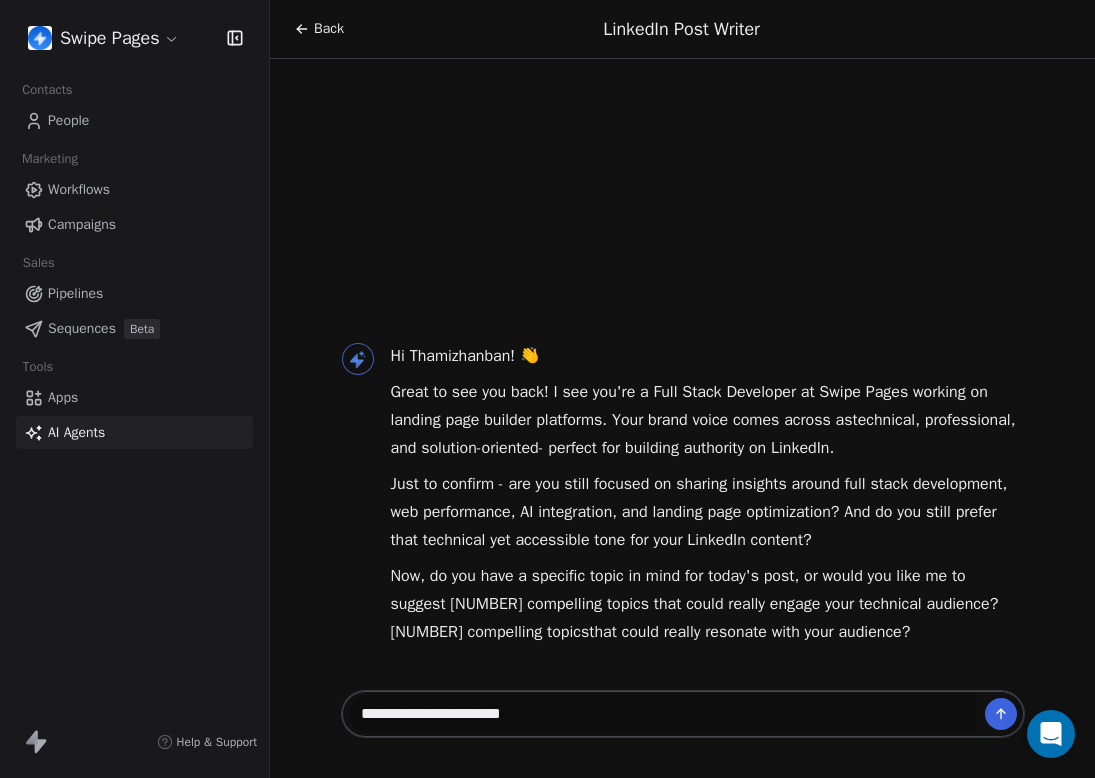 type 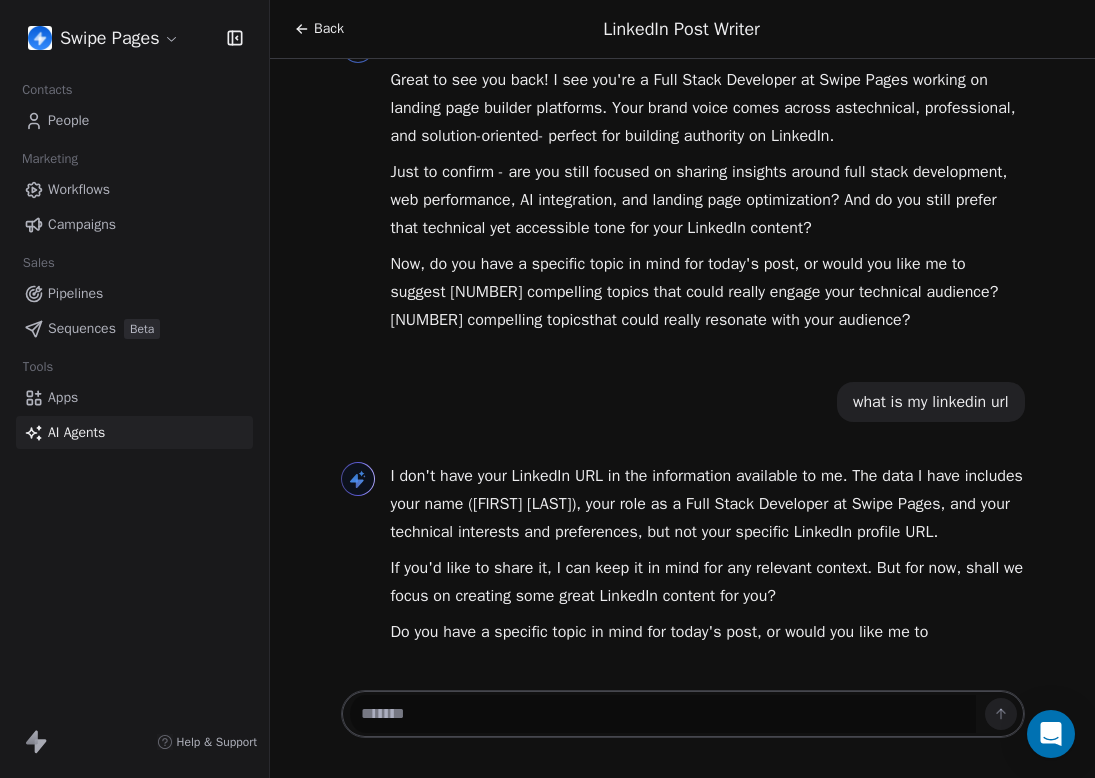 scroll, scrollTop: 97, scrollLeft: 0, axis: vertical 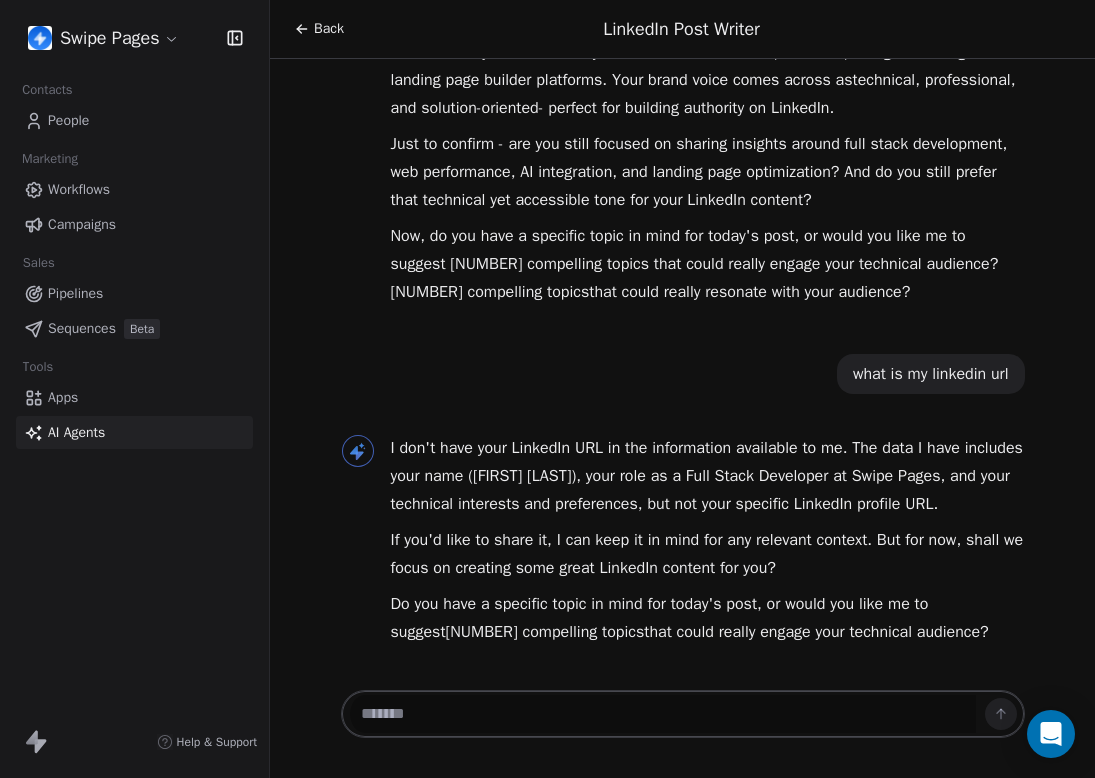 click on "Do you have a specific topic in mind for today's post, or would you like me to suggest  [NUMBER] compelling topics  that could really engage your technical audience?" at bounding box center (708, 618) 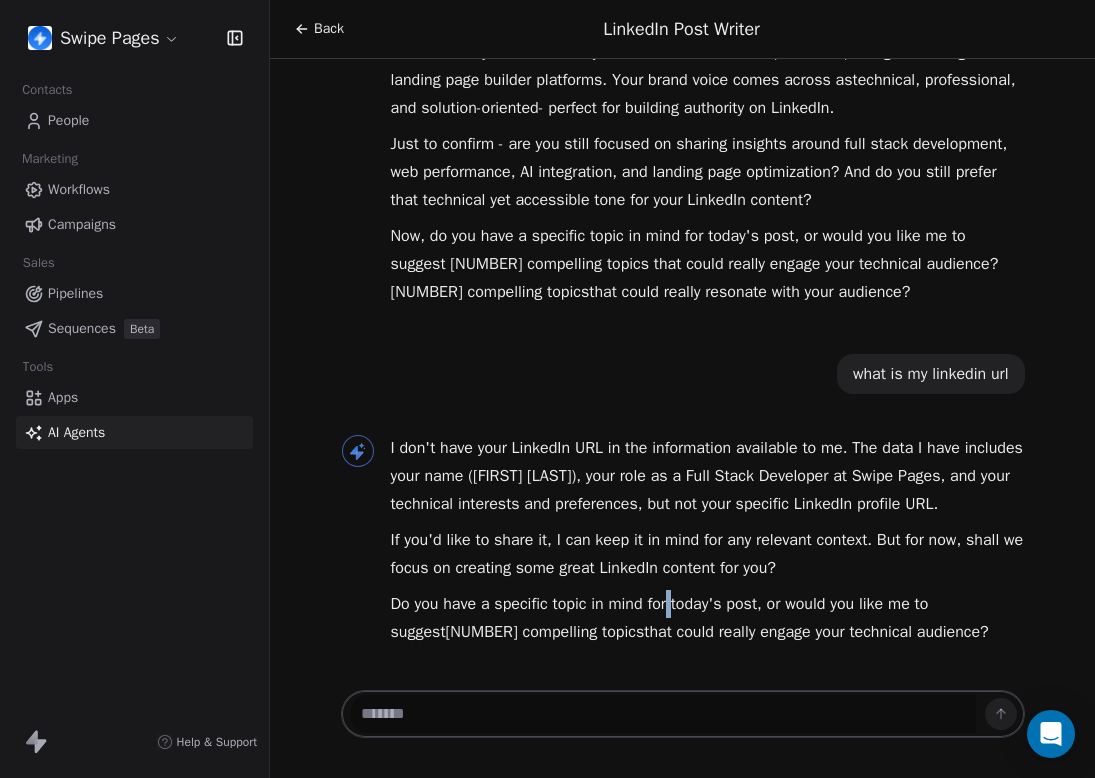 click on "Do you have a specific topic in mind for today's post, or would you like me to suggest  [NUMBER] compelling topics  that could really engage your technical audience?" at bounding box center (708, 618) 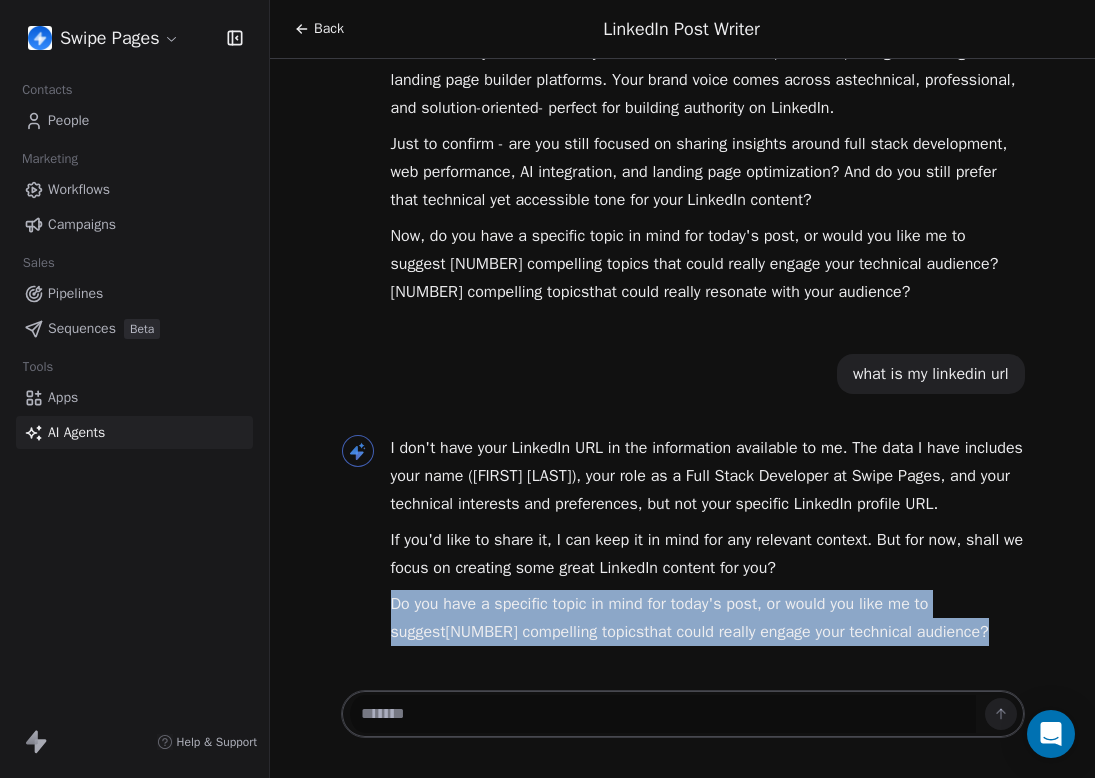 click on "Do you have a specific topic in mind for today's post, or would you like me to suggest  [NUMBER] compelling topics  that could really engage your technical audience?" at bounding box center (708, 618) 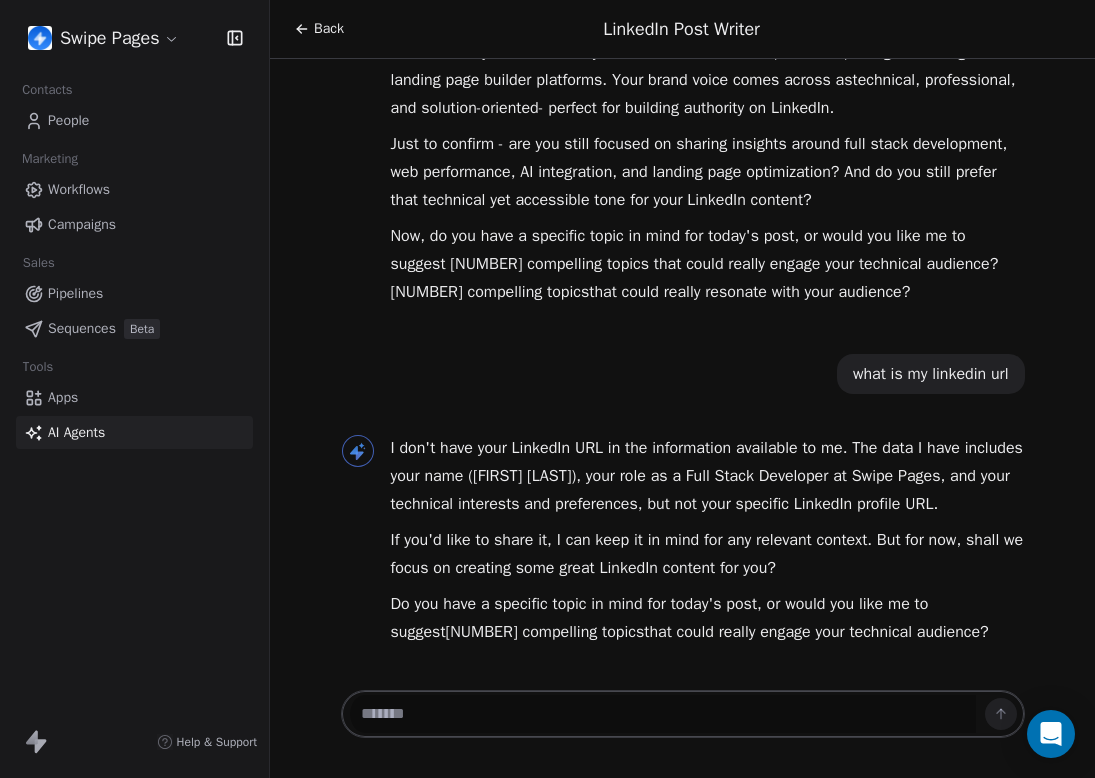 click on "If you'd like to share it, I can keep it in mind for any relevant context. But for now, shall we focus on creating some great LinkedIn content for you?" at bounding box center (708, 554) 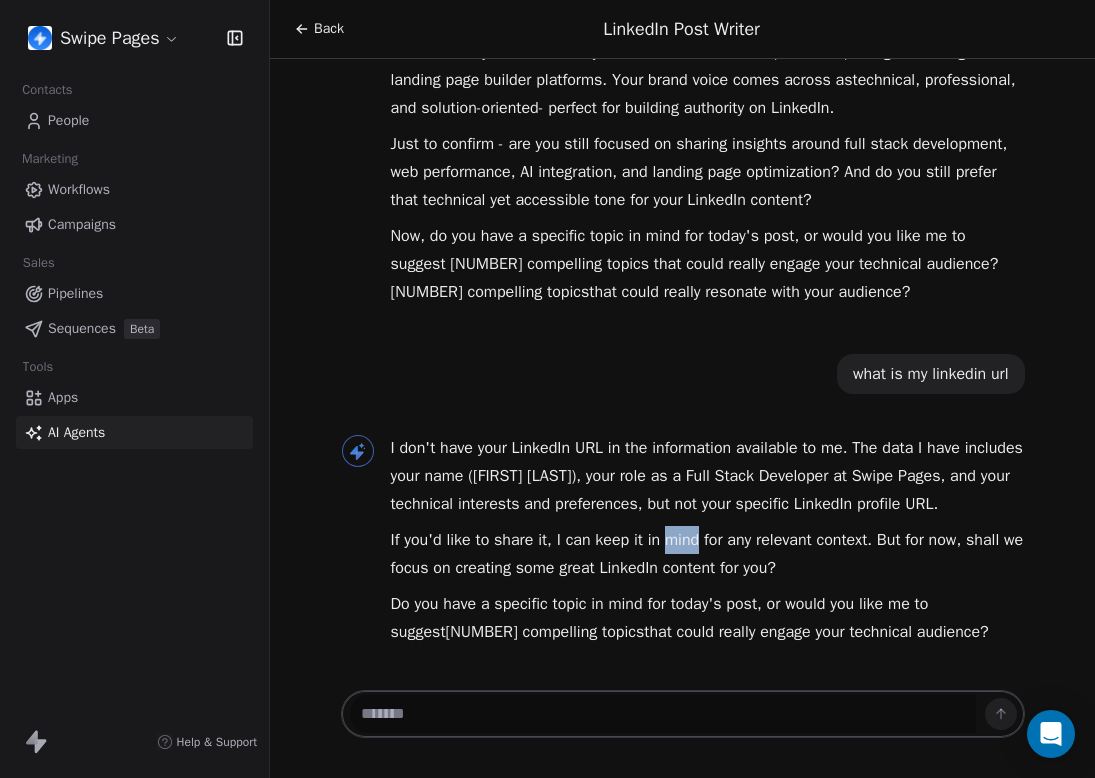 click on "If you'd like to share it, I can keep it in mind for any relevant context. But for now, shall we focus on creating some great LinkedIn content for you?" at bounding box center (708, 554) 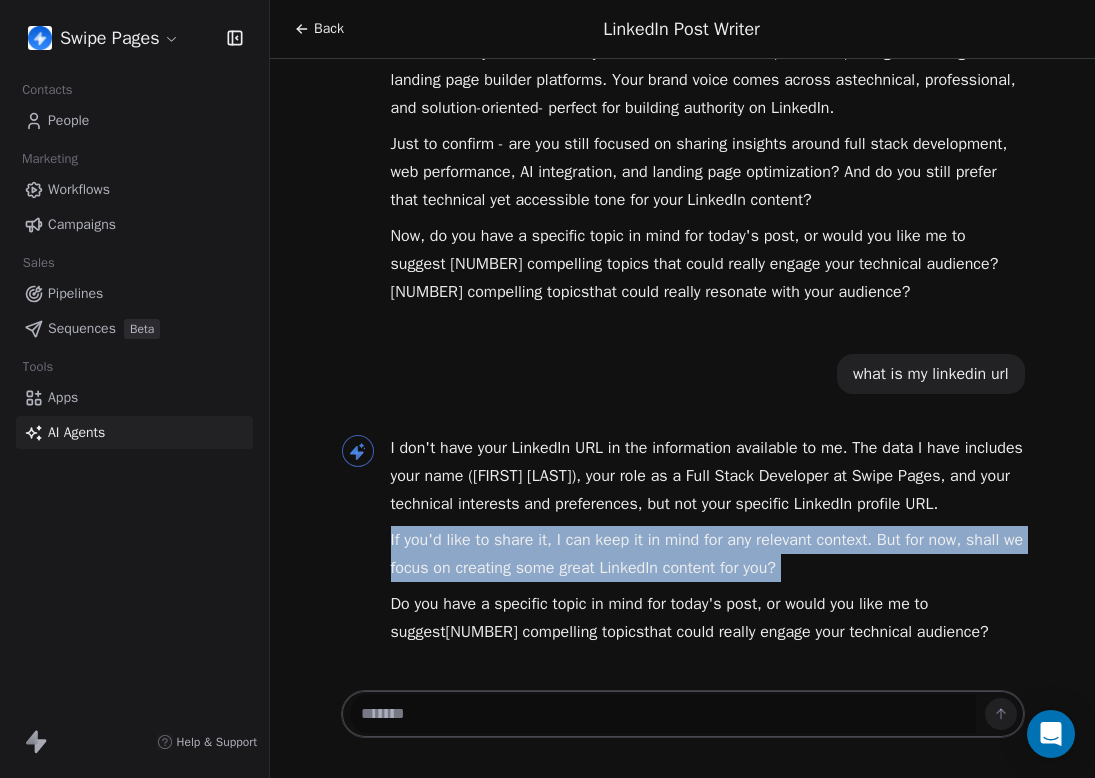 click on "I don't have your LinkedIn URL in the information available to me. The data I have includes your name ([FIRST] [LAST]), your role as a Full Stack Developer at Swipe Pages, and your technical interests and preferences, but not your specific LinkedIn profile URL." at bounding box center [708, 476] 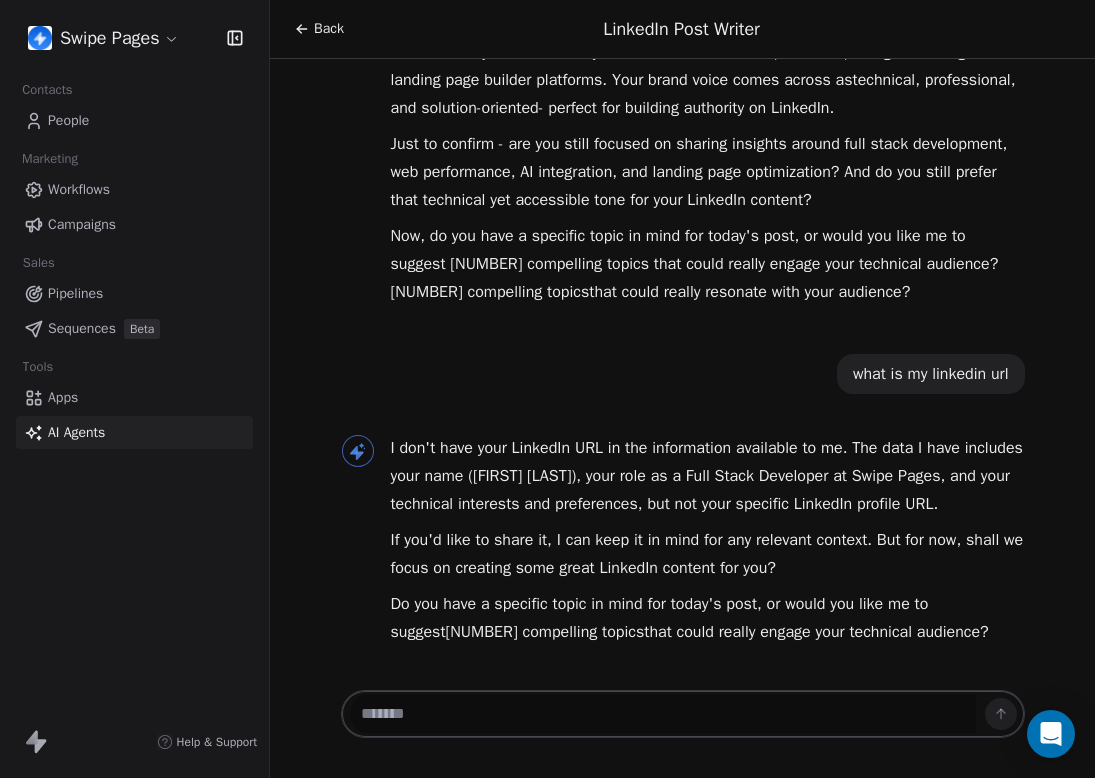 click on "I don't have your LinkedIn URL in the information available to me. The data I have includes your name ([FIRST] [LAST]), your role as a Full Stack Developer at Swipe Pages, and your technical interests and preferences, but not your specific LinkedIn profile URL." at bounding box center [708, 476] 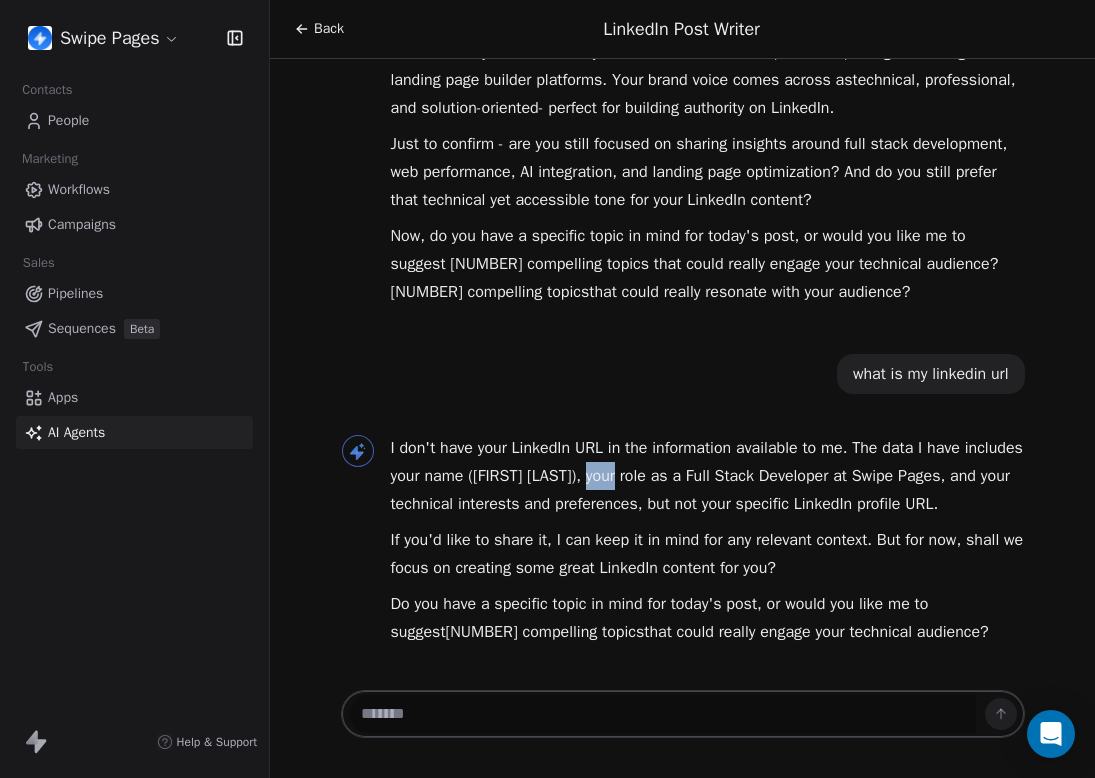 click on "I don't have your LinkedIn URL in the information available to me. The data I have includes your name ([FIRST] [LAST]), your role as a Full Stack Developer at Swipe Pages, and your technical interests and preferences, but not your specific LinkedIn profile URL." at bounding box center [708, 476] 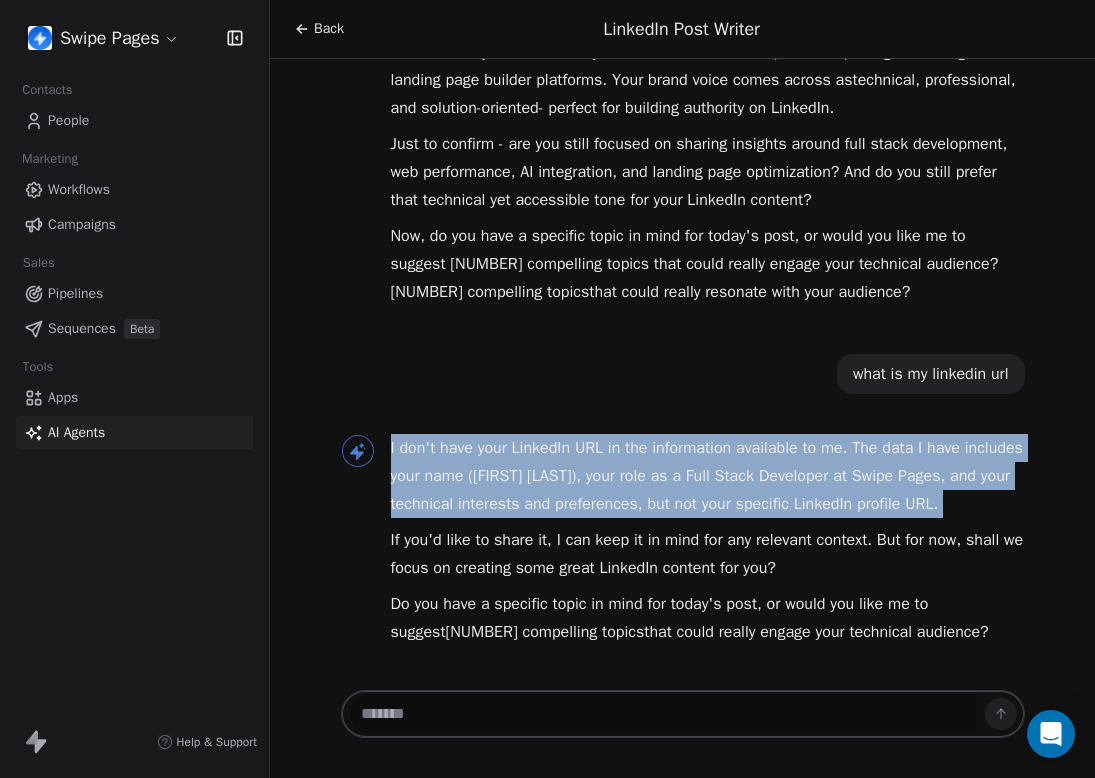 click on "I don't have your LinkedIn URL in the information available to me. The data I have includes your name ([FIRST] [LAST]), your role as a Full Stack Developer at Swipe Pages, and your technical interests and preferences, but not your specific LinkedIn profile URL." at bounding box center [708, 476] 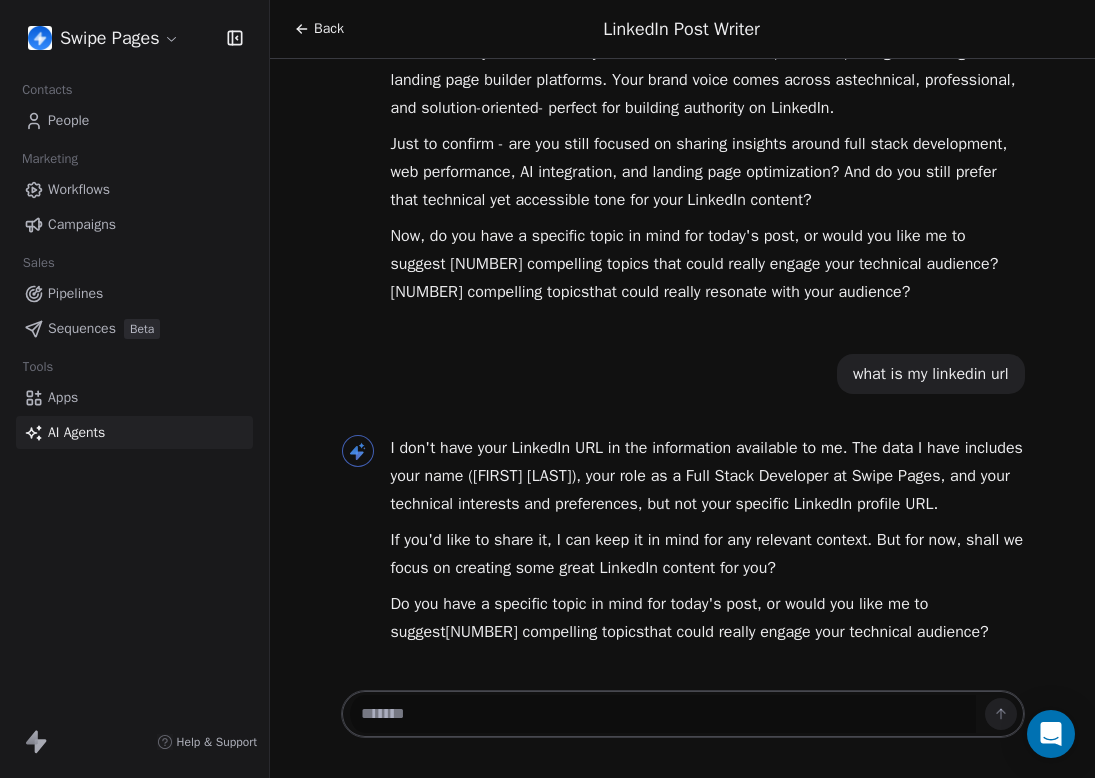 click on "I don't have your LinkedIn URL in the information available to me. The data I have includes your name ([FIRST] [LAST]), your role as a Full Stack Developer at Swipe Pages, and your technical interests and preferences, but not your specific LinkedIn profile URL." at bounding box center [708, 476] 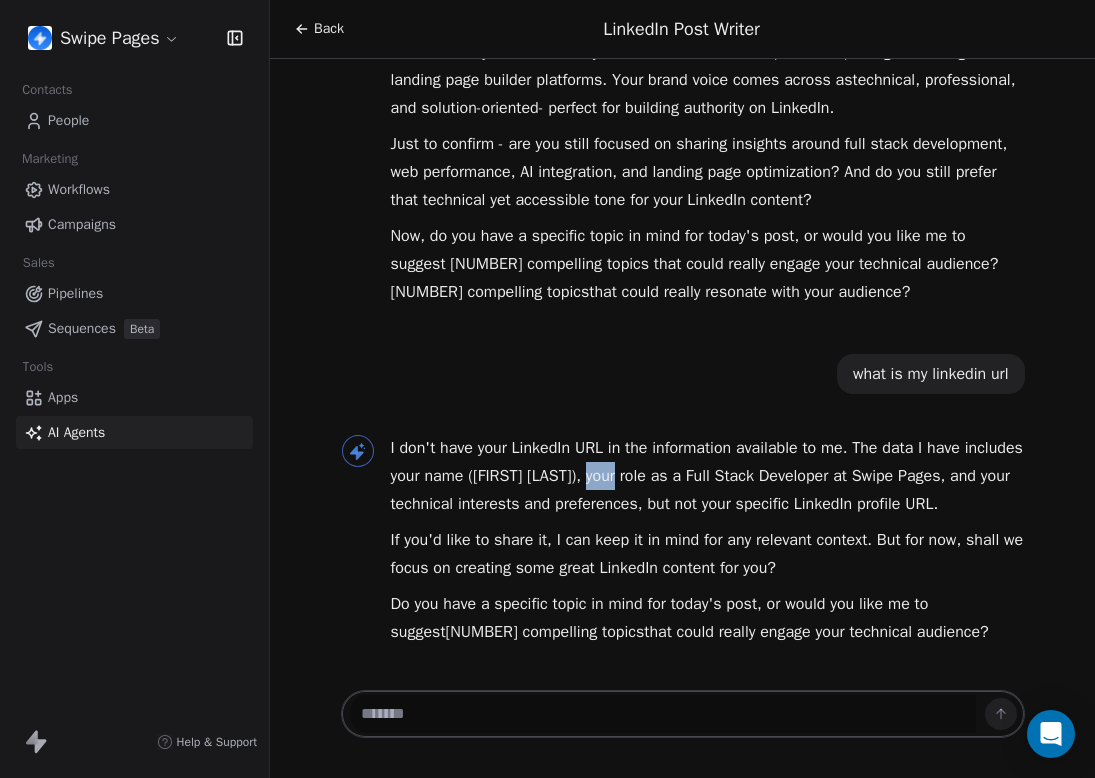 click on "I don't have your LinkedIn URL in the information available to me. The data I have includes your name ([FIRST] [LAST]), your role as a Full Stack Developer at Swipe Pages, and your technical interests and preferences, but not your specific LinkedIn profile URL." at bounding box center (708, 476) 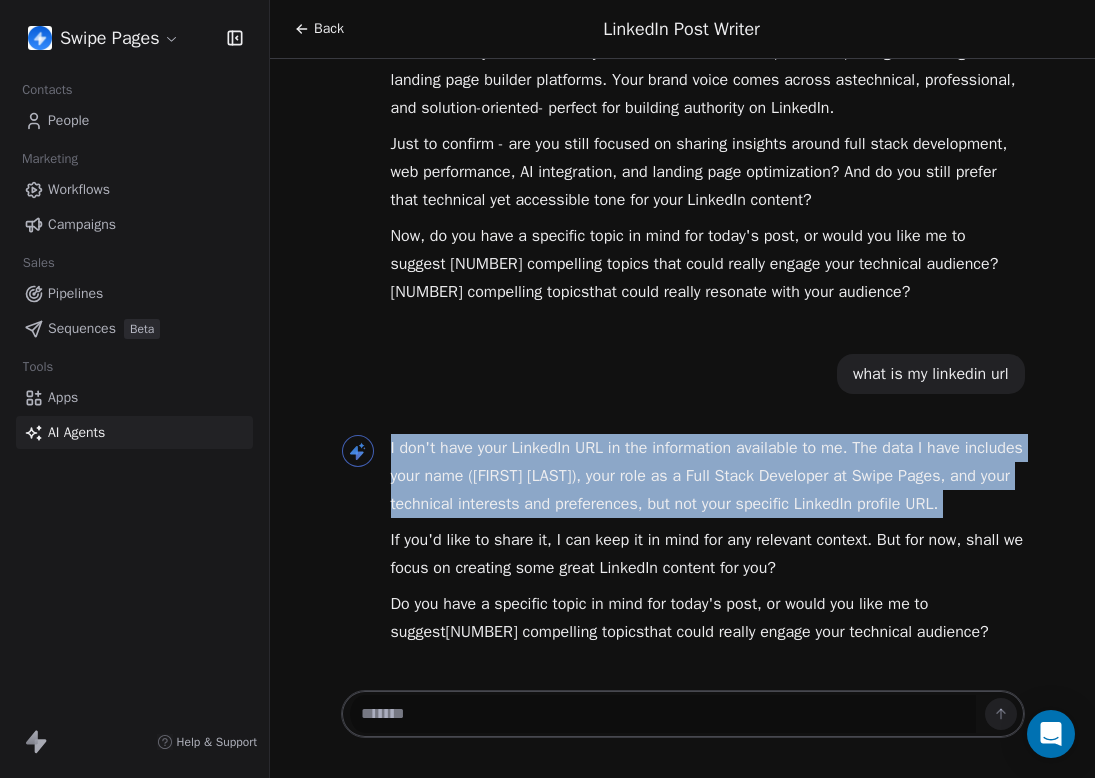 click on "I don't have your LinkedIn URL in the information available to me. The data I have includes your name ([FIRST] [LAST]), your role as a Full Stack Developer at Swipe Pages, and your technical interests and preferences, but not your specific LinkedIn profile URL." at bounding box center [708, 476] 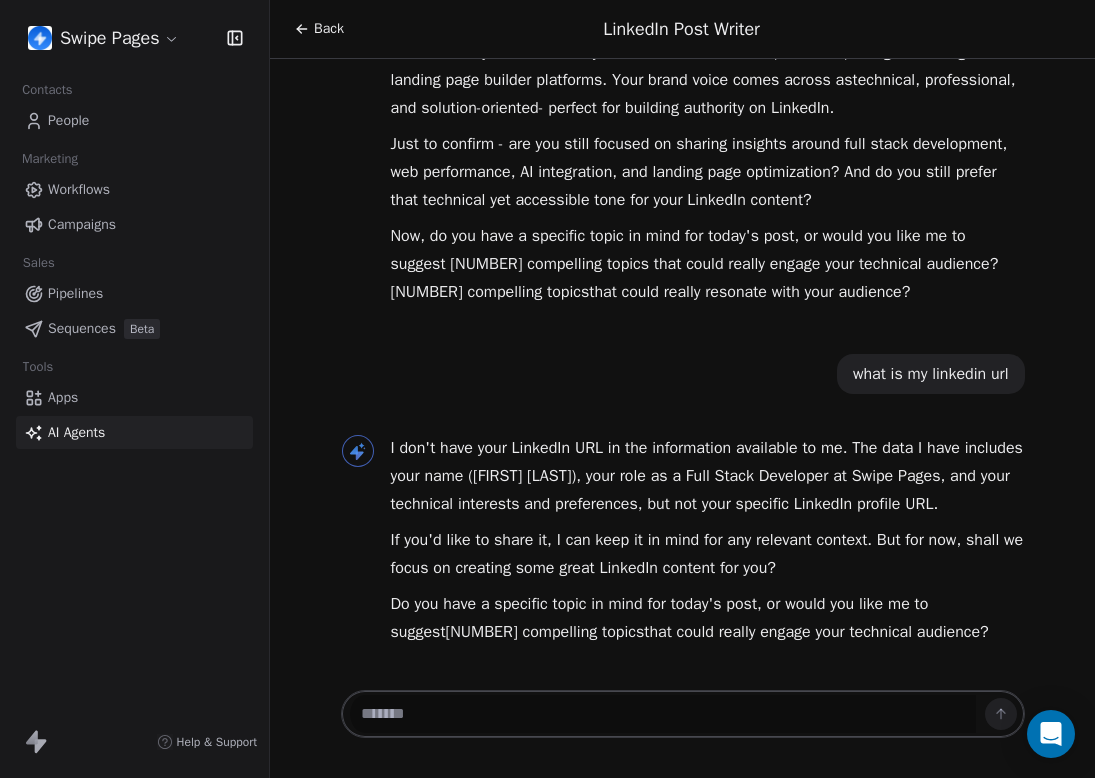 click on "If you'd like to share it, I can keep it in mind for any relevant context. But for now, shall we focus on creating some great LinkedIn content for you?" at bounding box center (708, 554) 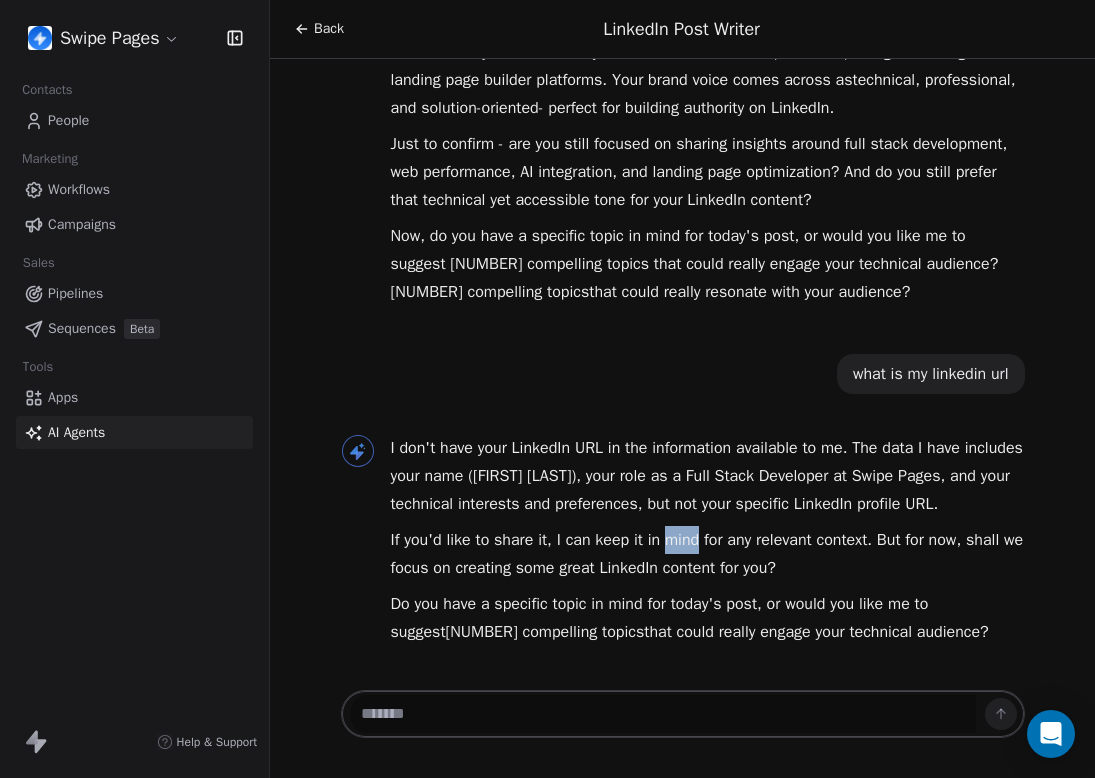 click on "If you'd like to share it, I can keep it in mind for any relevant context. But for now, shall we focus on creating some great LinkedIn content for you?" at bounding box center (708, 554) 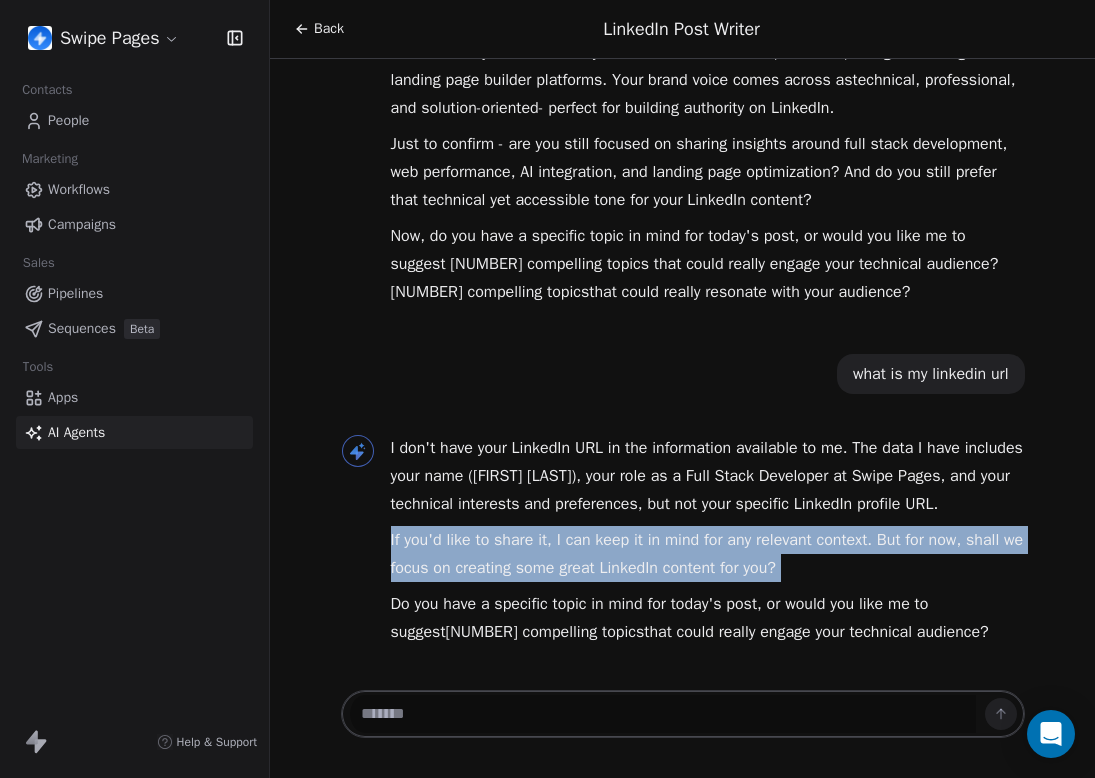 click on "I don't have your LinkedIn URL in the information available to me. The data I have includes your name ([FIRST] [LAST]), your role as a Full Stack Developer at Swipe Pages, and your technical interests and preferences, but not your specific LinkedIn profile URL.
If you'd like to share it, I can keep it in mind for any relevant context. But for now, shall we focus on creating some great LinkedIn content for you?
Do you have a specific topic in mind for today's post, or would you like me to suggest  [NUMBER] compelling topics  that could really engage your technical audience?" at bounding box center [708, 540] 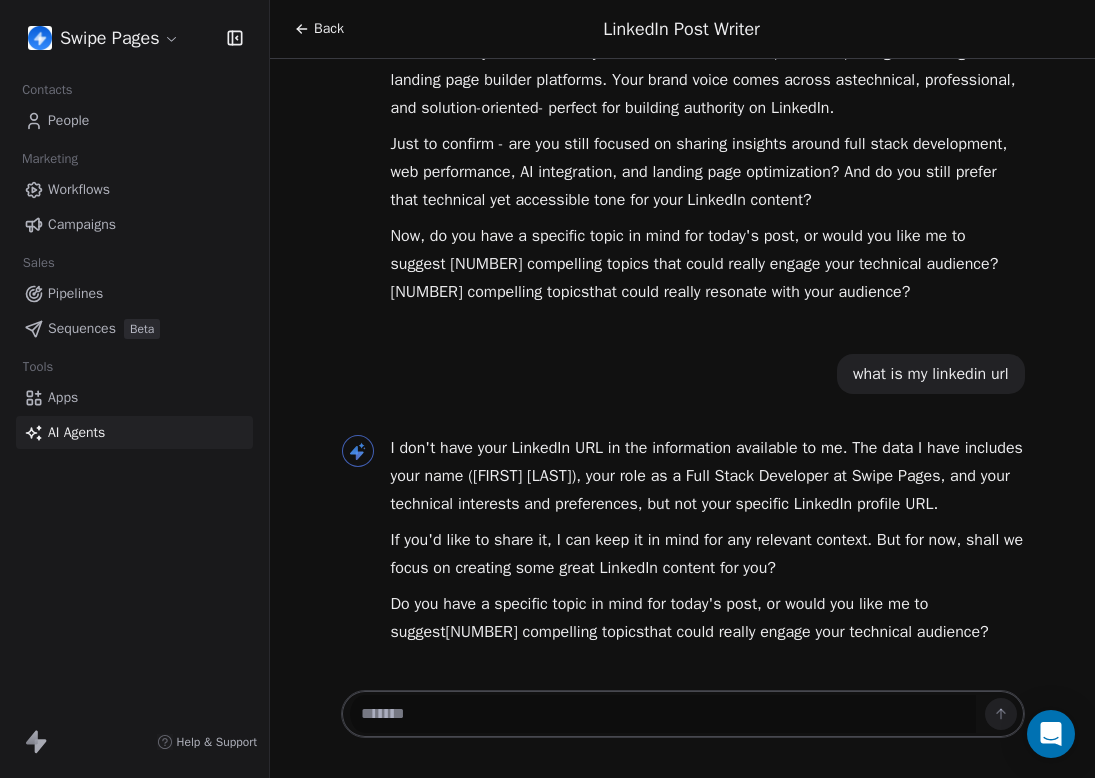 click on "Do you have a specific topic in mind for today's post, or would you like me to suggest  [NUMBER] compelling topics  that could really engage your technical audience?" at bounding box center (708, 618) 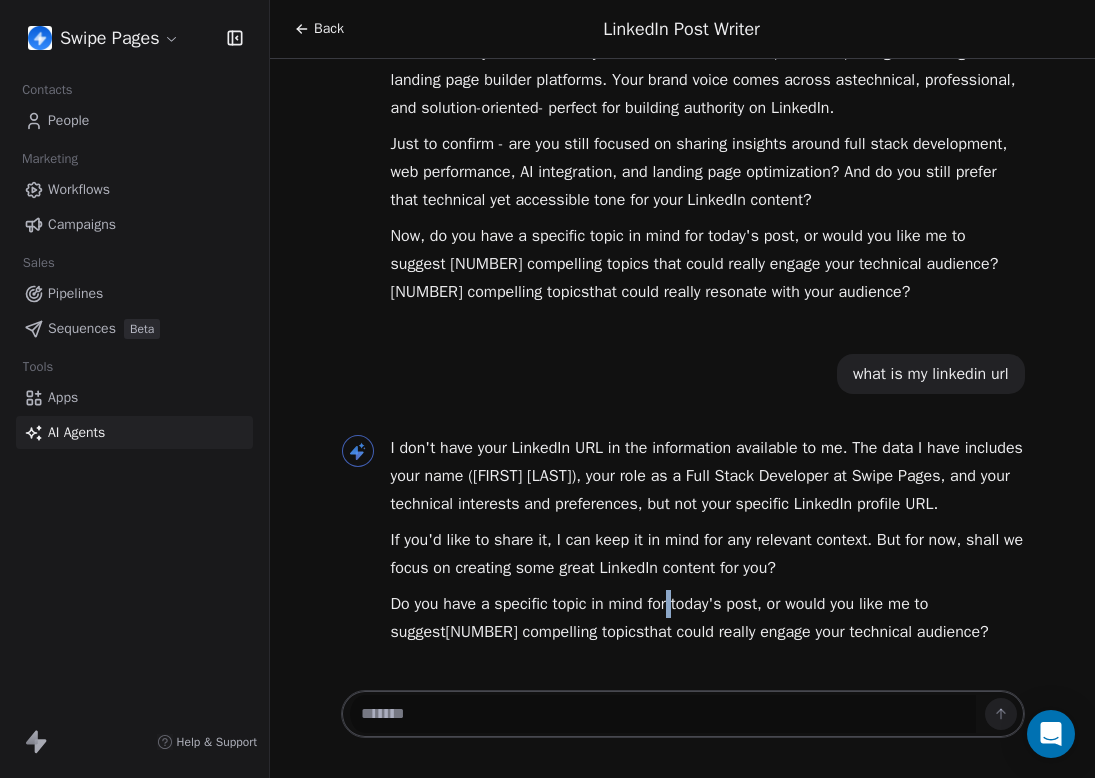 click on "Do you have a specific topic in mind for today's post, or would you like me to suggest  [NUMBER] compelling topics  that could really engage your technical audience?" at bounding box center [708, 618] 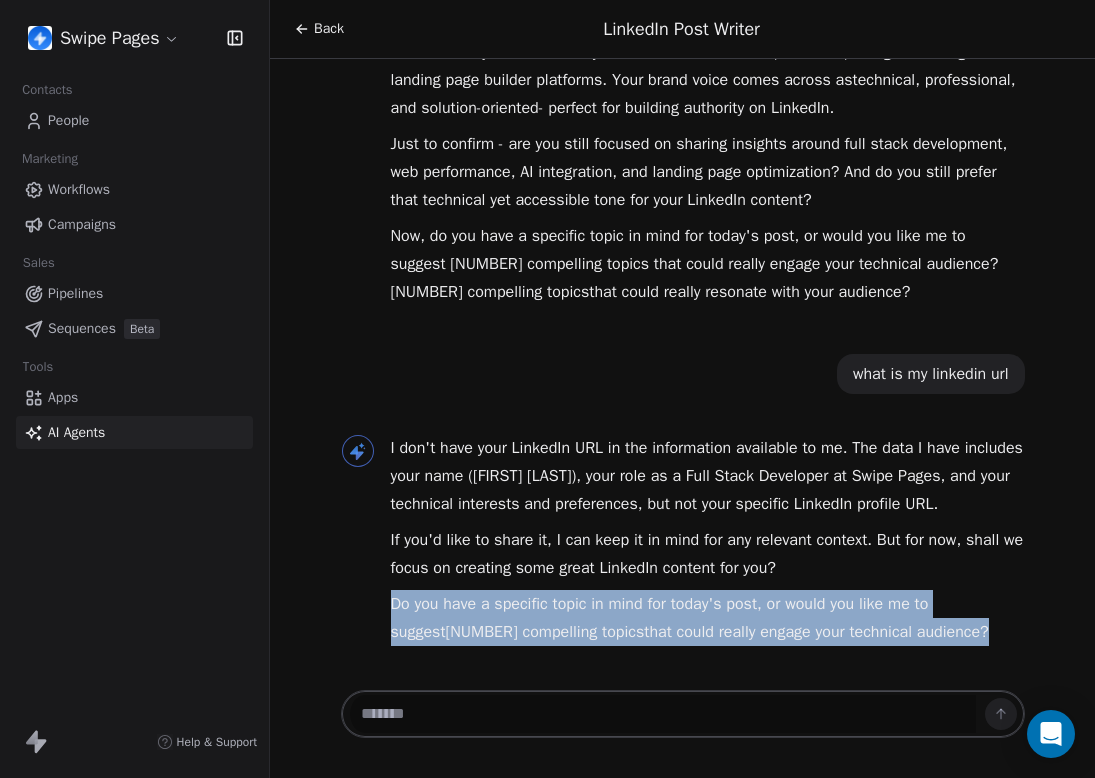 click on "Do you have a specific topic in mind for today's post, or would you like me to suggest  [NUMBER] compelling topics  that could really engage your technical audience?" at bounding box center [708, 618] 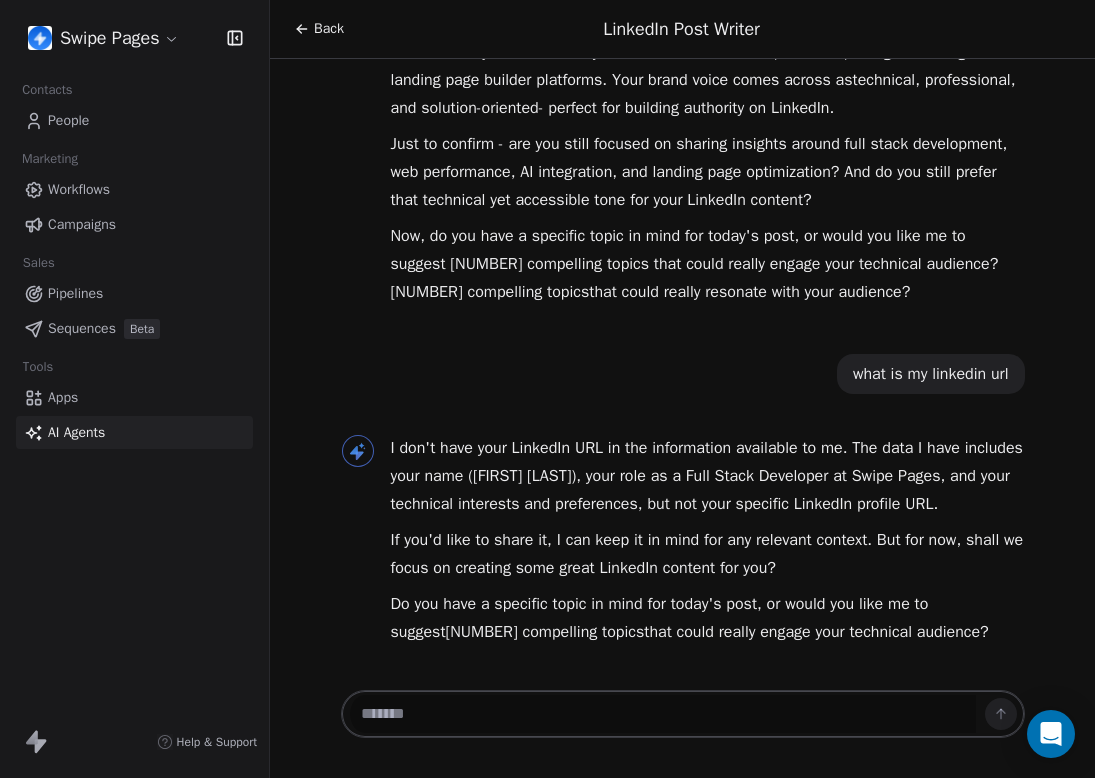 click on "If you'd like to share it, I can keep it in mind for any relevant context. But for now, shall we focus on creating some great LinkedIn content for you?" at bounding box center [708, 554] 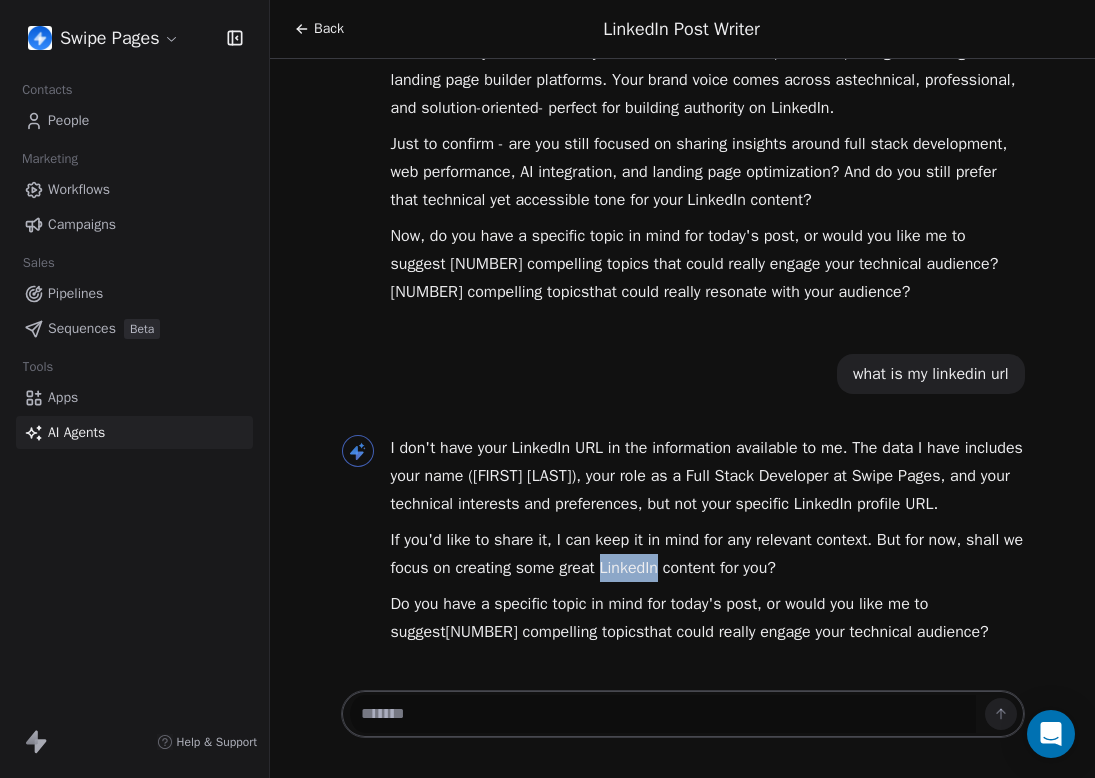 click on "If you'd like to share it, I can keep it in mind for any relevant context. But for now, shall we focus on creating some great LinkedIn content for you?" at bounding box center (708, 554) 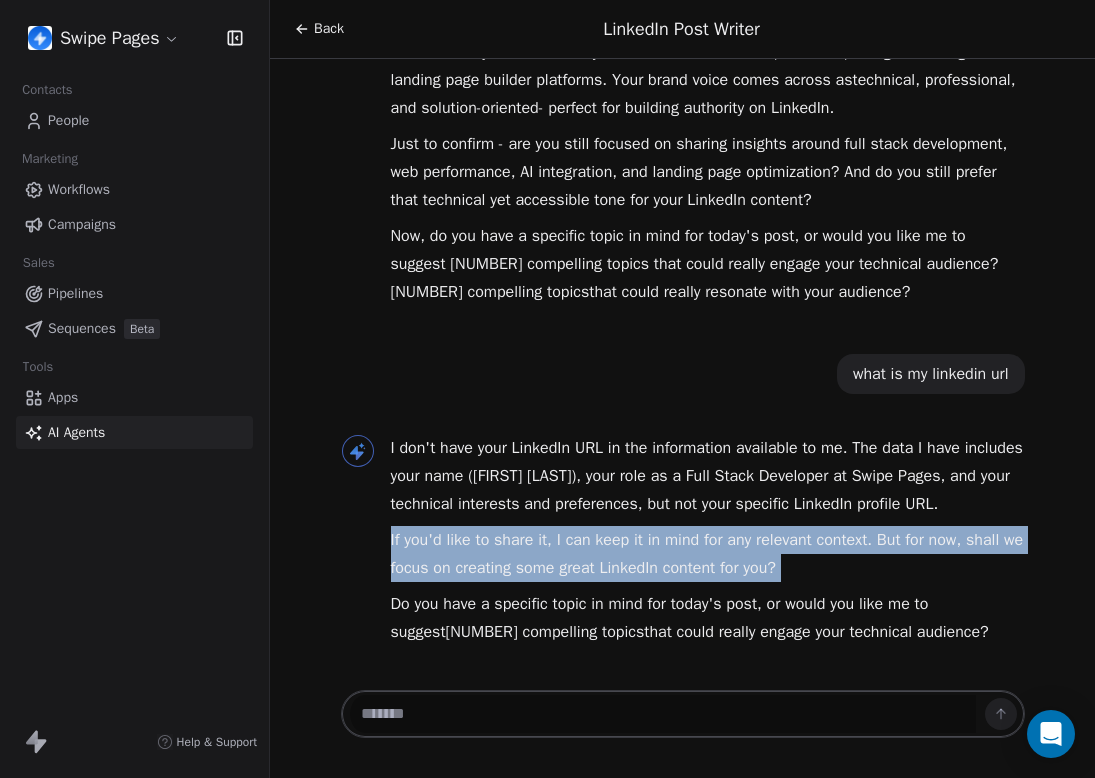 click on "If you'd like to share it, I can keep it in mind for any relevant context. But for now, shall we focus on creating some great LinkedIn content for you?" at bounding box center [708, 554] 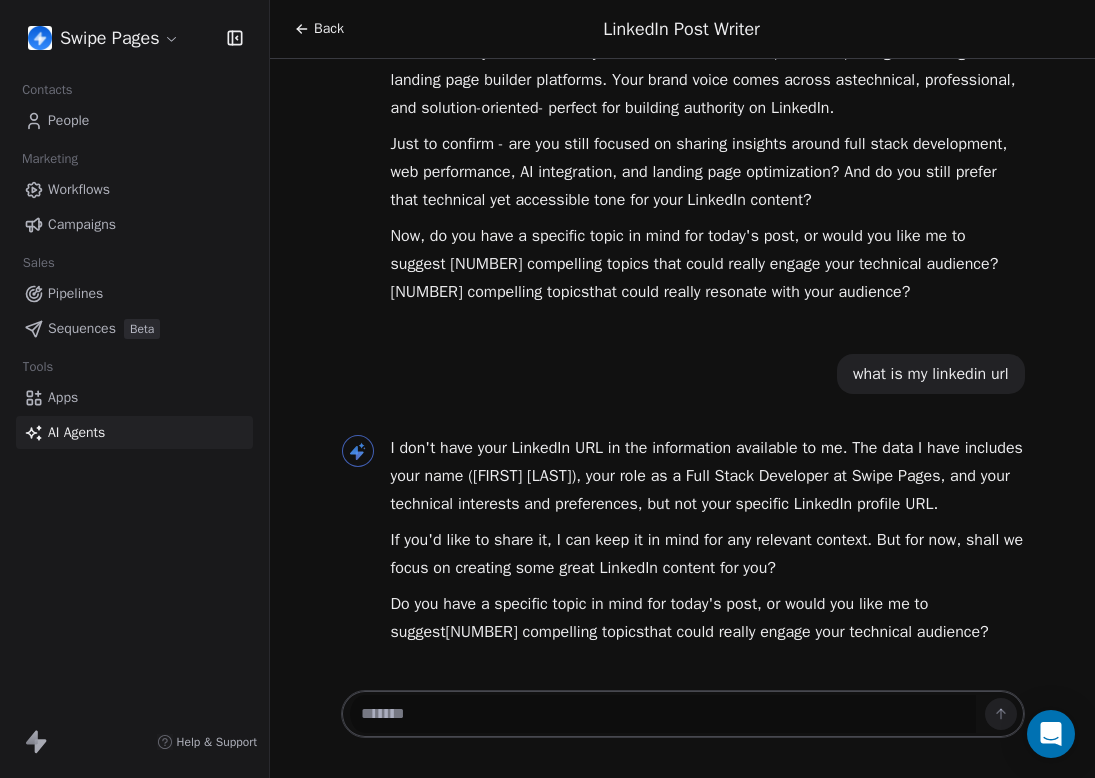 click on "I don't have your LinkedIn URL in the information available to me. The data I have includes your name ([FIRST] [LAST]), your role as a Full Stack Developer at Swipe Pages, and your technical interests and preferences, but not your specific LinkedIn profile URL." at bounding box center (708, 476) 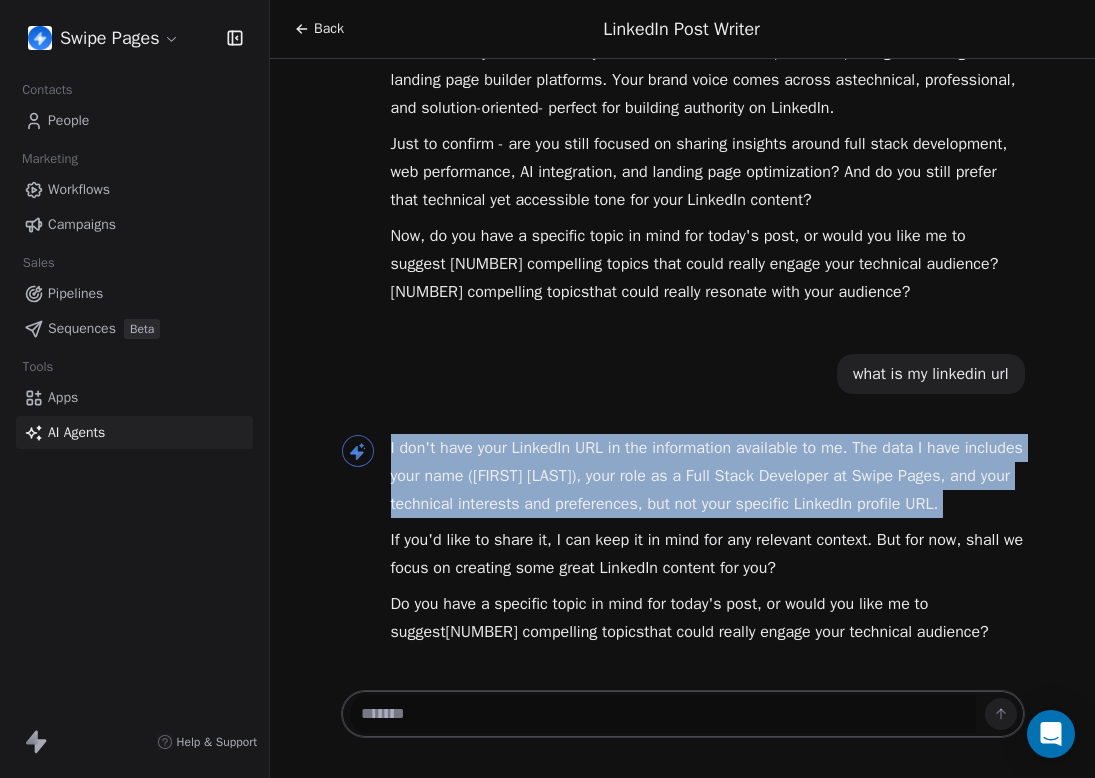 click on "I don't have your LinkedIn URL in the information available to me. The data I have includes your name ([FIRST] [LAST]), your role as a Full Stack Developer at Swipe Pages, and your technical interests and preferences, but not your specific LinkedIn profile URL." at bounding box center [708, 476] 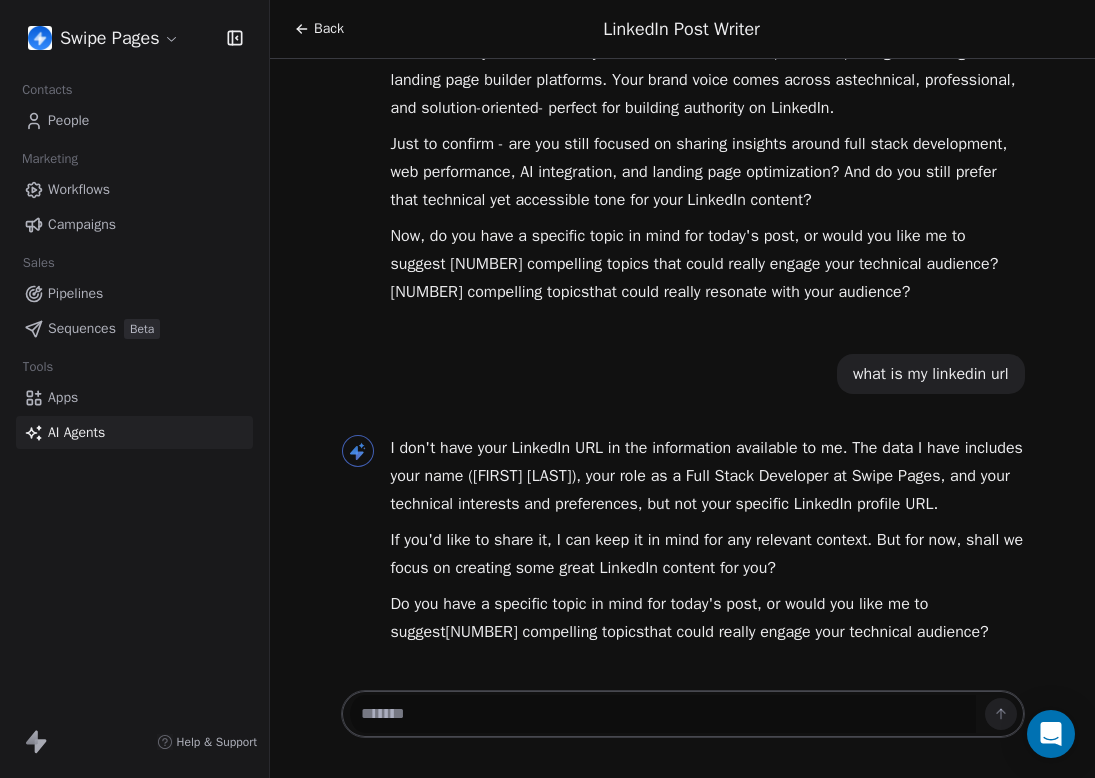 click on "I don't have your LinkedIn URL in the information available to me. The data I have includes your name ([FIRST] [LAST]), your role as a Full Stack Developer at Swipe Pages, and your technical interests and preferences, but not your specific LinkedIn profile URL." at bounding box center (708, 476) 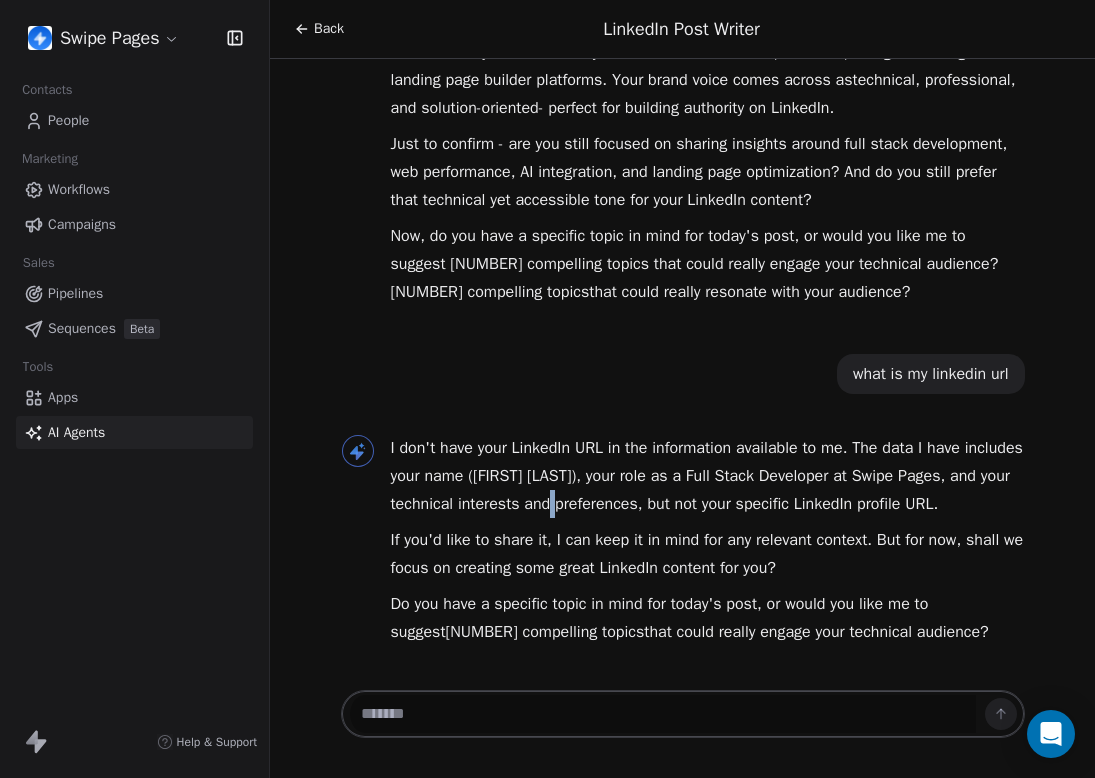 click on "I don't have your LinkedIn URL in the information available to me. The data I have includes your name ([FIRST] [LAST]), your role as a Full Stack Developer at Swipe Pages, and your technical interests and preferences, but not your specific LinkedIn profile URL." at bounding box center (708, 476) 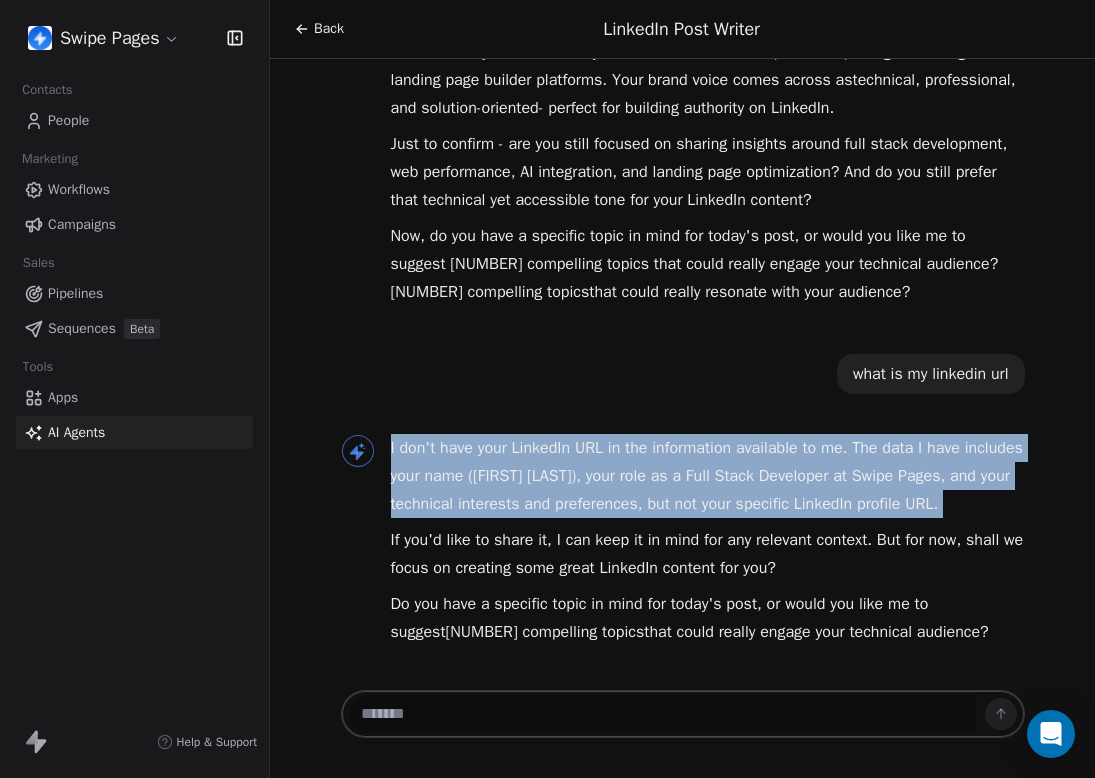 click on "If you'd like to share it, I can keep it in mind for any relevant context. But for now, shall we focus on creating some great LinkedIn content for you?" at bounding box center (708, 554) 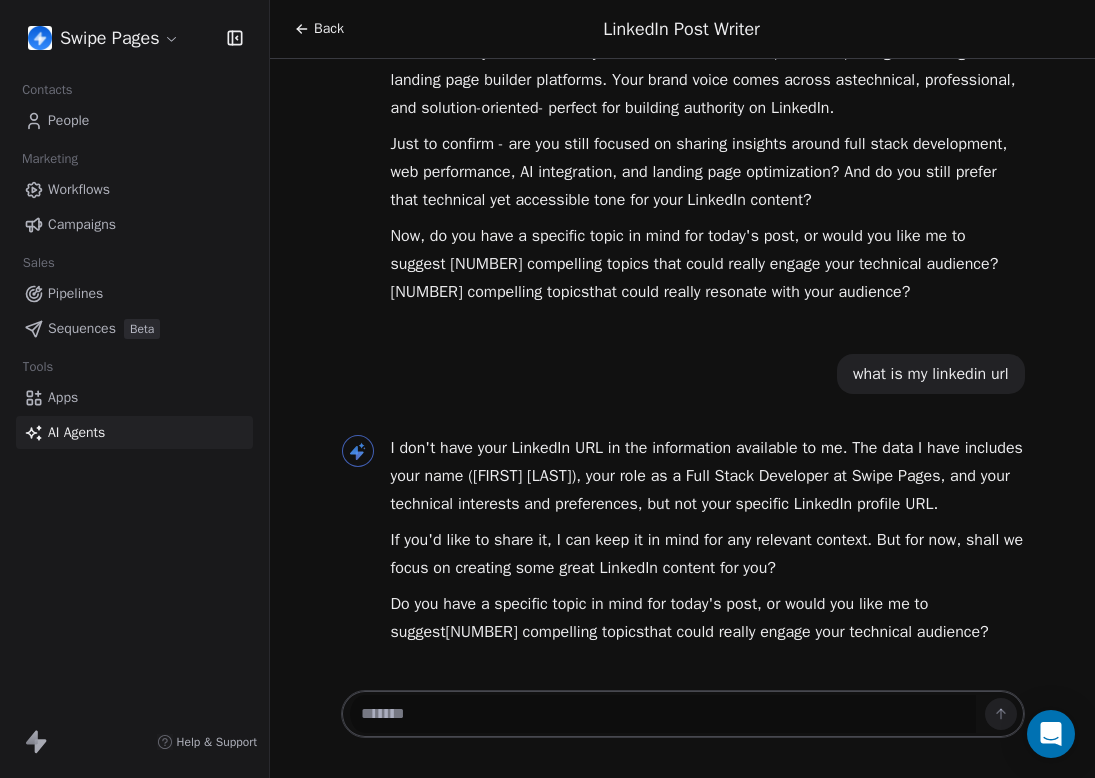 click on "If you'd like to share it, I can keep it in mind for any relevant context. But for now, shall we focus on creating some great LinkedIn content for you?" at bounding box center (708, 554) 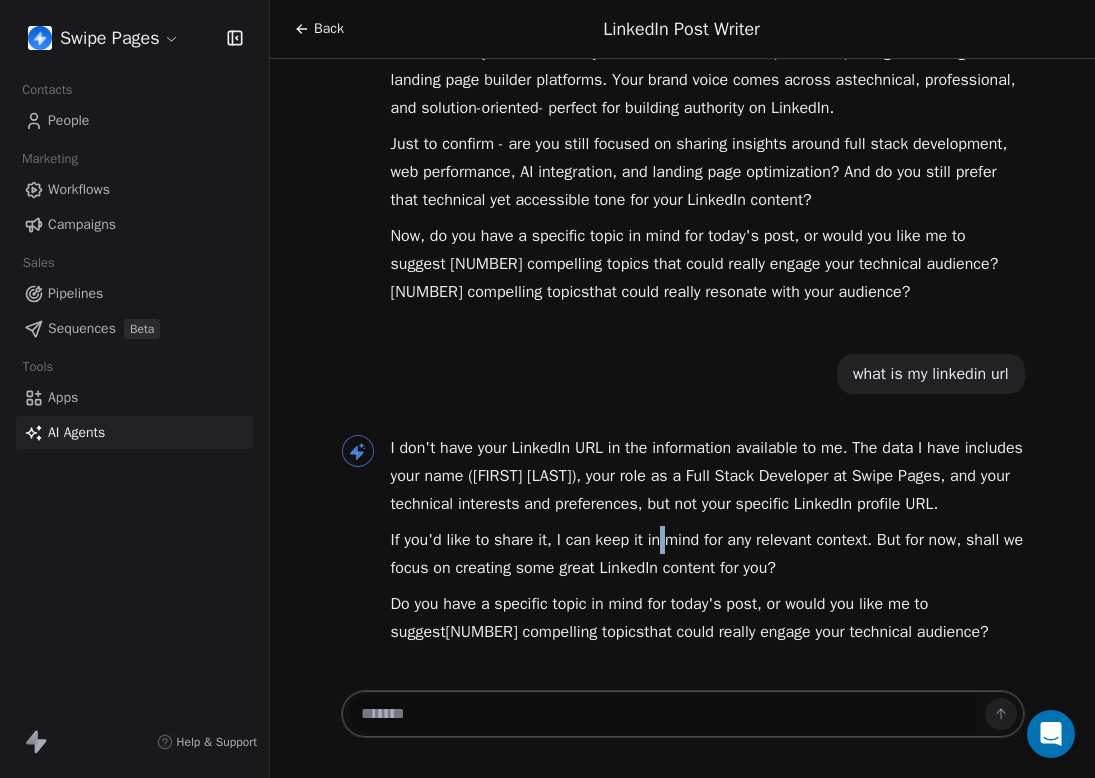 click on "If you'd like to share it, I can keep it in mind for any relevant context. But for now, shall we focus on creating some great LinkedIn content for you?" at bounding box center [708, 554] 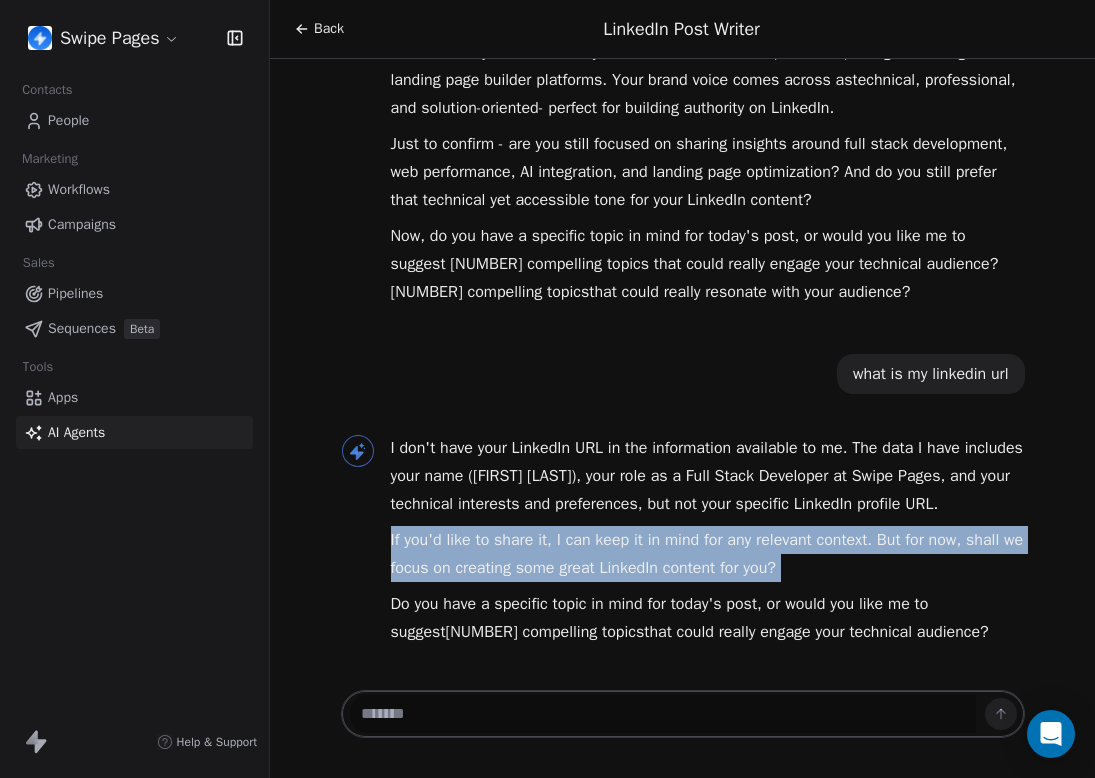 click on "Do you have a specific topic in mind for today's post, or would you like me to suggest  [NUMBER] compelling topics  that could really engage your technical audience?" at bounding box center (708, 618) 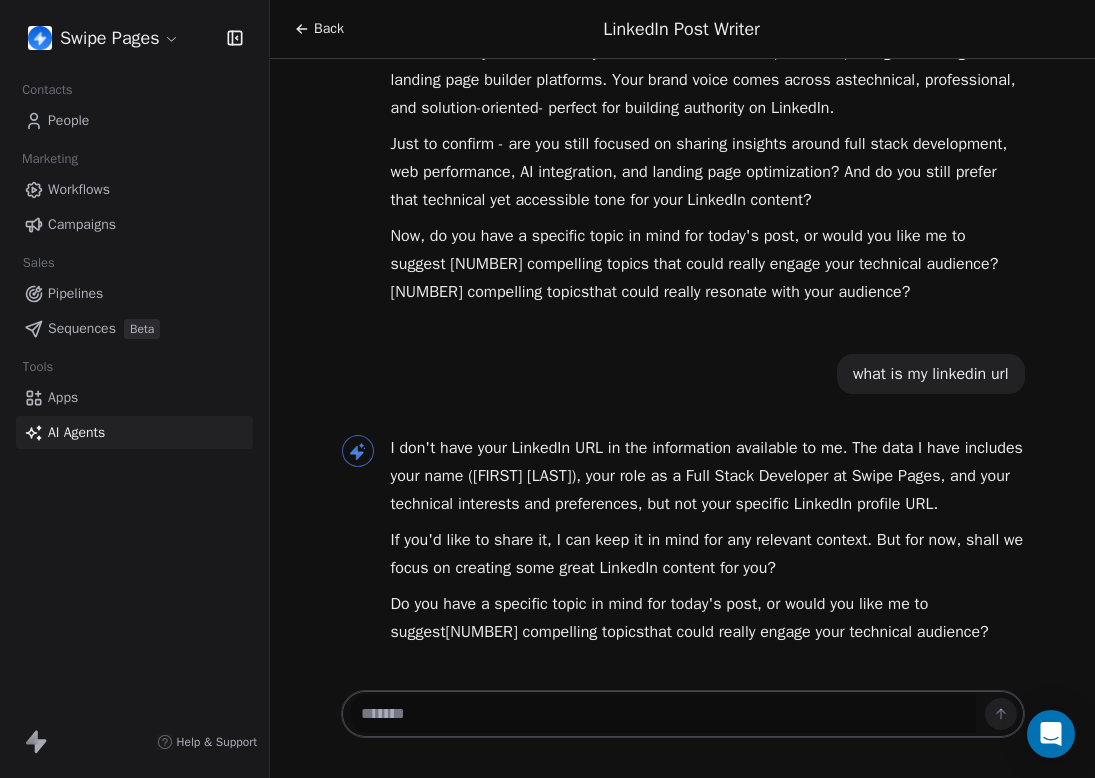 click on "Do you have a specific topic in mind for today's post, or would you like me to suggest  [NUMBER] compelling topics  that could really engage your technical audience?" at bounding box center [708, 618] 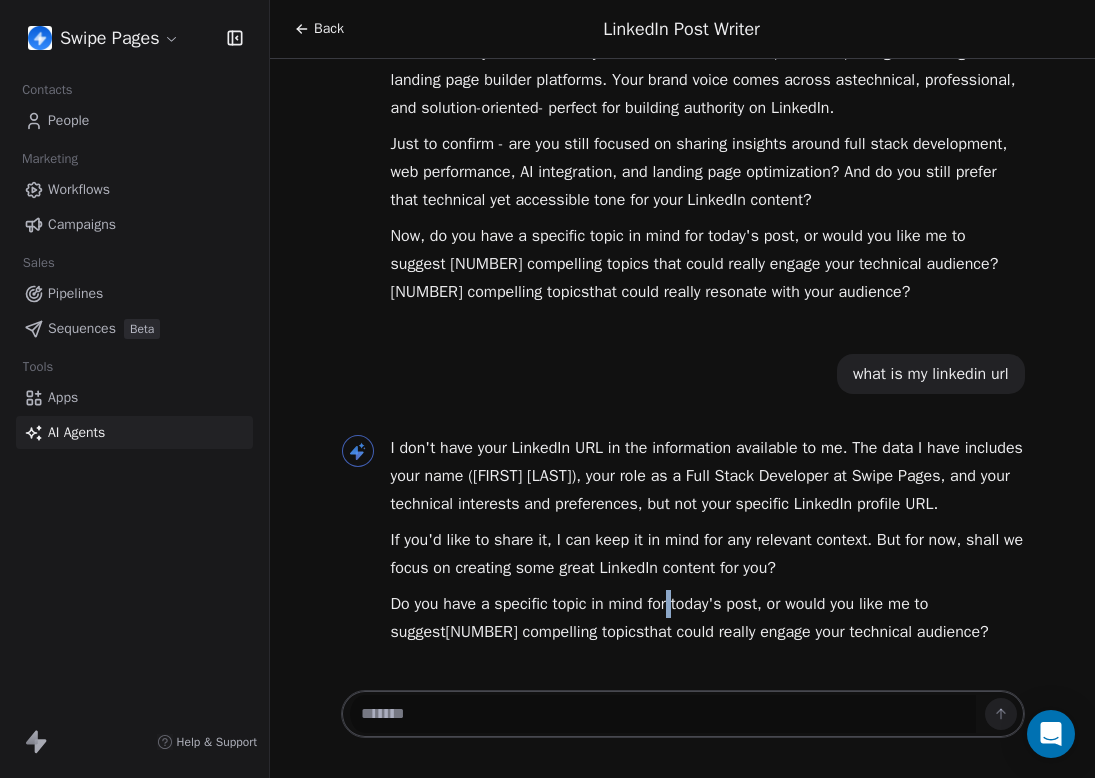 click on "Do you have a specific topic in mind for today's post, or would you like me to suggest  [NUMBER] compelling topics  that could really engage your technical audience?" at bounding box center [708, 618] 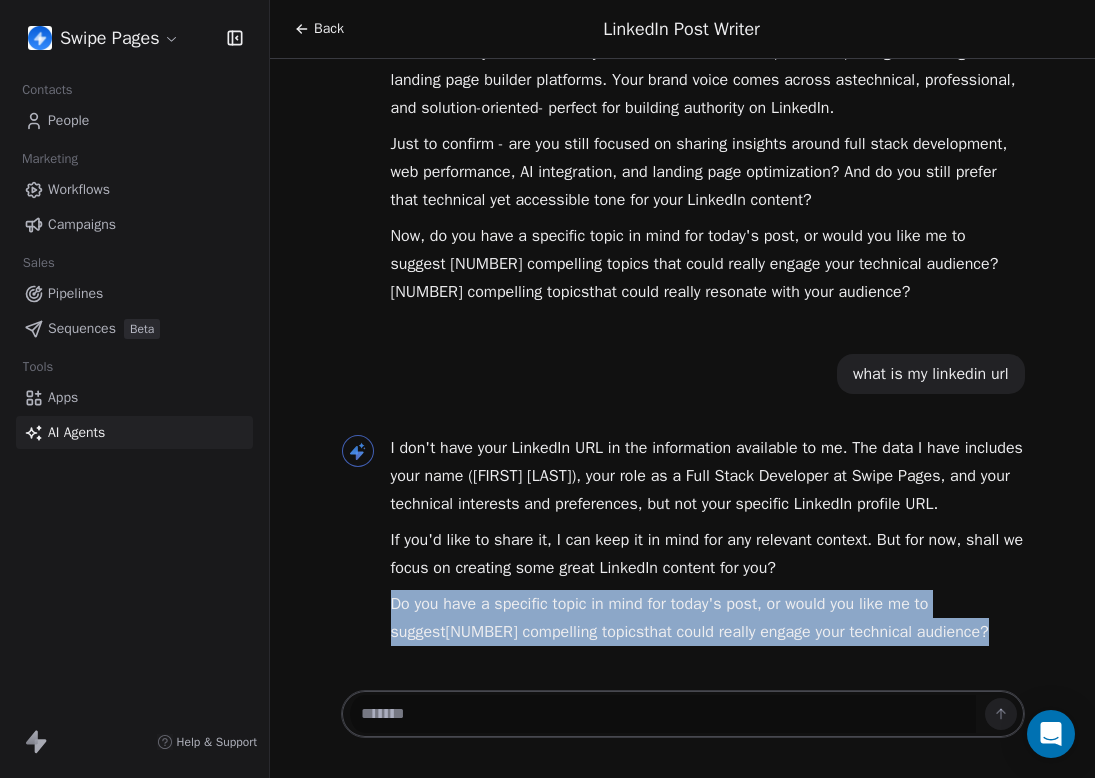 click on "If you'd like to share it, I can keep it in mind for any relevant context. But for now, shall we focus on creating some great LinkedIn content for you?" at bounding box center [708, 554] 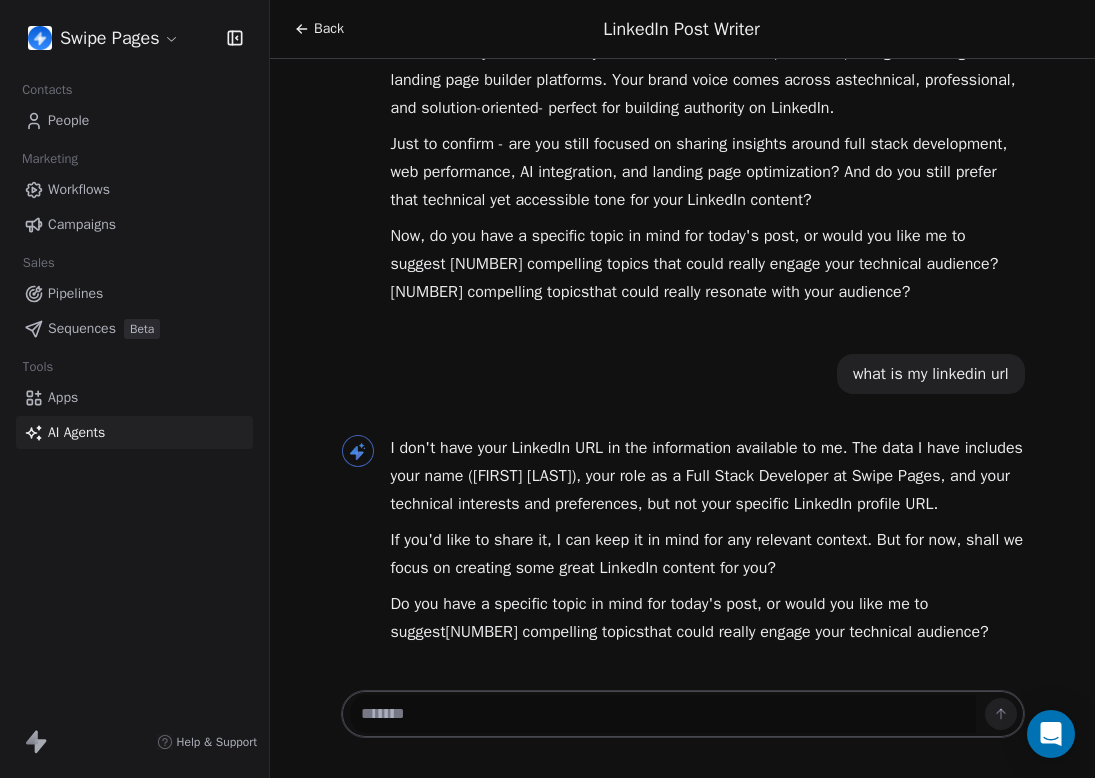 click on "If you'd like to share it, I can keep it in mind for any relevant context. But for now, shall we focus on creating some great LinkedIn content for you?" at bounding box center (708, 554) 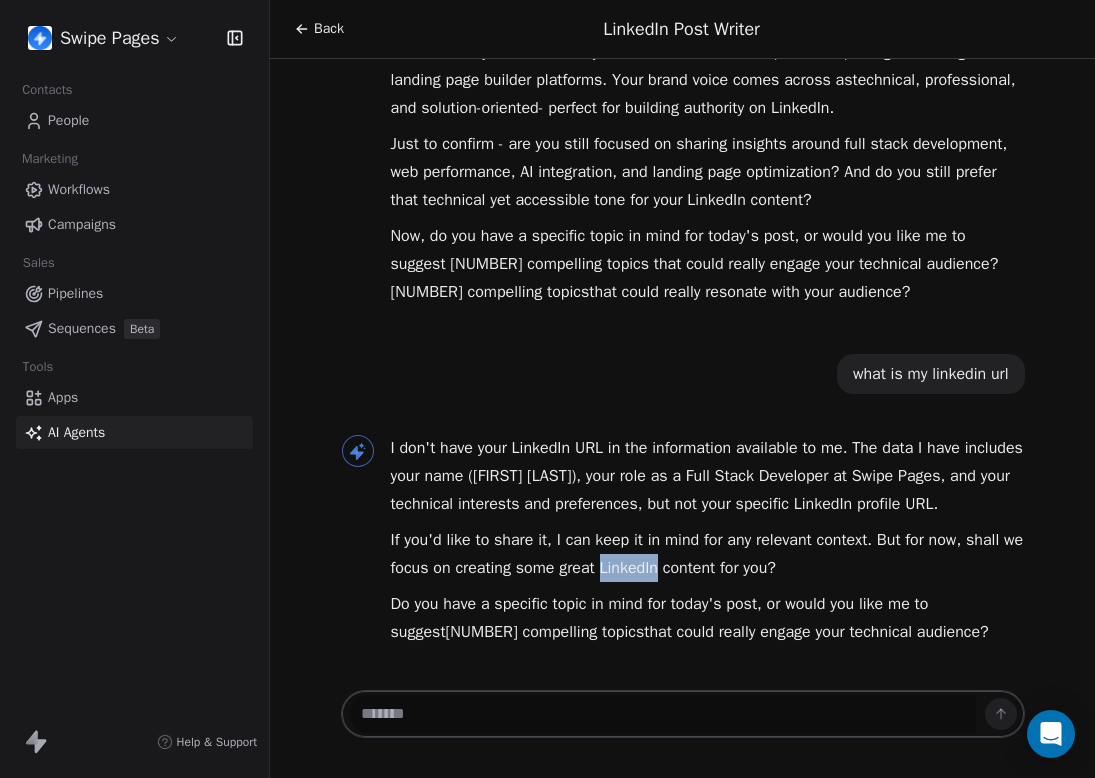 click on "If you'd like to share it, I can keep it in mind for any relevant context. But for now, shall we focus on creating some great LinkedIn content for you?" at bounding box center [708, 554] 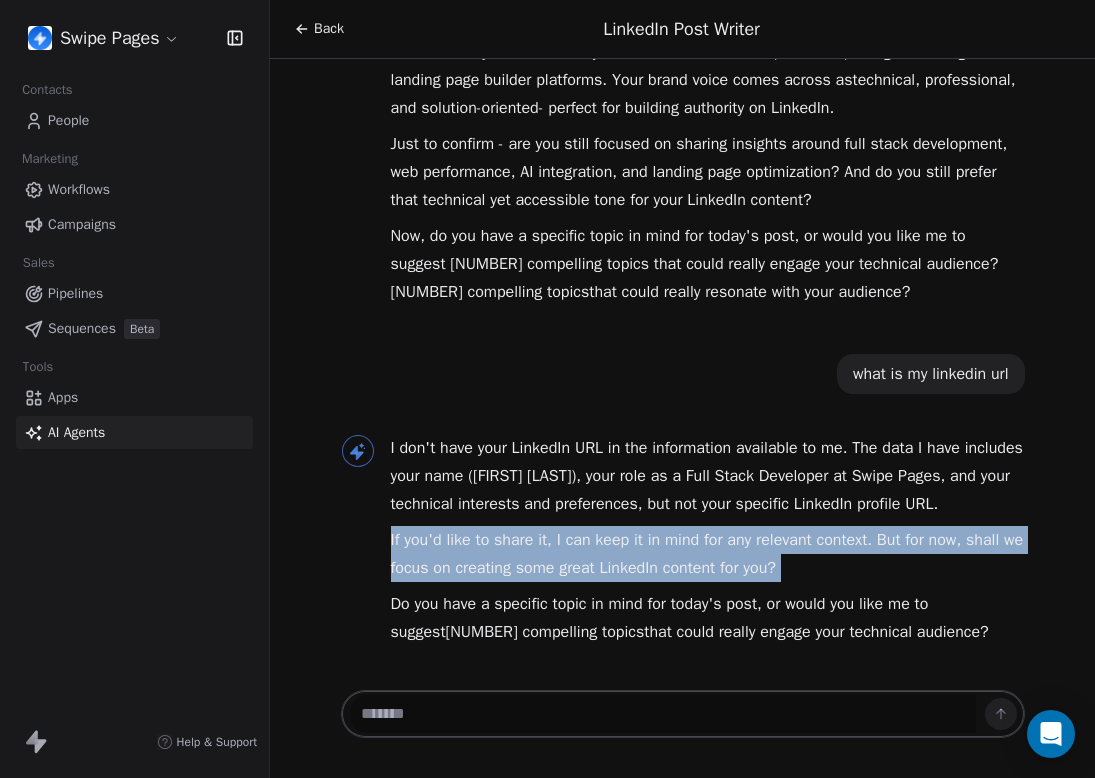 click on "I don't have your LinkedIn URL in the information available to me. The data I have includes your name ([FIRST] [LAST]), your role as a Full Stack Developer at Swipe Pages, and your technical interests and preferences, but not your specific LinkedIn profile URL." at bounding box center (708, 476) 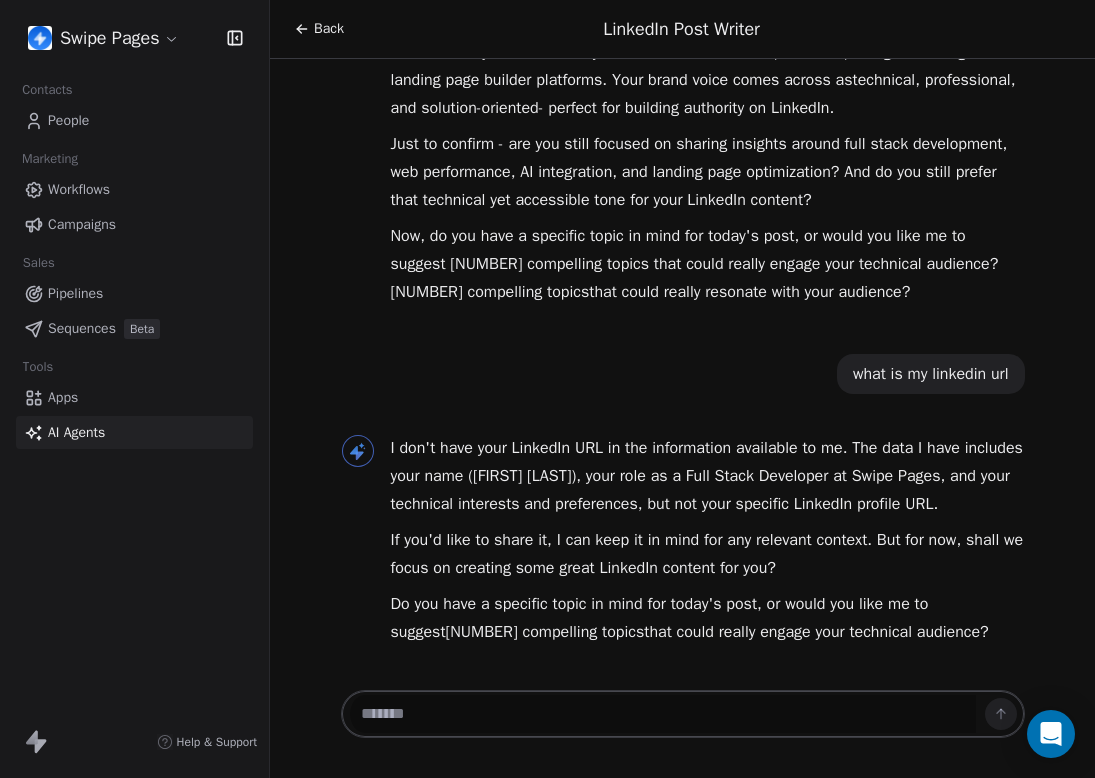 click on "I don't have your LinkedIn URL in the information available to me. The data I have includes your name ([FIRST] [LAST]), your role as a Full Stack Developer at Swipe Pages, and your technical interests and preferences, but not your specific LinkedIn profile URL." at bounding box center [708, 476] 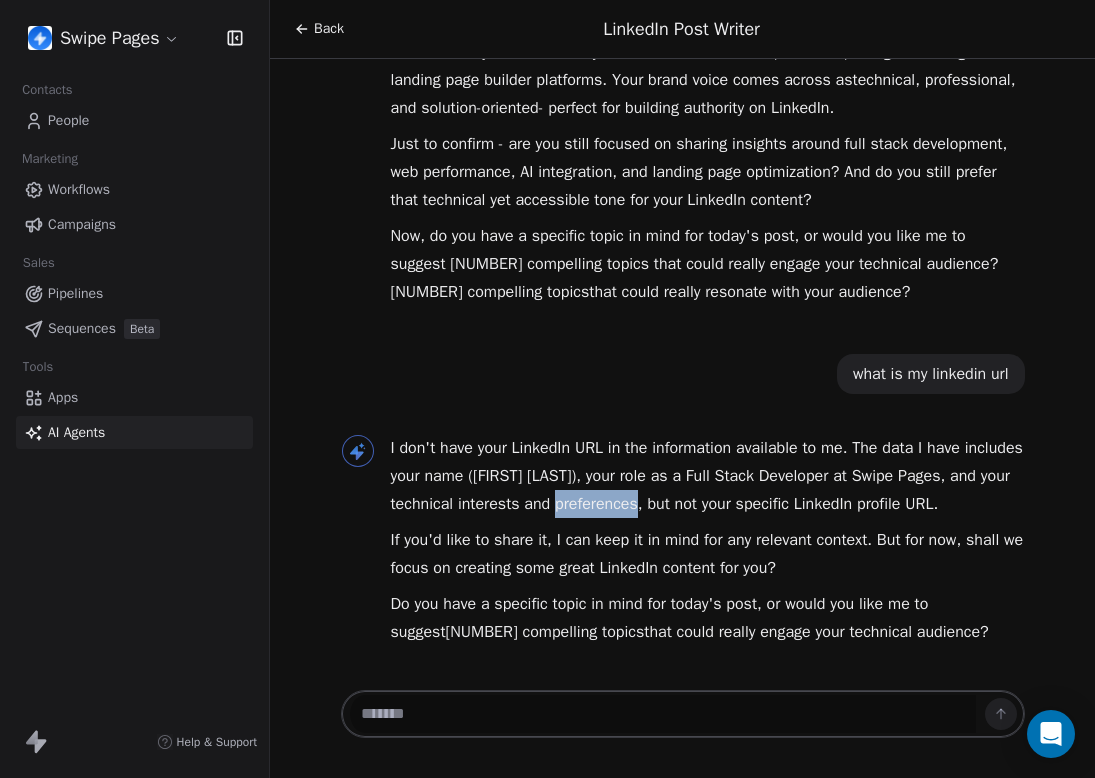 click on "I don't have your LinkedIn URL in the information available to me. The data I have includes your name ([FIRST] [LAST]), your role as a Full Stack Developer at Swipe Pages, and your technical interests and preferences, but not your specific LinkedIn profile URL." at bounding box center [708, 476] 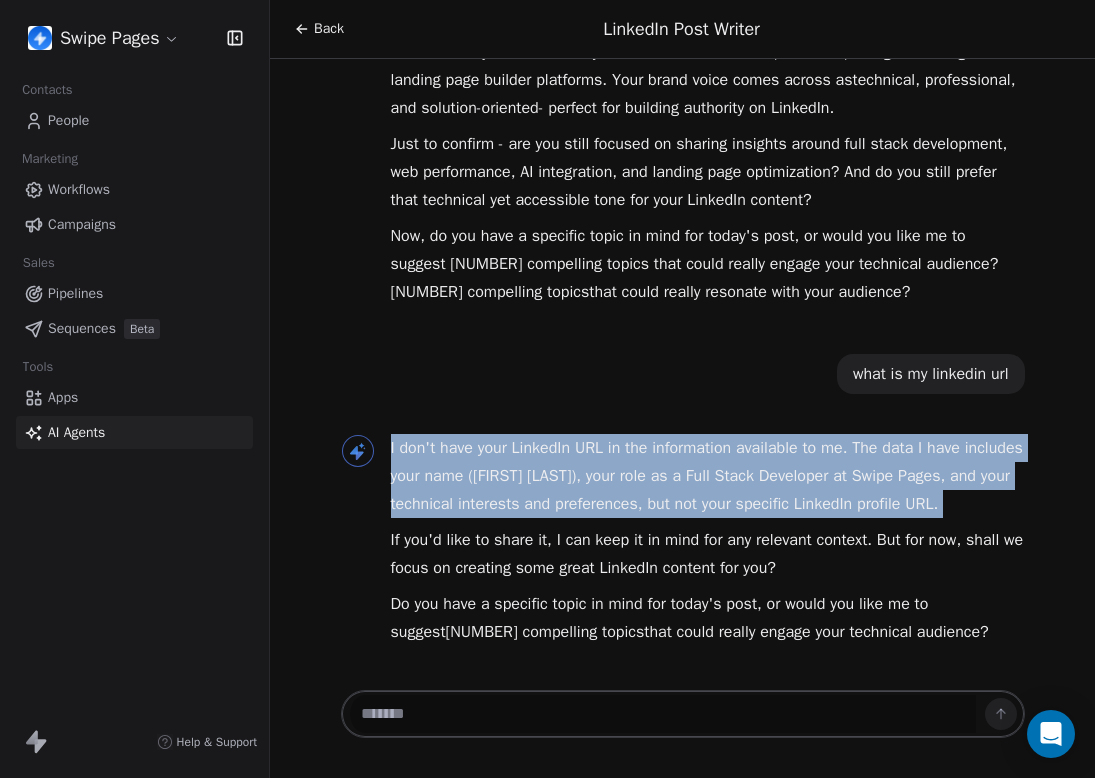 click on "If you'd like to share it, I can keep it in mind for any relevant context. But for now, shall we focus on creating some great LinkedIn content for you?" at bounding box center (708, 554) 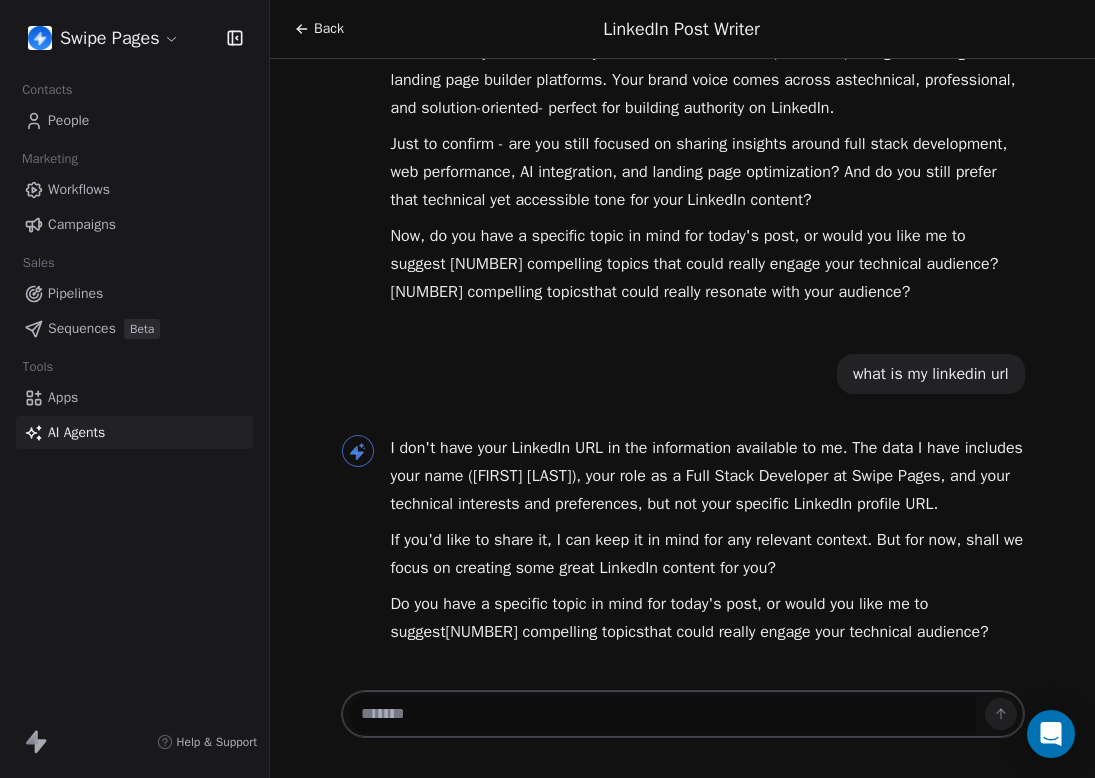 click on "If you'd like to share it, I can keep it in mind for any relevant context. But for now, shall we focus on creating some great LinkedIn content for you?" at bounding box center [708, 554] 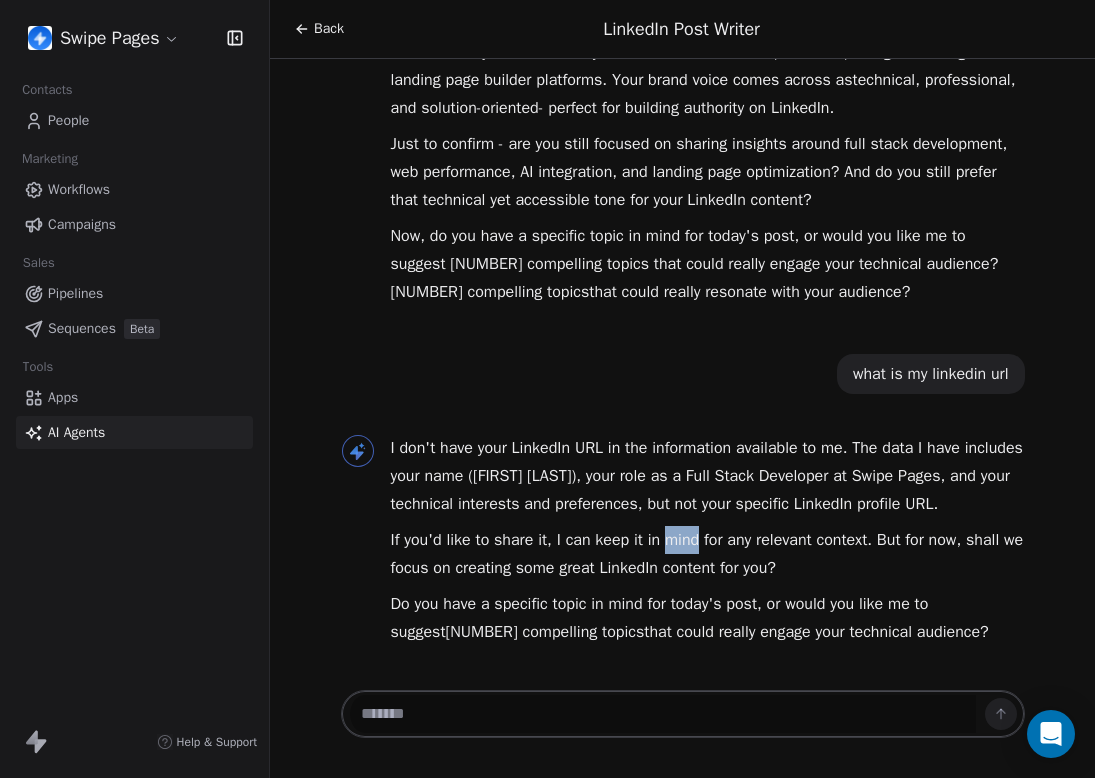 click on "If you'd like to share it, I can keep it in mind for any relevant context. But for now, shall we focus on creating some great LinkedIn content for you?" at bounding box center (708, 554) 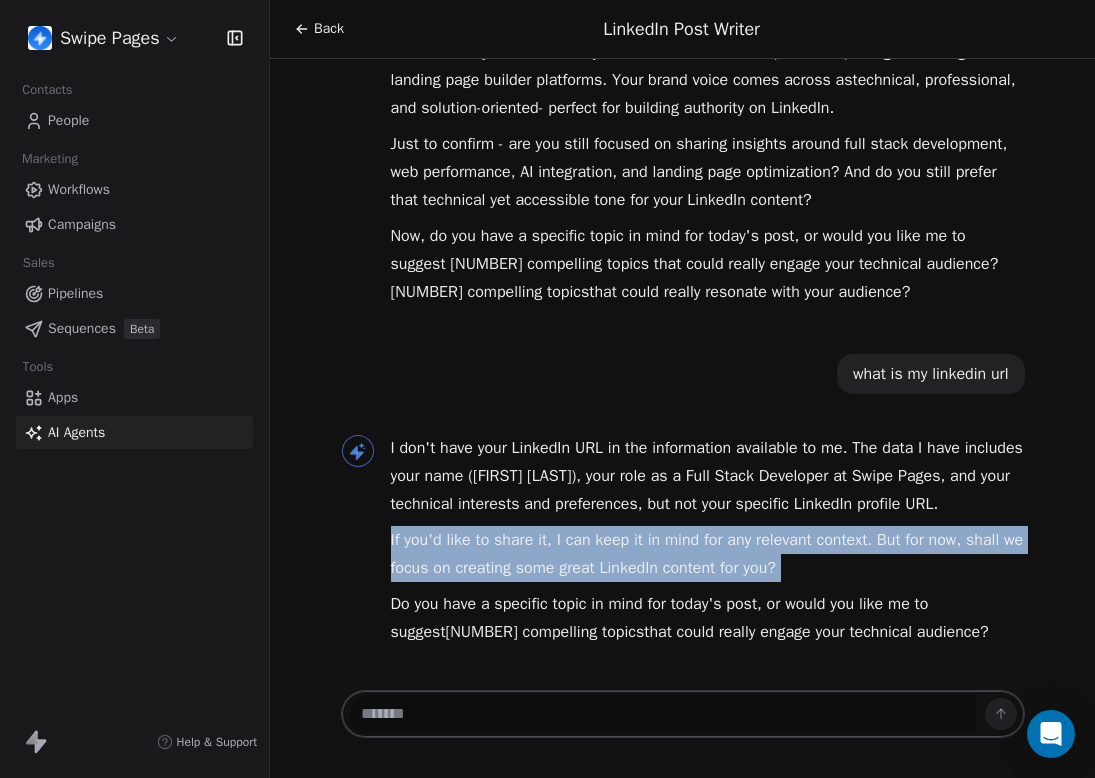 click on "If you'd like to share it, I can keep it in mind for any relevant context. But for now, shall we focus on creating some great LinkedIn content for you?" at bounding box center [708, 554] 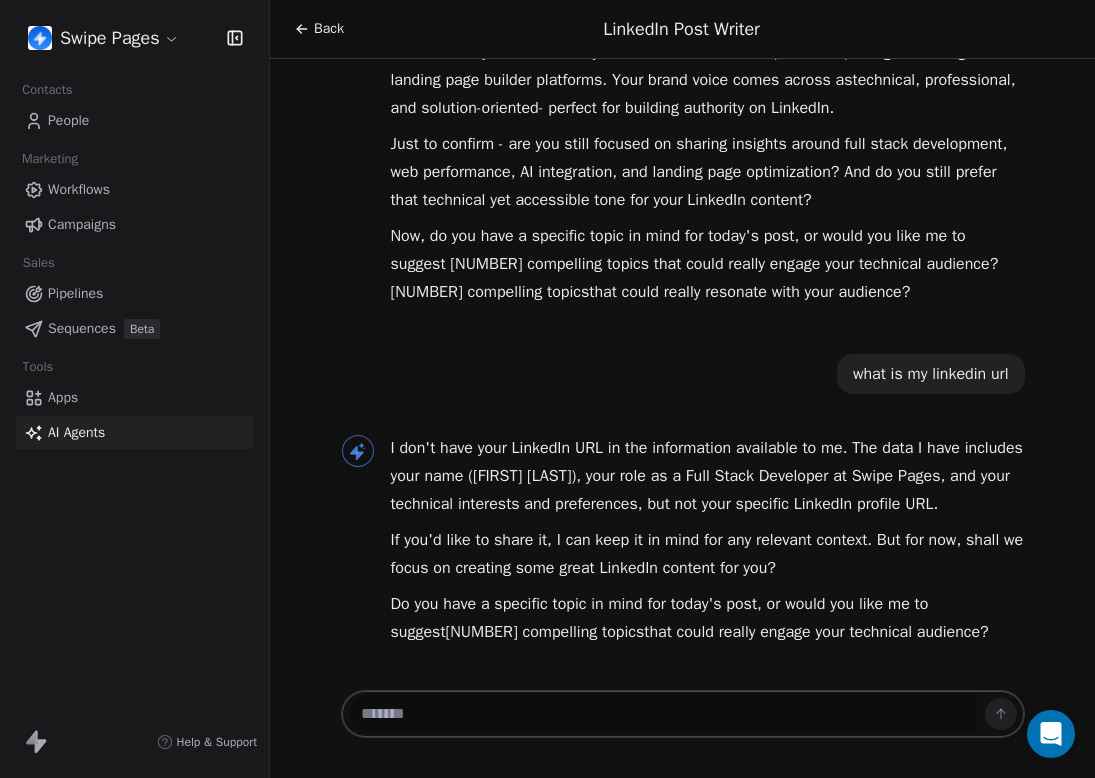 click on "Do you have a specific topic in mind for today's post, or would you like me to suggest  [NUMBER] compelling topics  that could really engage your technical audience?" at bounding box center [708, 618] 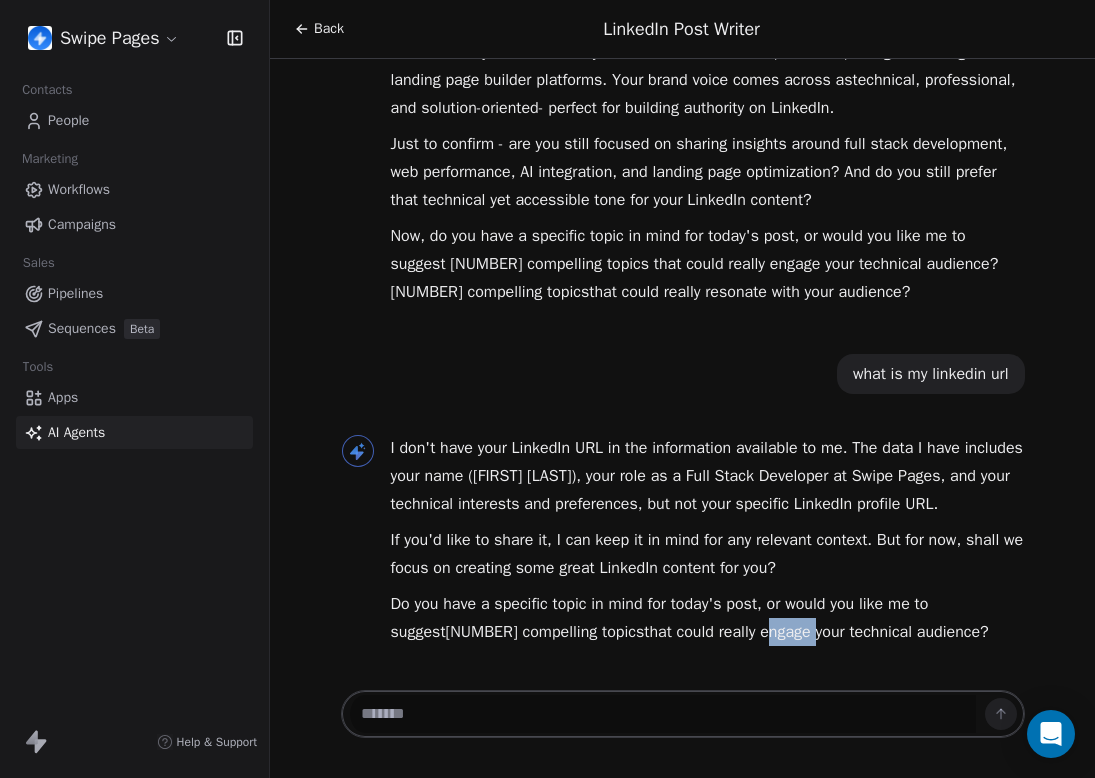 click on "Do you have a specific topic in mind for today's post, or would you like me to suggest  [NUMBER] compelling topics  that could really engage your technical audience?" at bounding box center [708, 618] 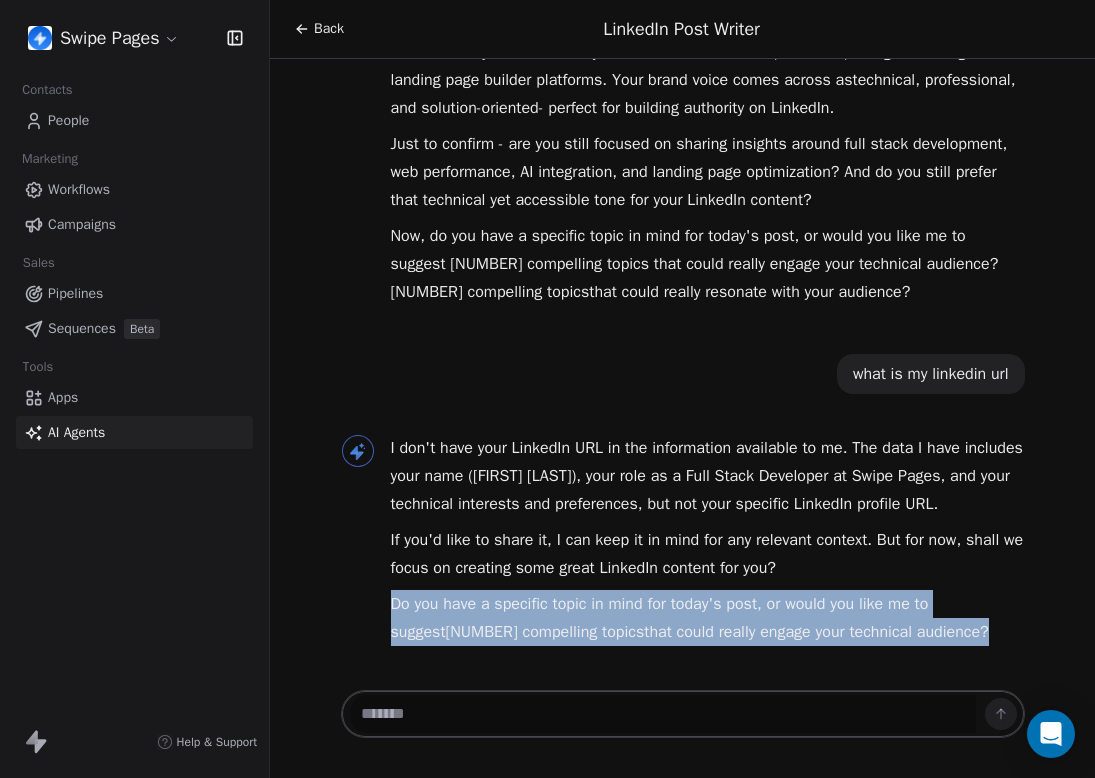 click on "Do you have a specific topic in mind for today's post, or would you like me to suggest  [NUMBER] compelling topics  that could really engage your technical audience?" at bounding box center (708, 618) 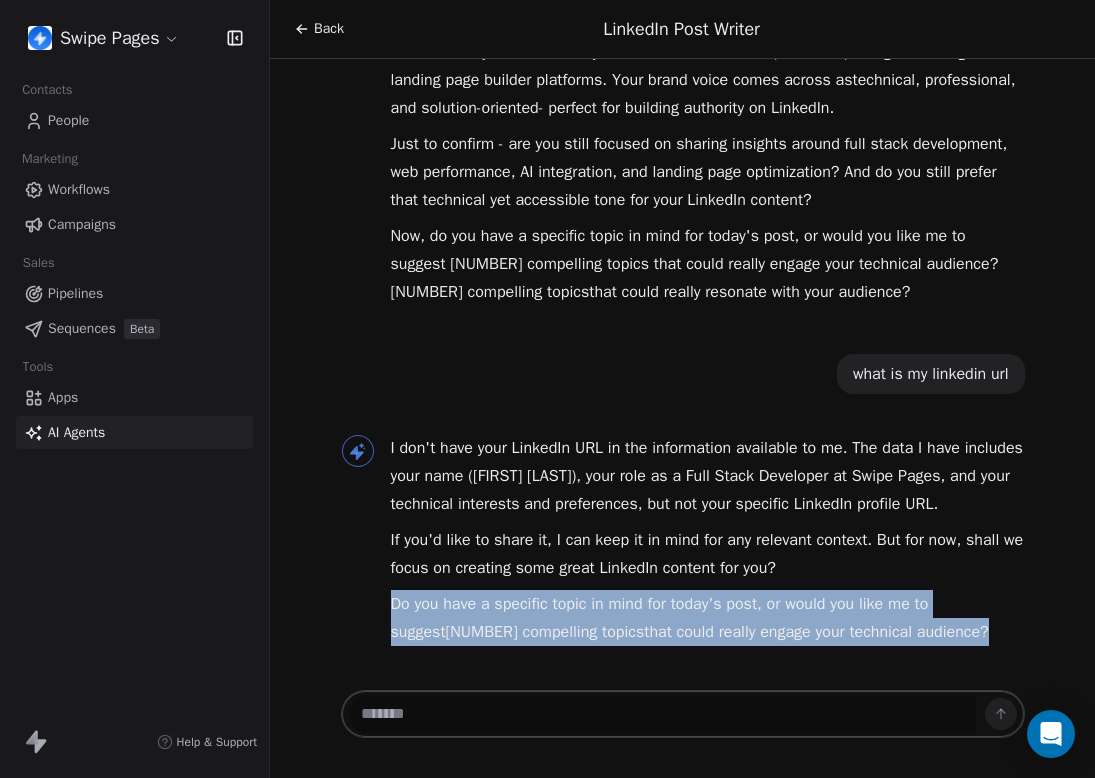 click on "If you'd like to share it, I can keep it in mind for any relevant context. But for now, shall we focus on creating some great LinkedIn content for you?" at bounding box center (708, 554) 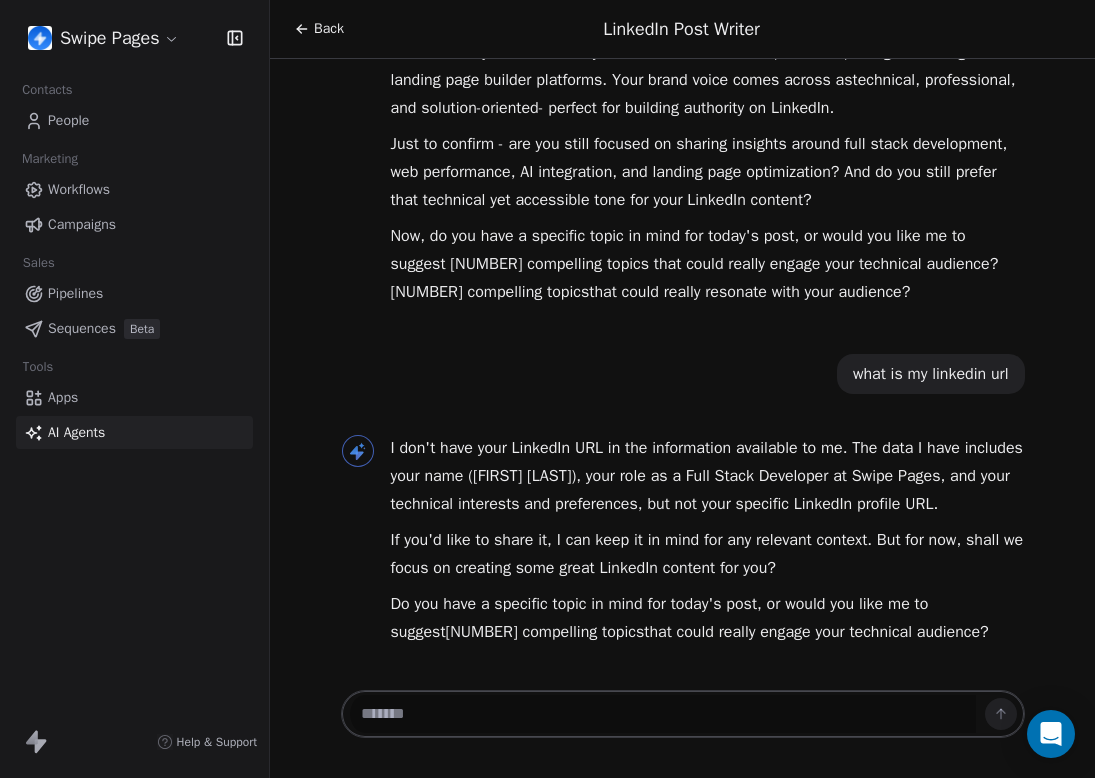 click on "If you'd like to share it, I can keep it in mind for any relevant context. But for now, shall we focus on creating some great LinkedIn content for you?" at bounding box center (708, 554) 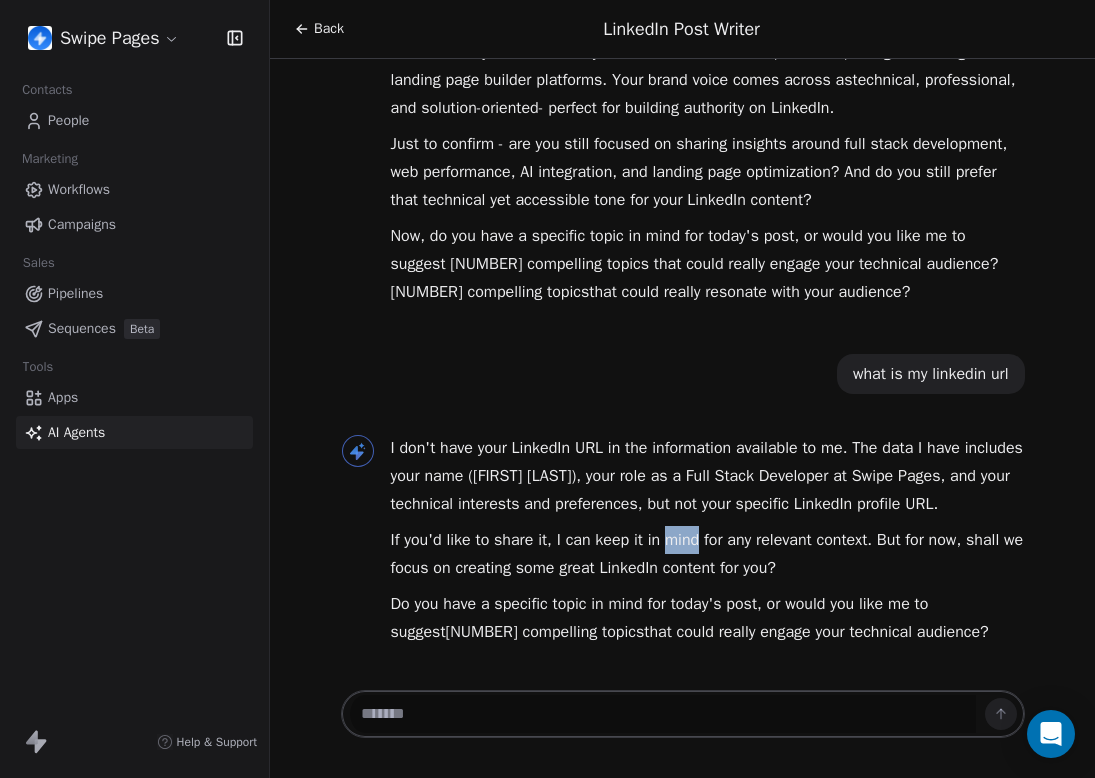 click on "If you'd like to share it, I can keep it in mind for any relevant context. But for now, shall we focus on creating some great LinkedIn content for you?" at bounding box center (708, 554) 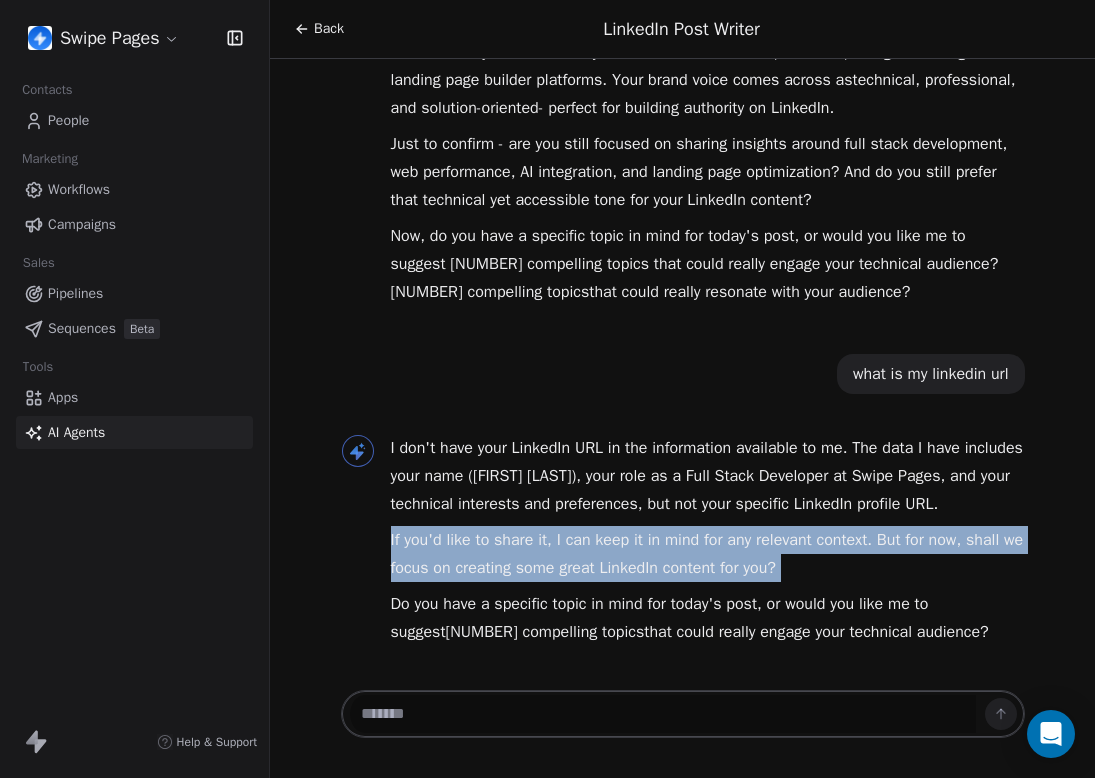 click on "I don't have your LinkedIn URL in the information available to me. The data I have includes your name ([FIRST] [LAST]), your role as a Full Stack Developer at Swipe Pages, and your technical interests and preferences, but not your specific LinkedIn profile URL." at bounding box center [708, 476] 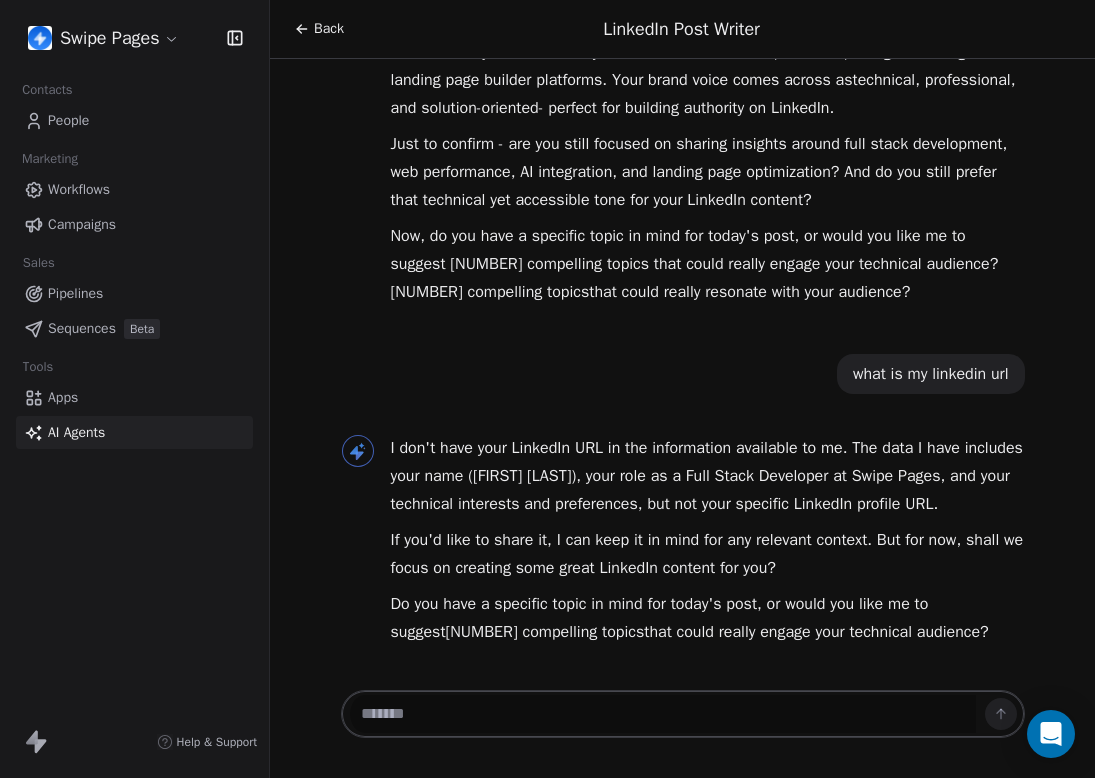 click on "I don't have your LinkedIn URL in the information available to me. The data I have includes your name ([FIRST] [LAST]), your role as a Full Stack Developer at Swipe Pages, and your technical interests and preferences, but not your specific LinkedIn profile URL." at bounding box center (708, 476) 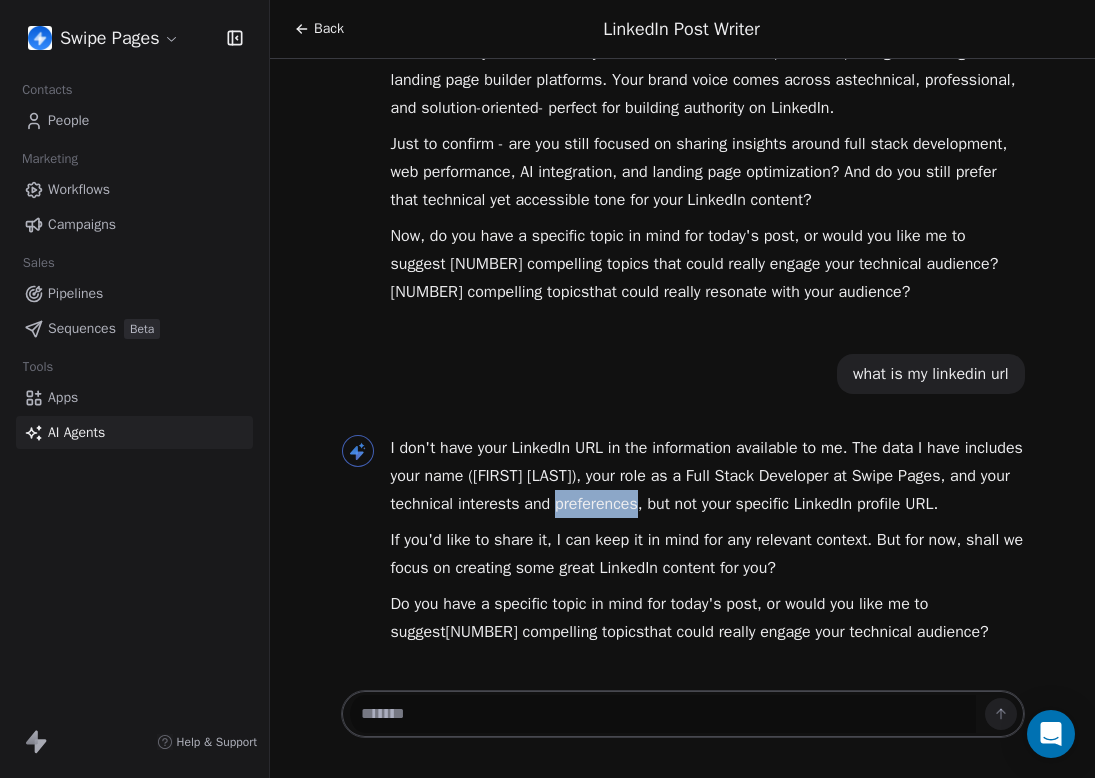 click on "I don't have your LinkedIn URL in the information available to me. The data I have includes your name ([FIRST] [LAST]), your role as a Full Stack Developer at Swipe Pages, and your technical interests and preferences, but not your specific LinkedIn profile URL." at bounding box center [708, 476] 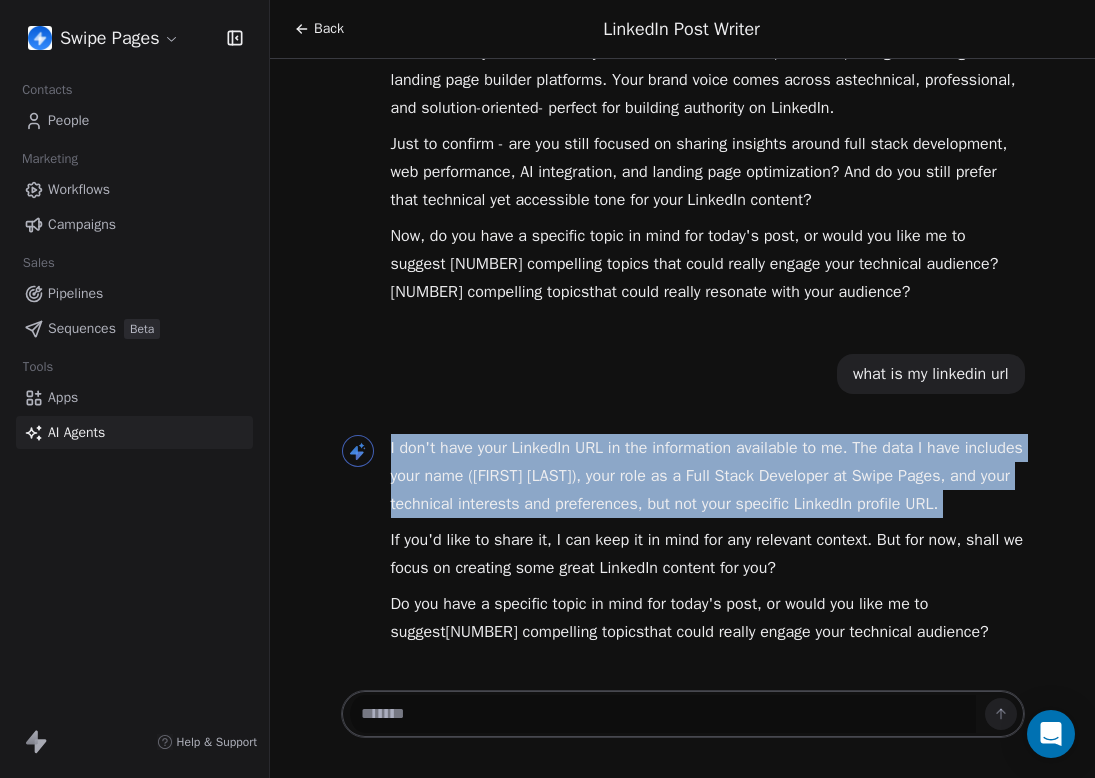 click on "I don't have your LinkedIn URL in the information available to me. The data I have includes your name ([FIRST] [LAST]), your role as a Full Stack Developer at Swipe Pages, and your technical interests and preferences, but not your specific LinkedIn profile URL." at bounding box center (708, 476) 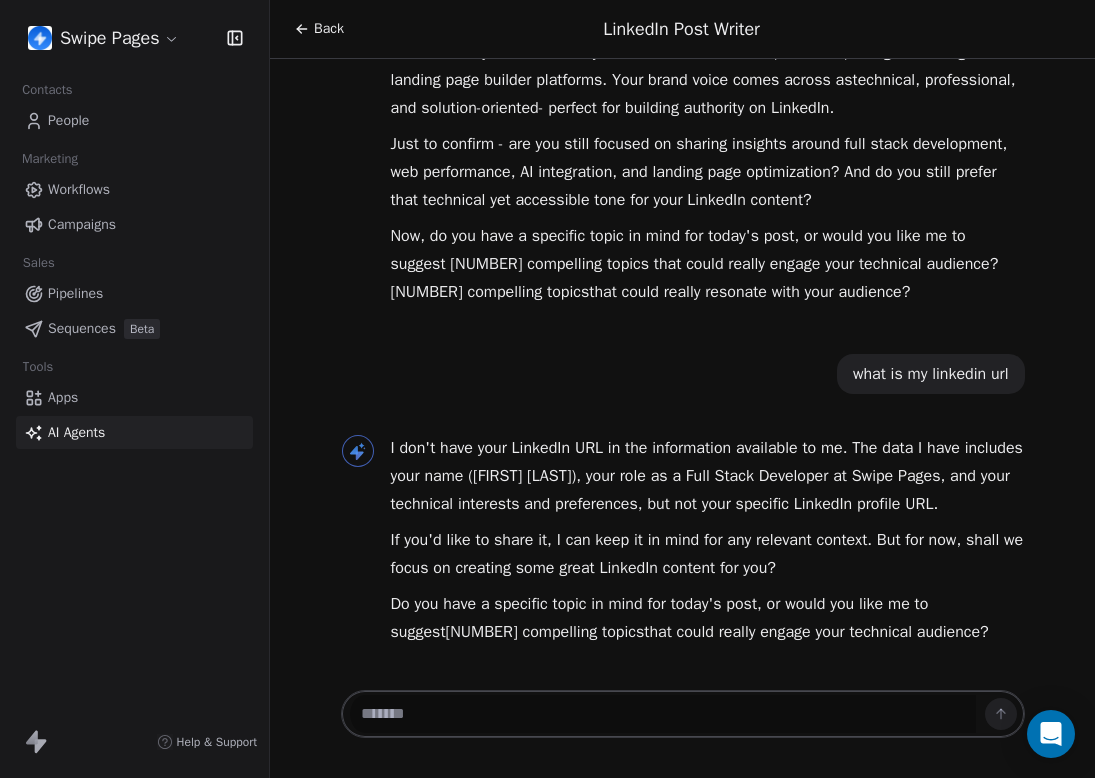 click on "If you'd like to share it, I can keep it in mind for any relevant context. But for now, shall we focus on creating some great LinkedIn content for you?" at bounding box center (708, 554) 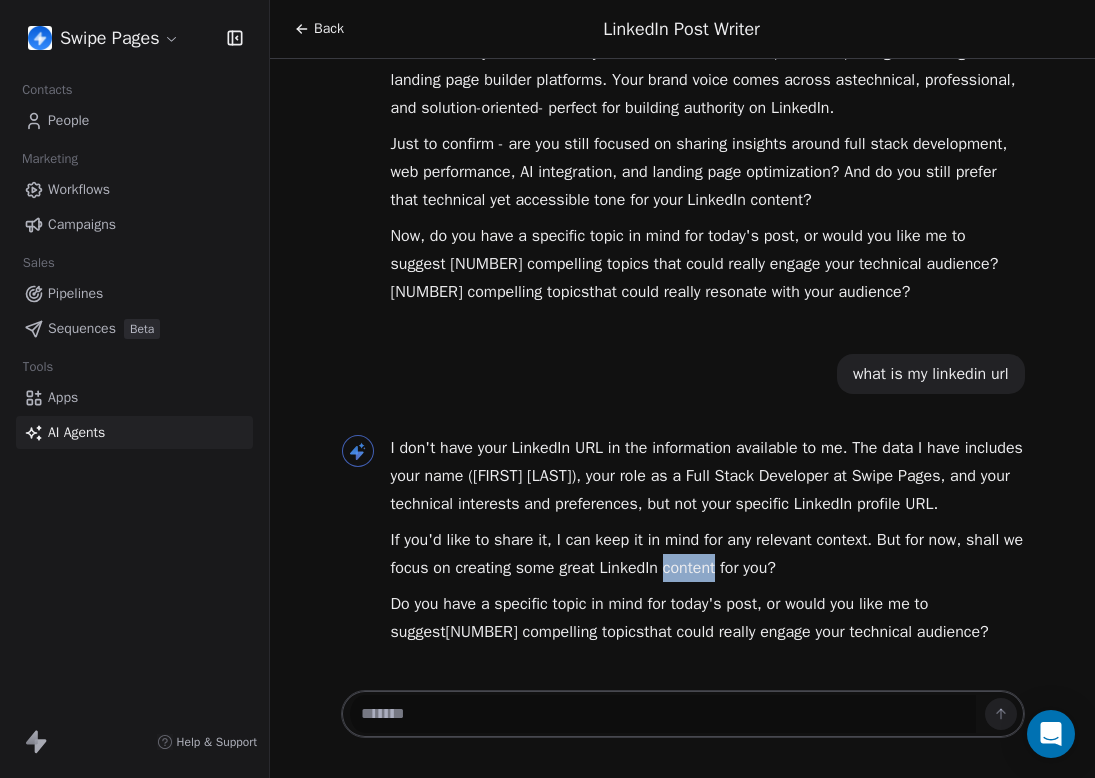 click on "If you'd like to share it, I can keep it in mind for any relevant context. But for now, shall we focus on creating some great LinkedIn content for you?" at bounding box center [708, 554] 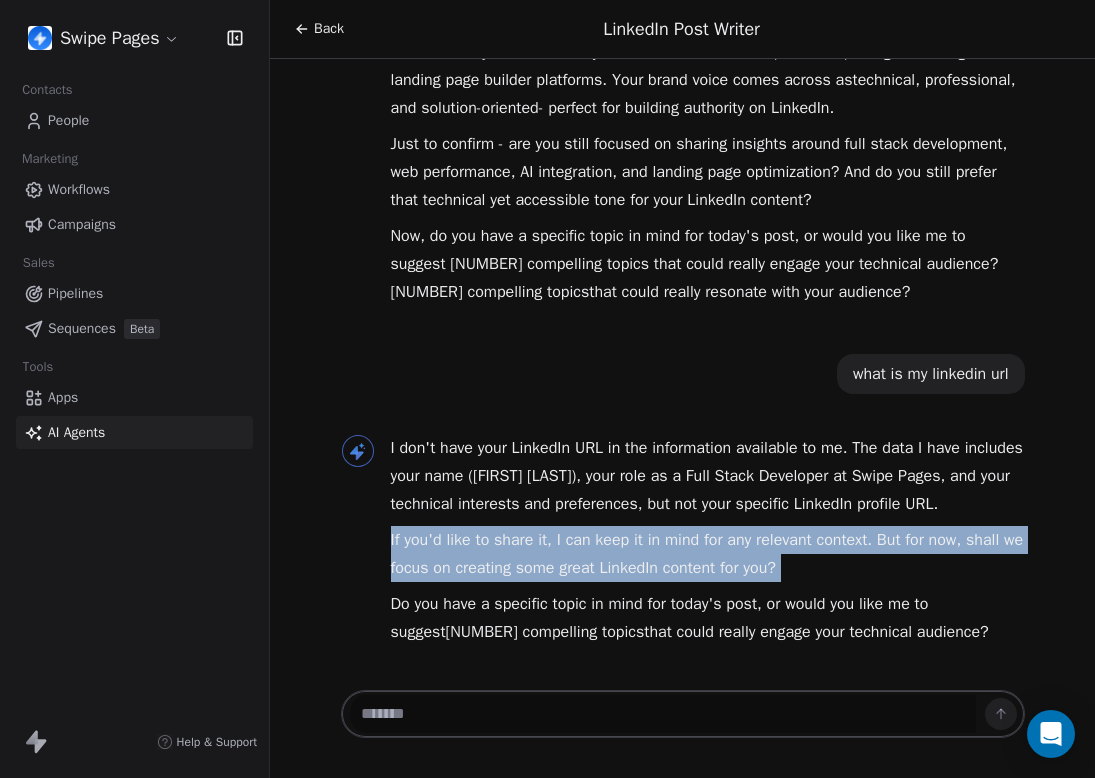 click on "If you'd like to share it, I can keep it in mind for any relevant context. But for now, shall we focus on creating some great LinkedIn content for you?" at bounding box center (708, 554) 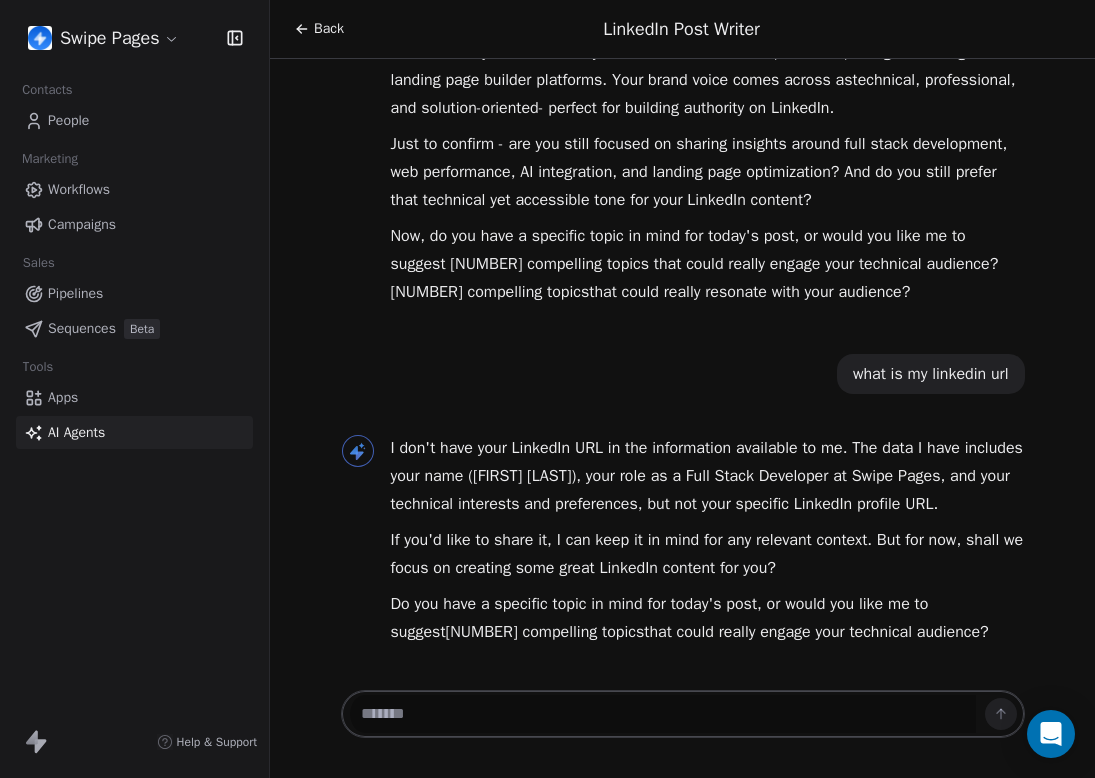 click on "Do you have a specific topic in mind for today's post, or would you like me to suggest  [NUMBER] compelling topics  that could really engage your technical audience?" at bounding box center (708, 618) 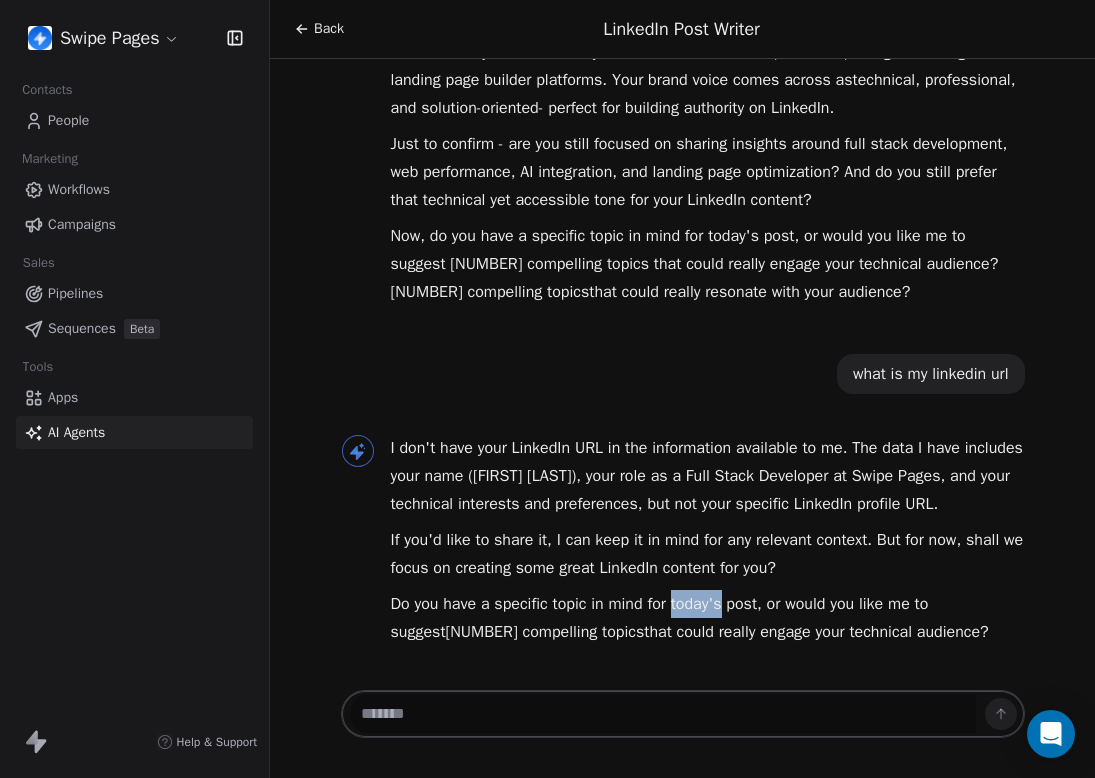 click on "Do you have a specific topic in mind for today's post, or would you like me to suggest  [NUMBER] compelling topics  that could really engage your technical audience?" at bounding box center [708, 618] 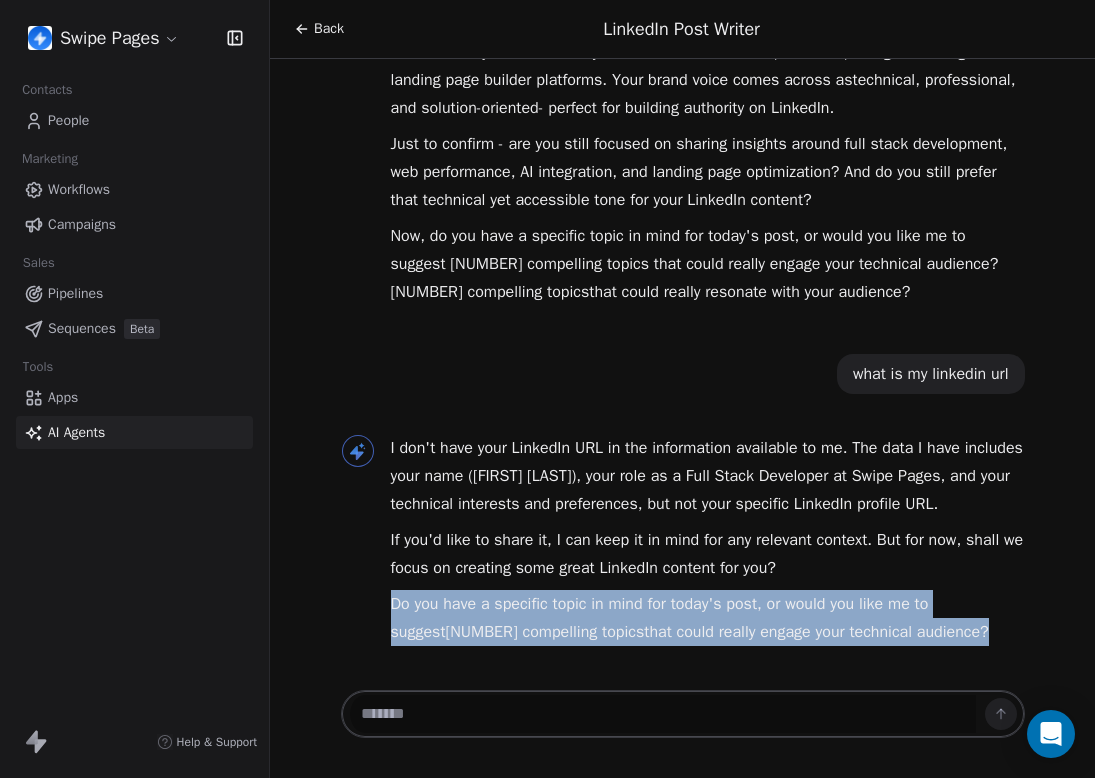 click on "If you'd like to share it, I can keep it in mind for any relevant context. But for now, shall we focus on creating some great LinkedIn content for you?" at bounding box center (708, 554) 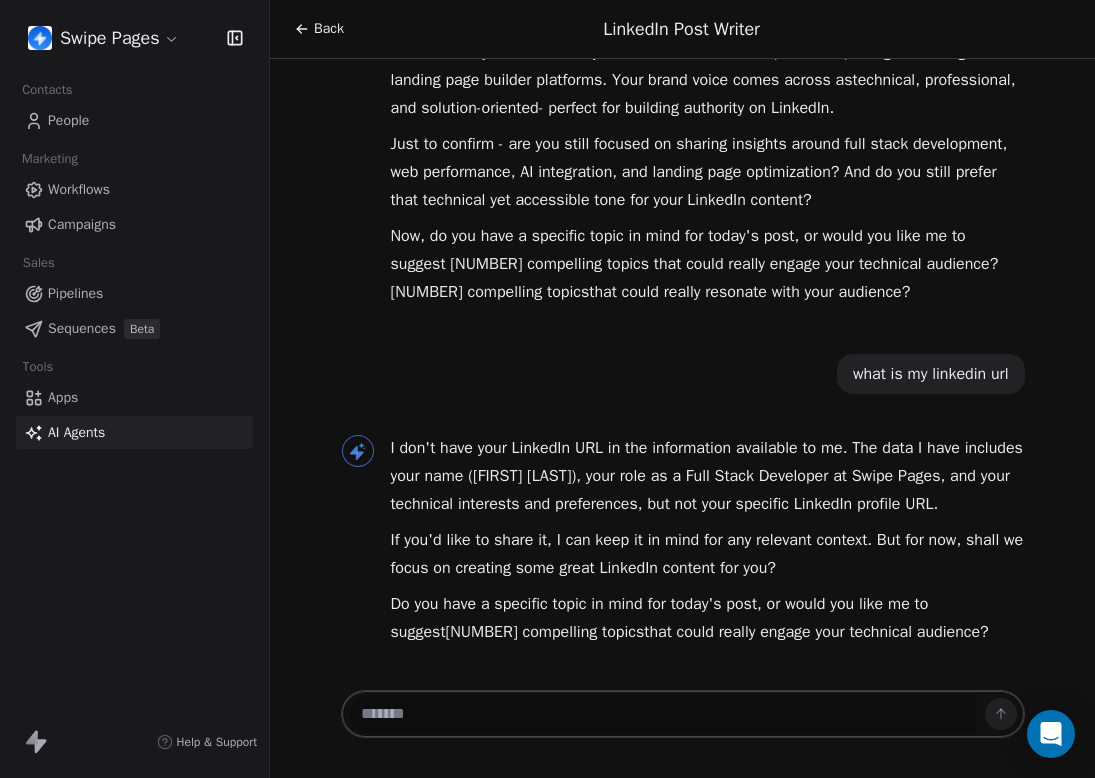 click on "Back" at bounding box center [329, 29] 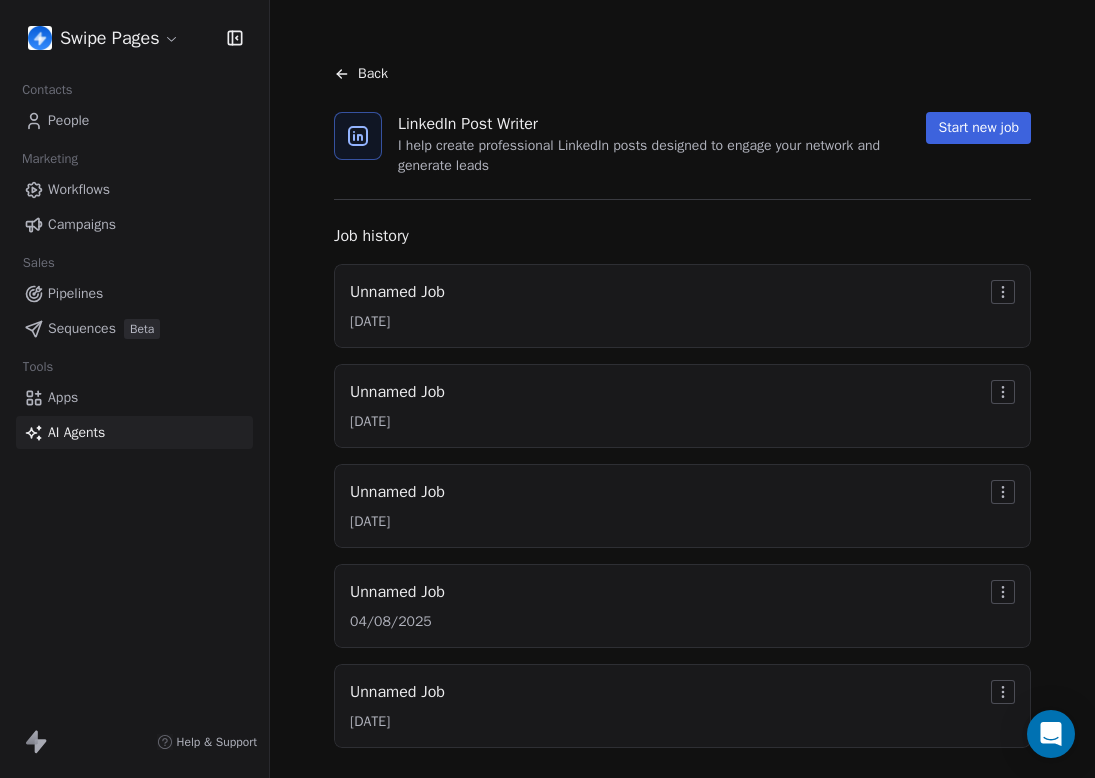 click on "Back" at bounding box center [373, 74] 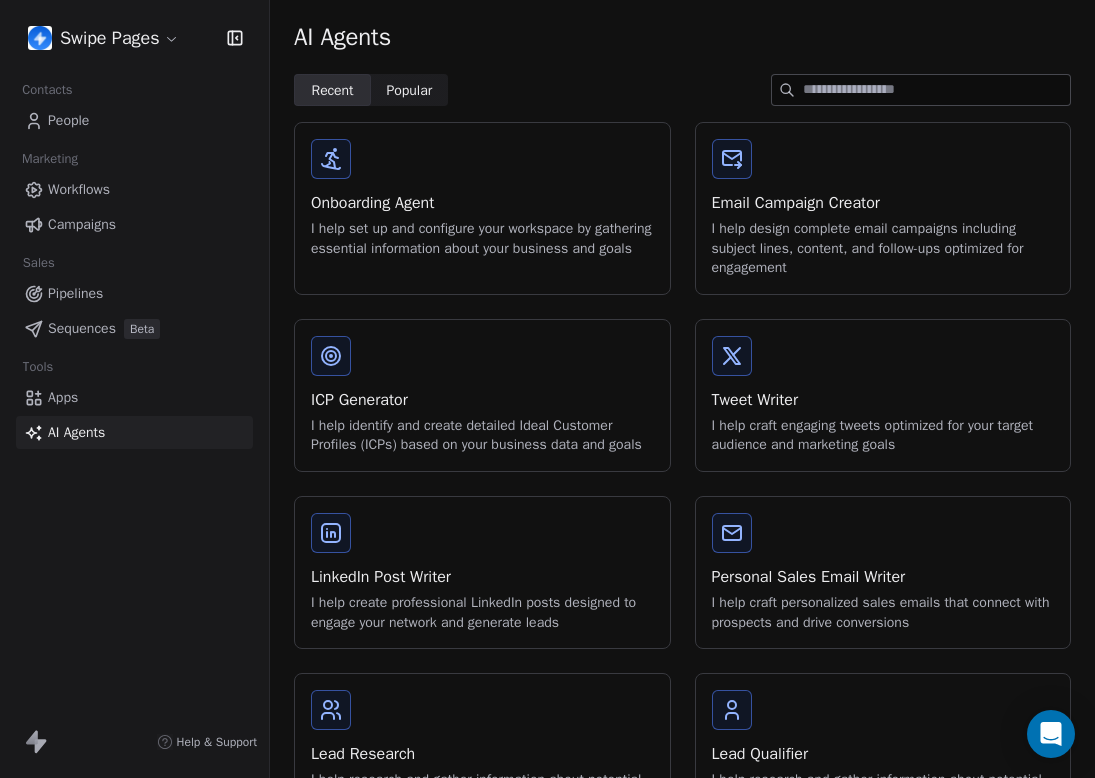 click on "Onboarding Agent I help set up and configure your workspace by gathering essential information about your business and goals" at bounding box center (482, 198) 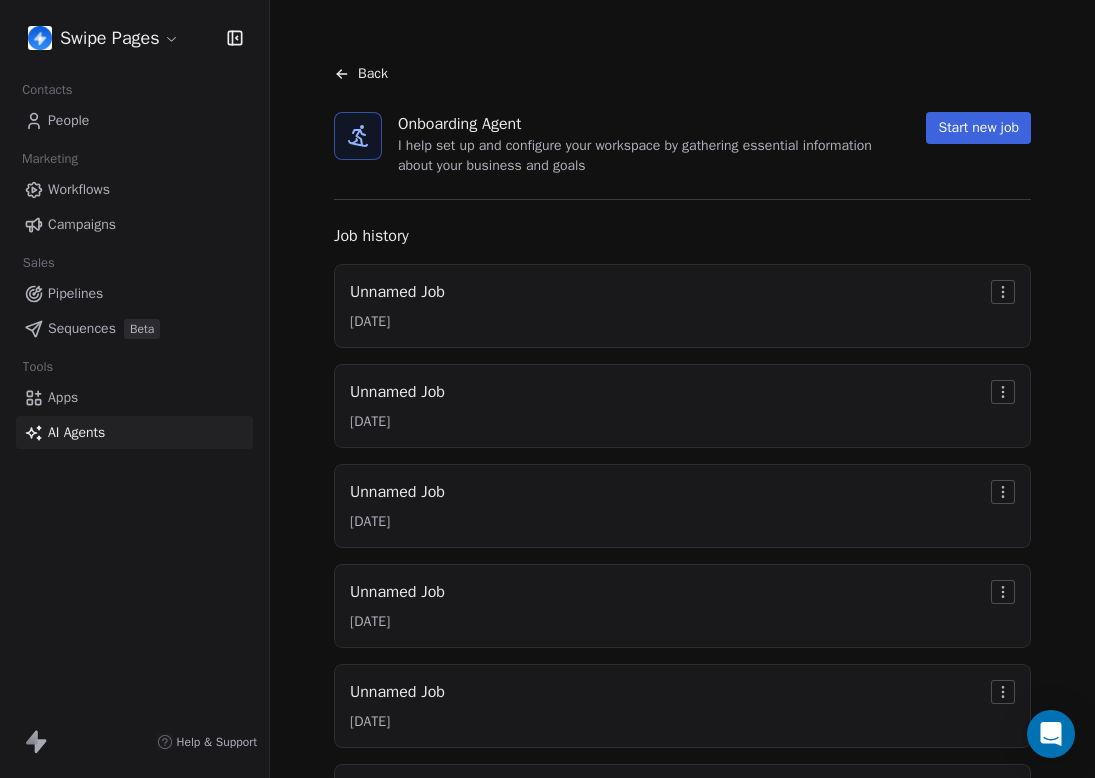 click on "Start new job" at bounding box center (978, 128) 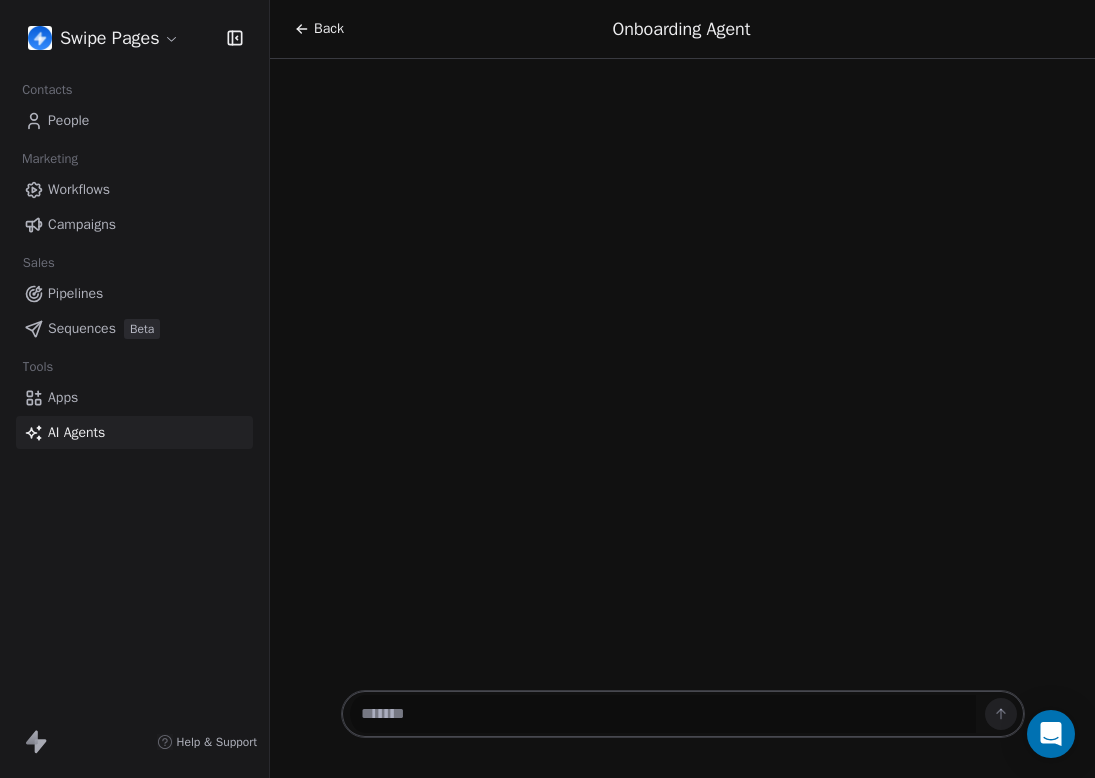 click at bounding box center [663, 714] 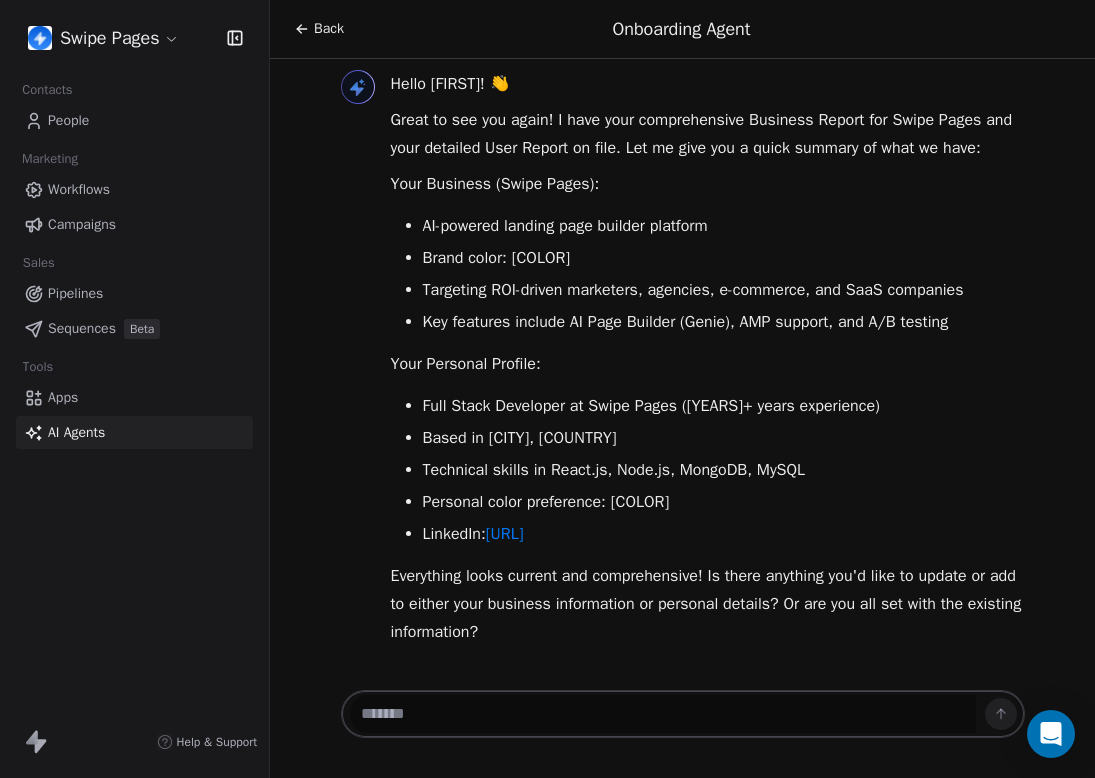 scroll, scrollTop: 57, scrollLeft: 0, axis: vertical 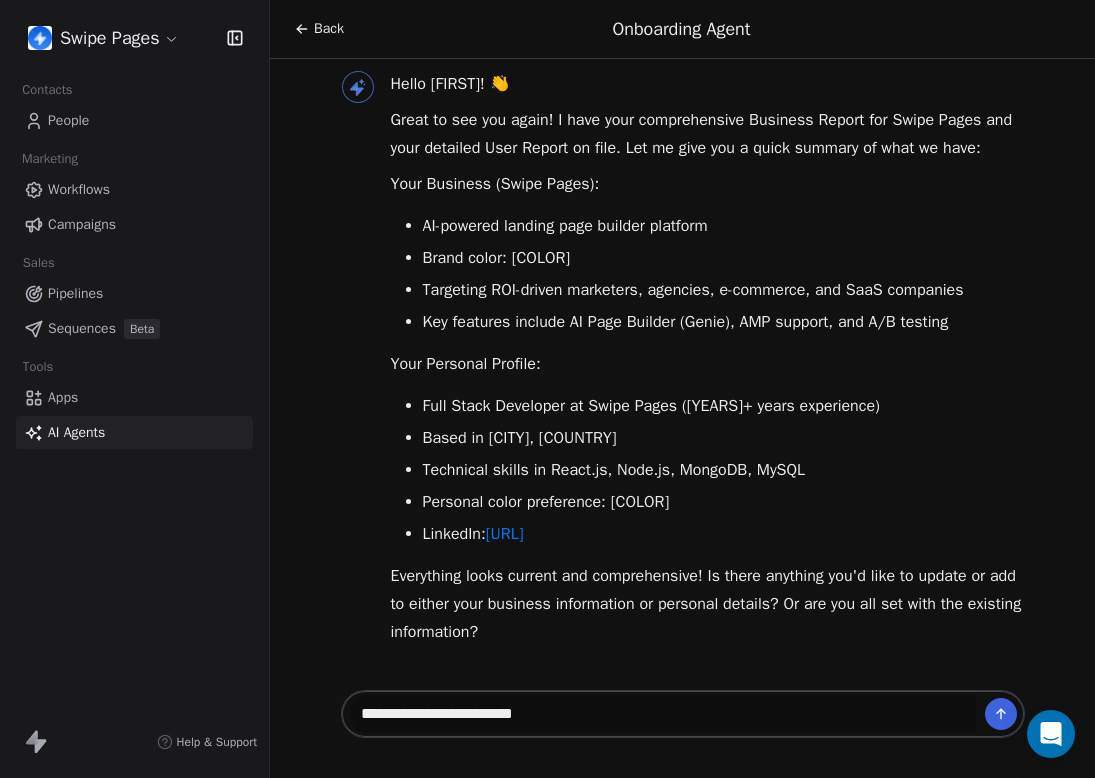 type on "**********" 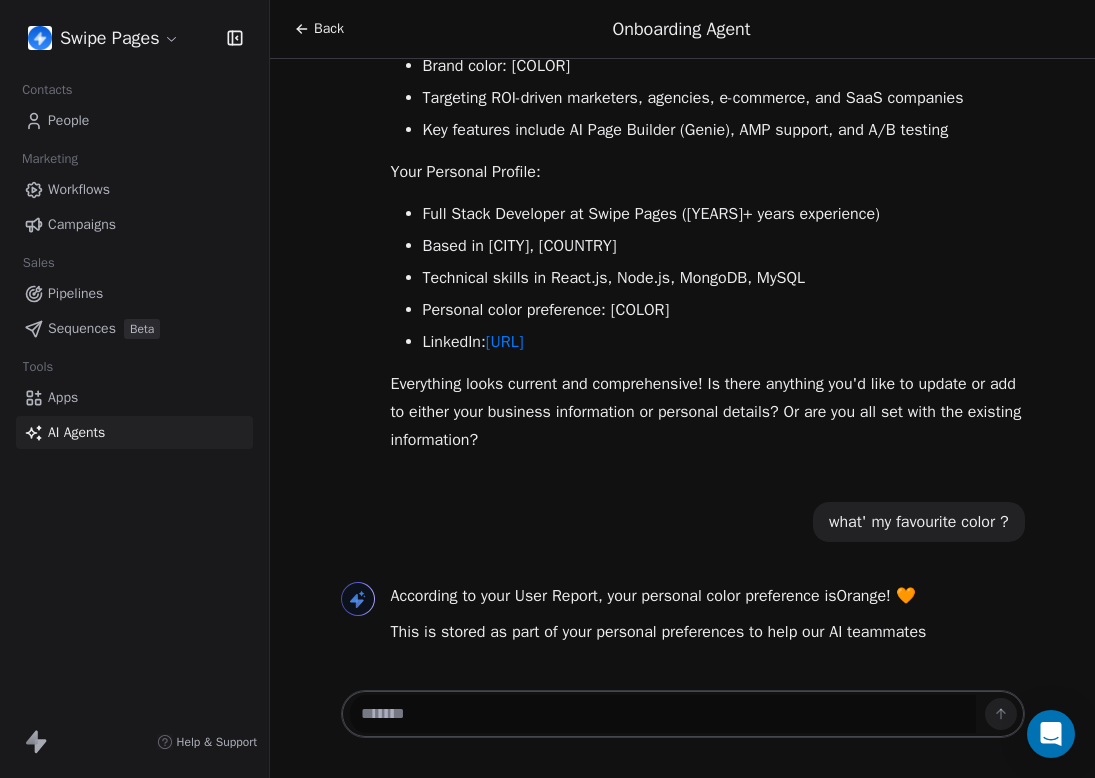 scroll, scrollTop: 277, scrollLeft: 0, axis: vertical 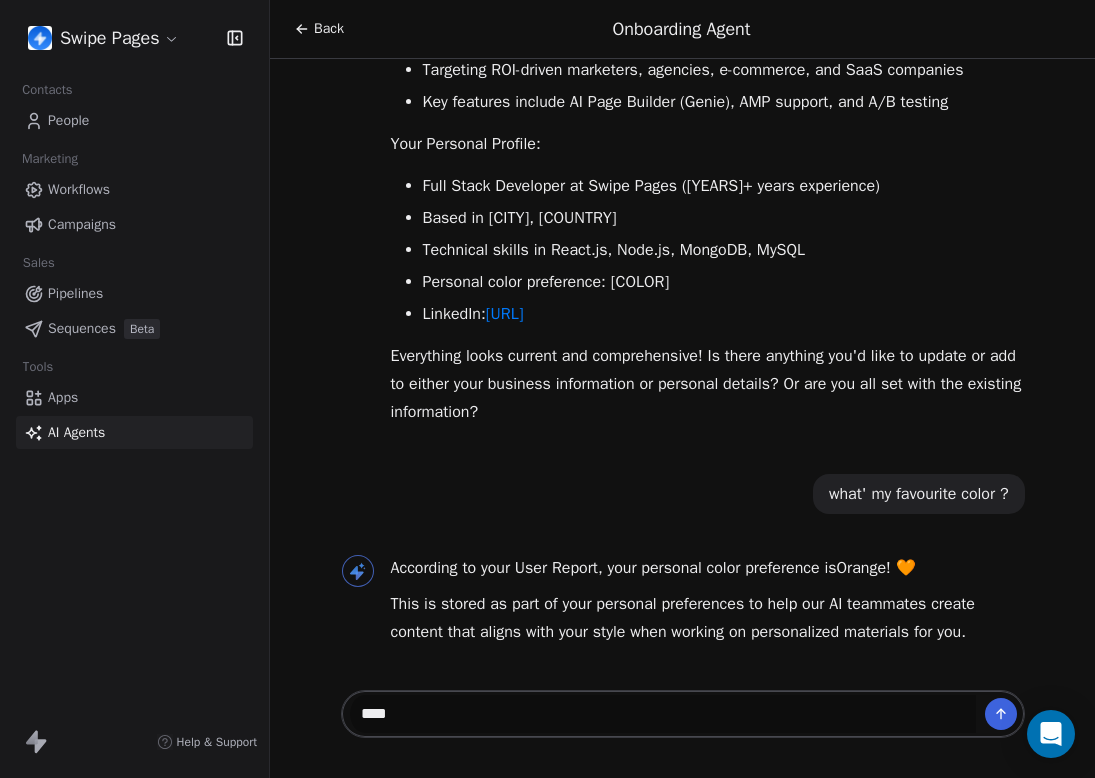 type on "***" 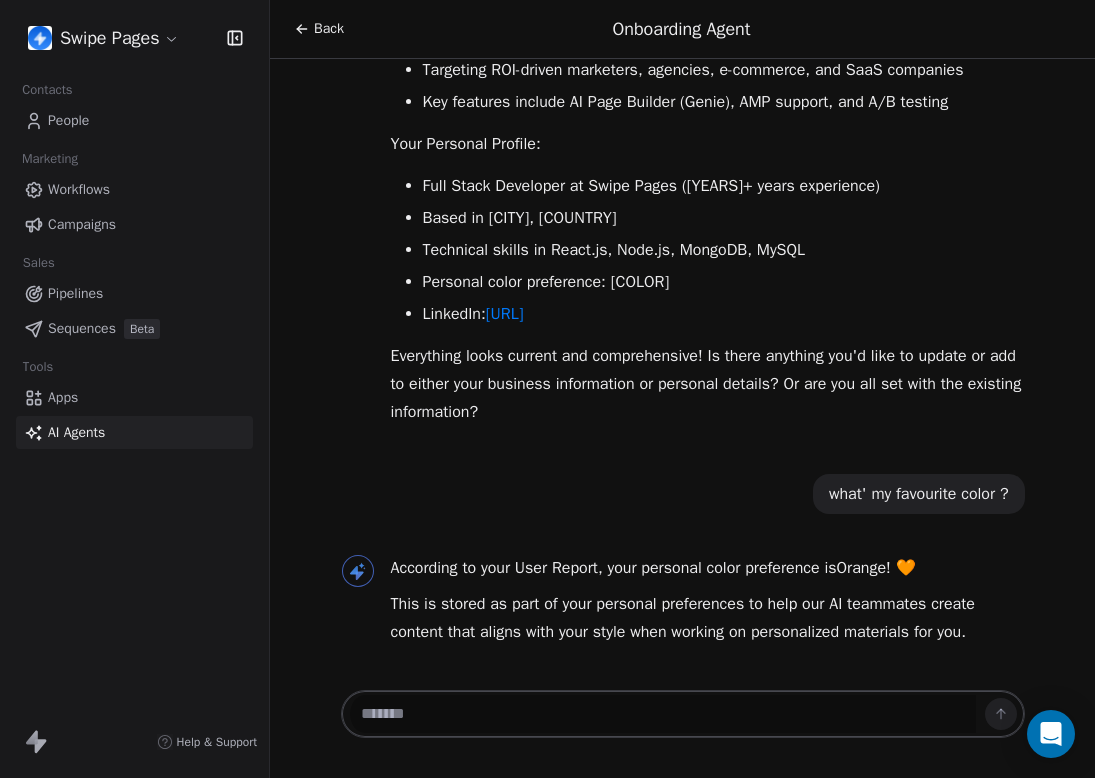 click at bounding box center [663, 714] 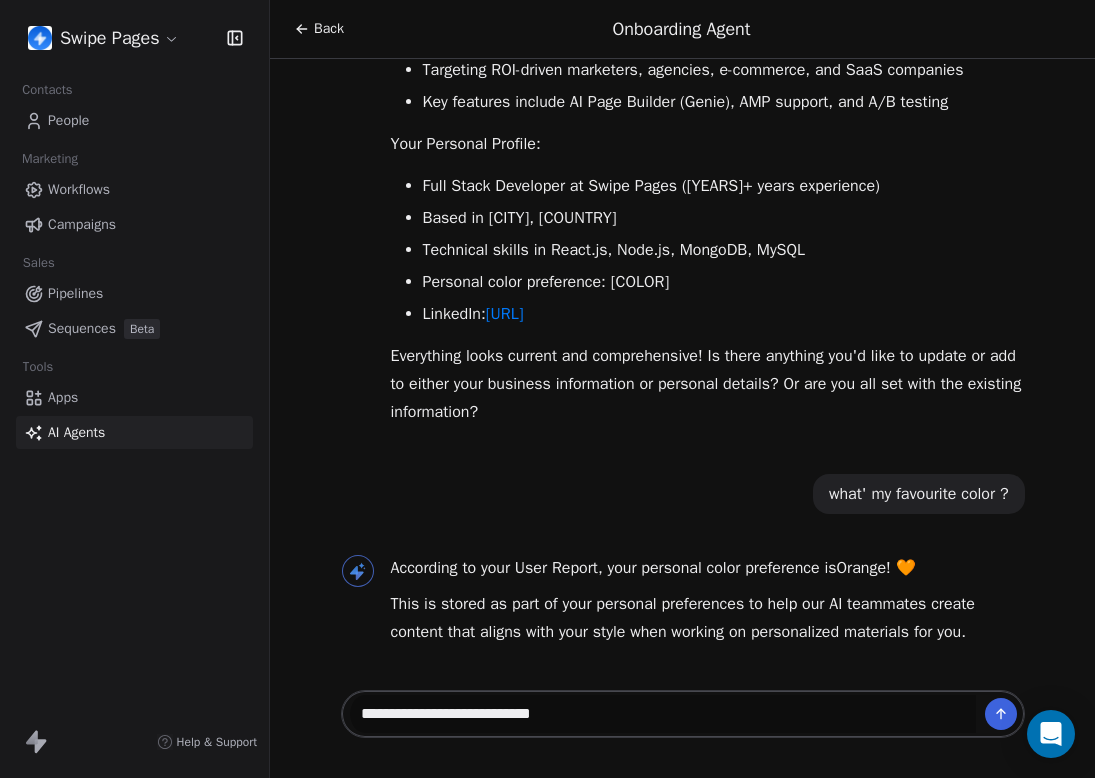 type on "**********" 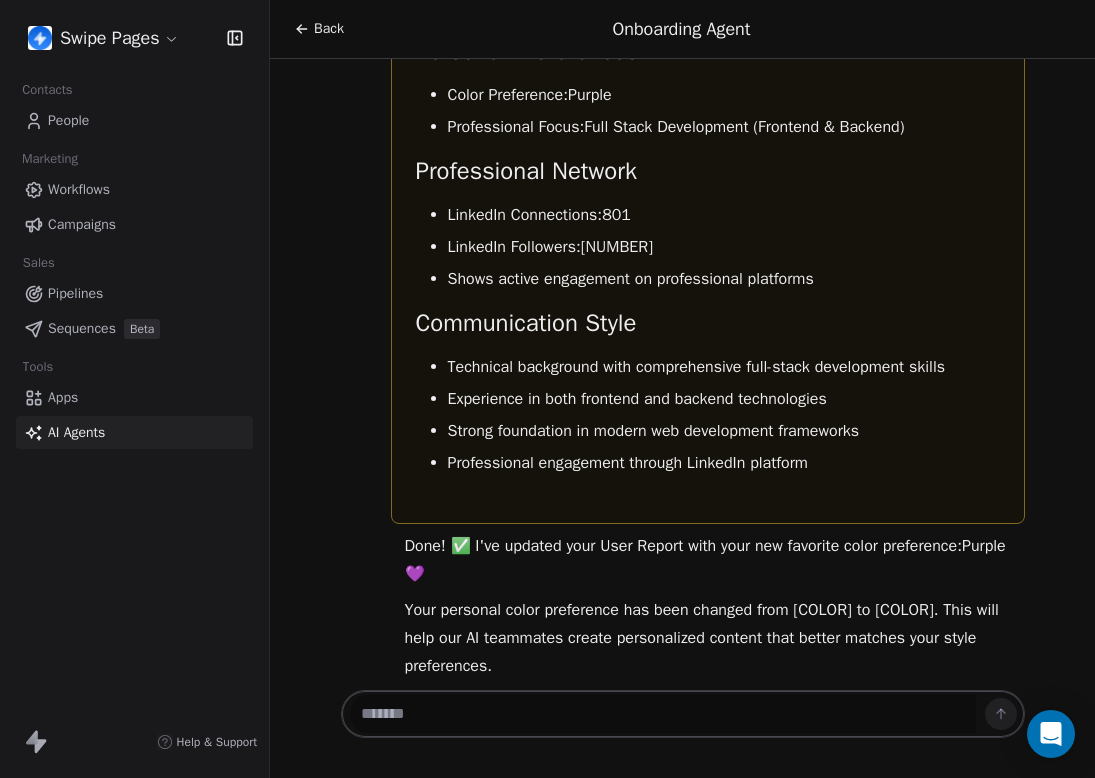 scroll, scrollTop: 2408, scrollLeft: 0, axis: vertical 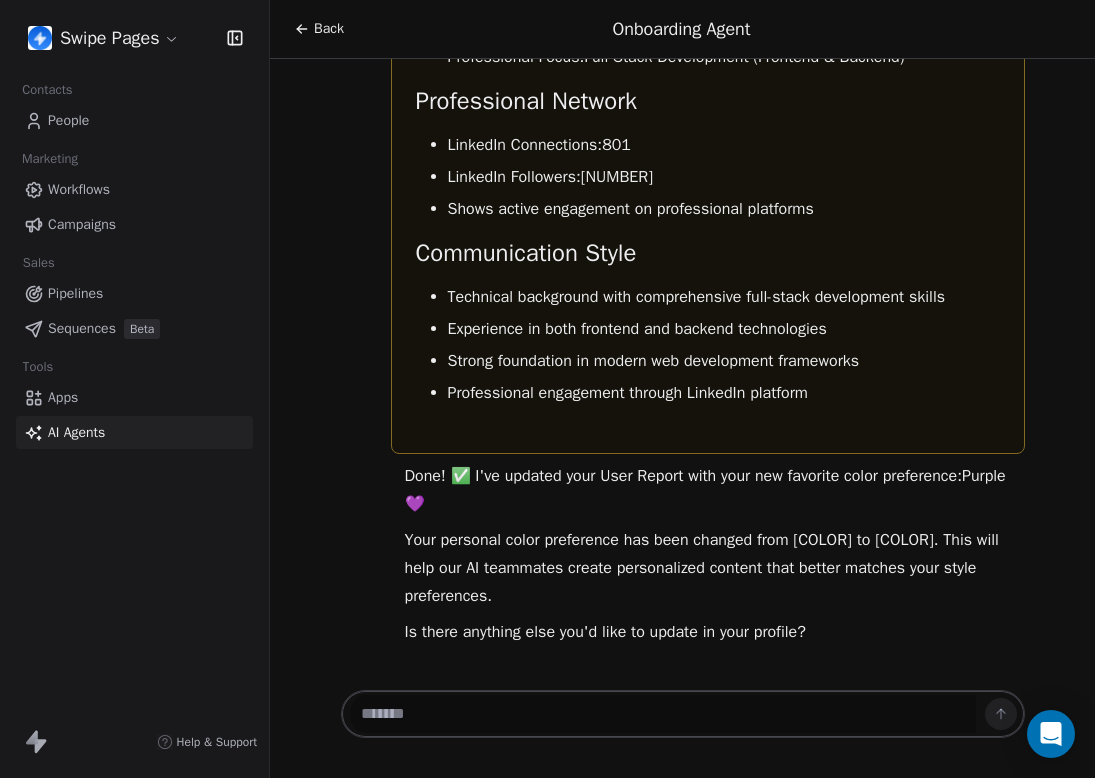 click at bounding box center [663, 714] 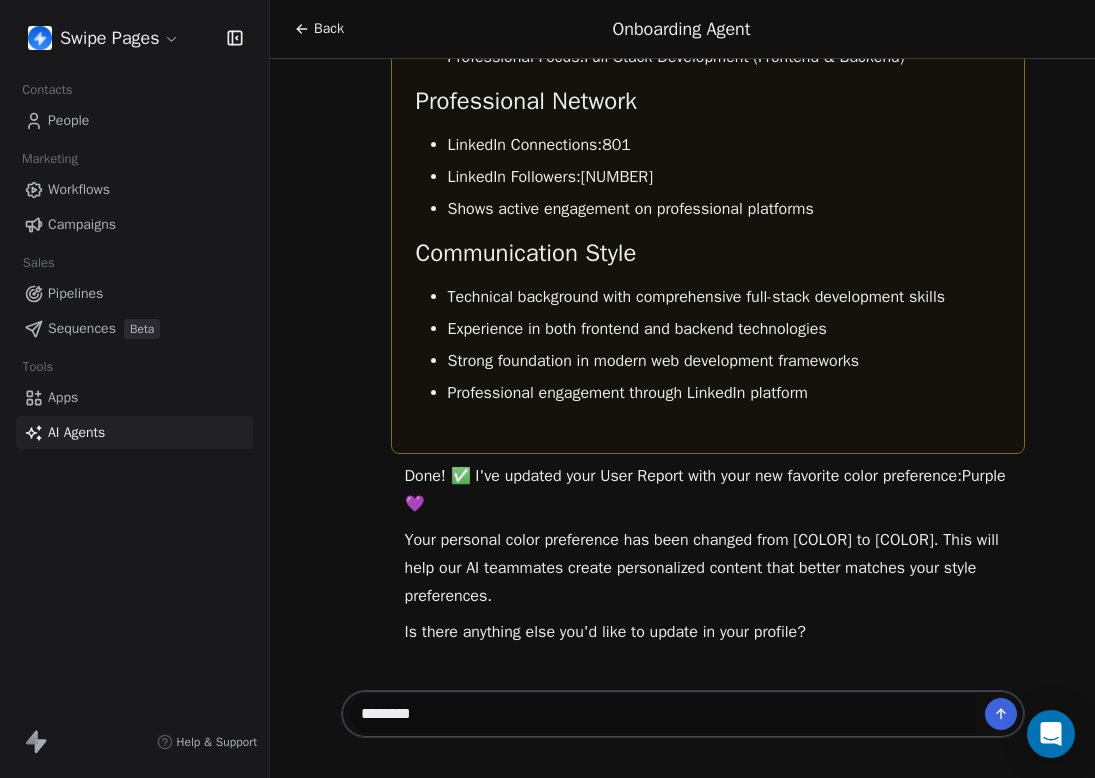 type on "*********" 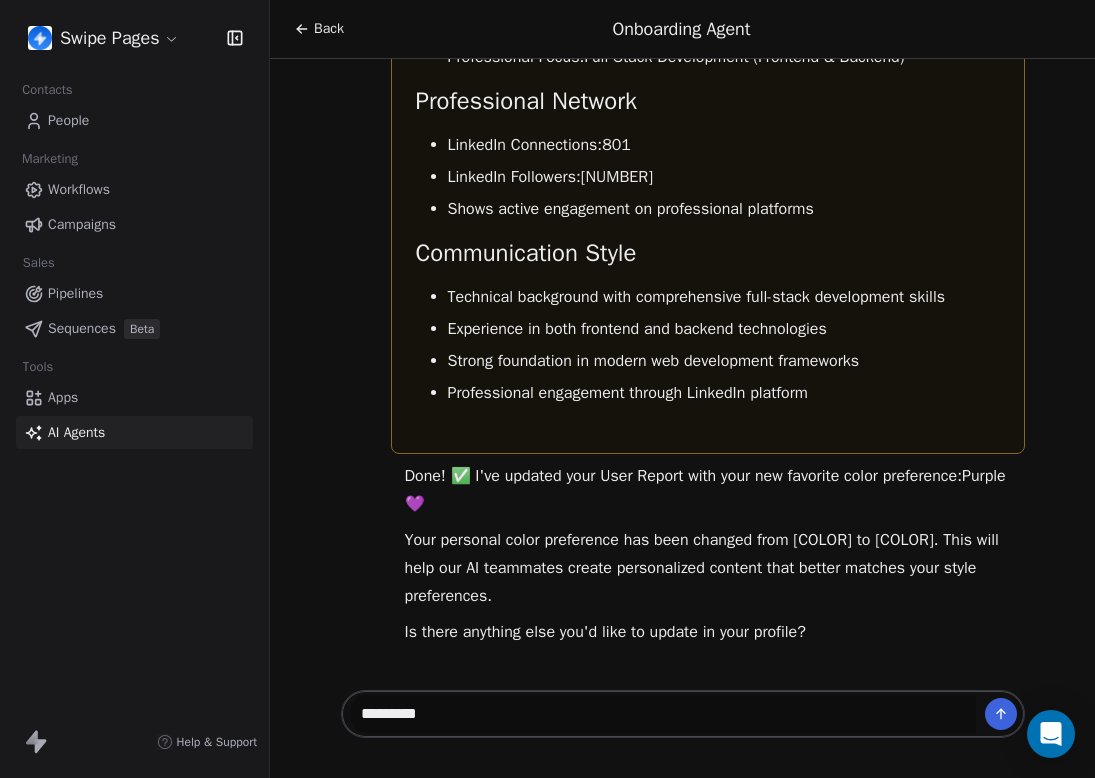type 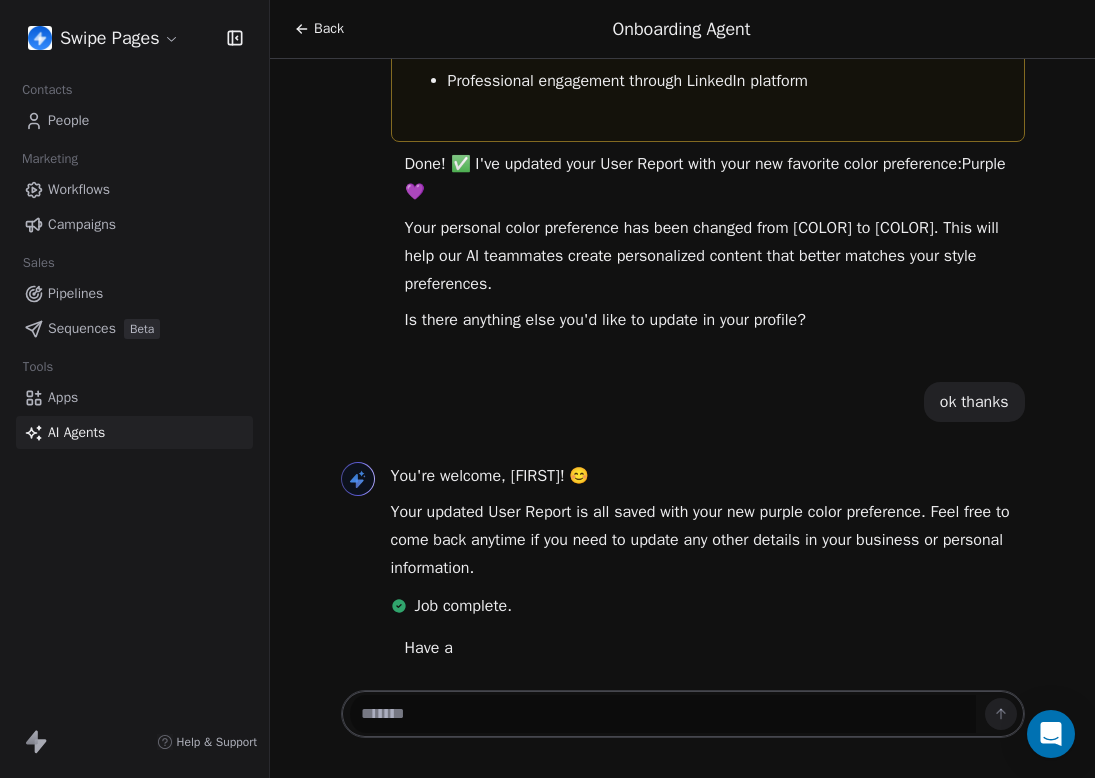 scroll, scrollTop: 2853, scrollLeft: 0, axis: vertical 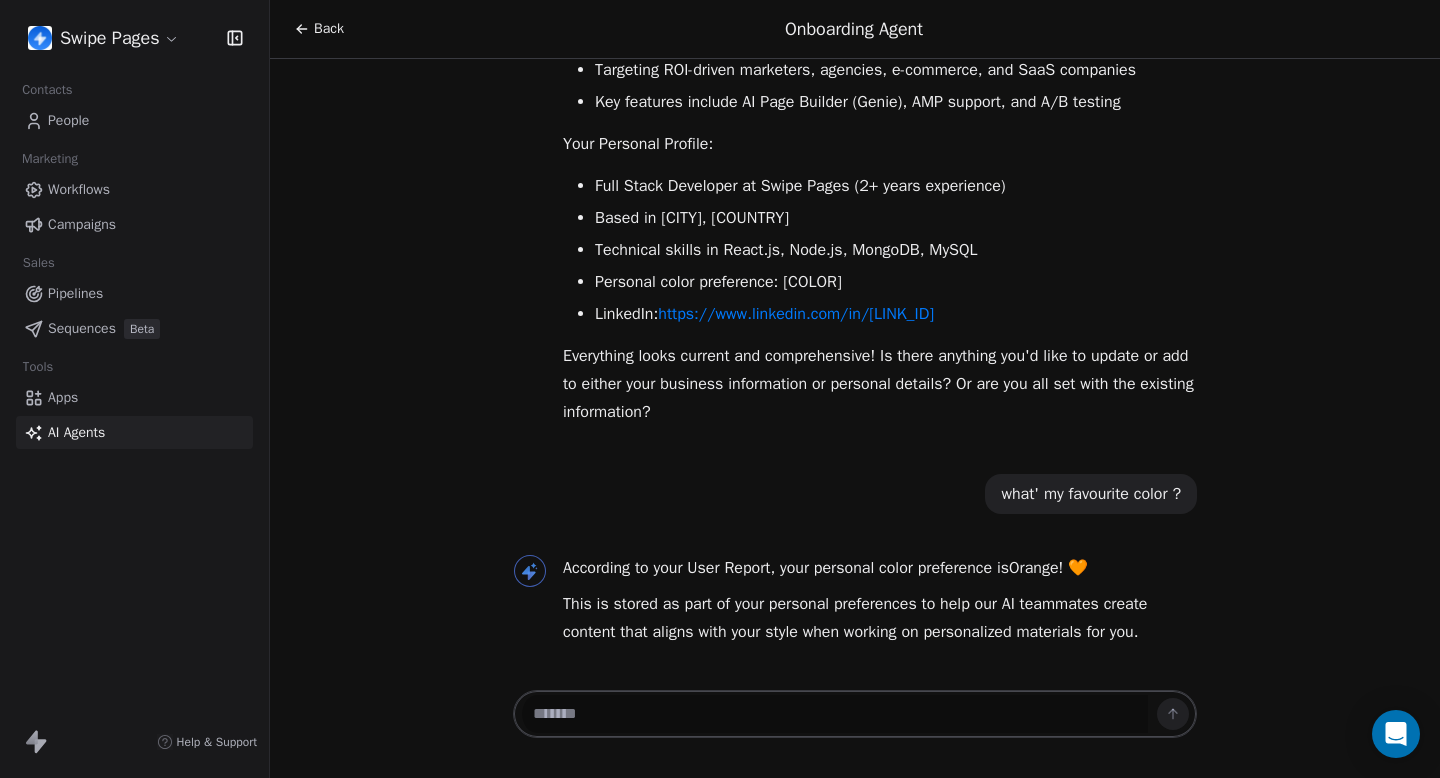 click on "Back" at bounding box center (329, 29) 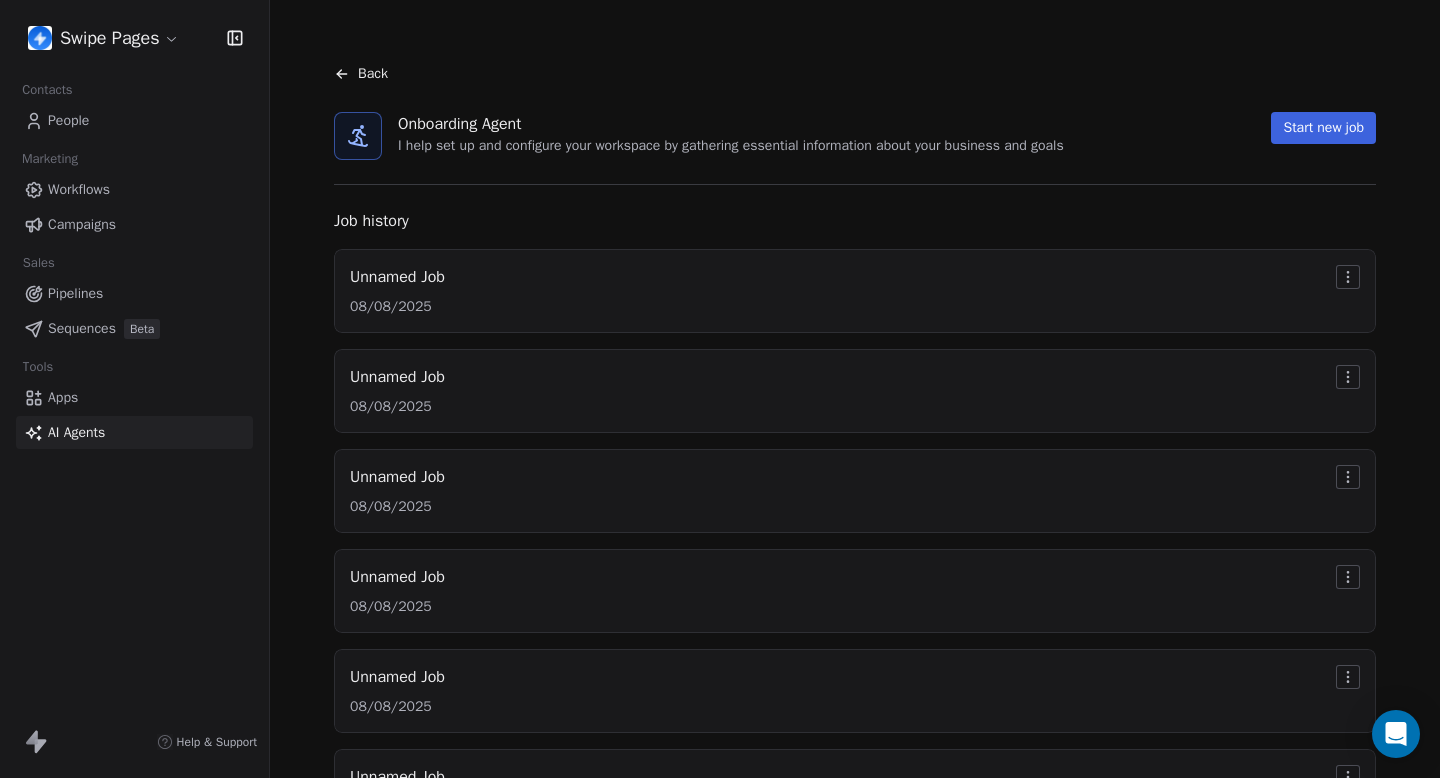 click on "Back" at bounding box center [373, 74] 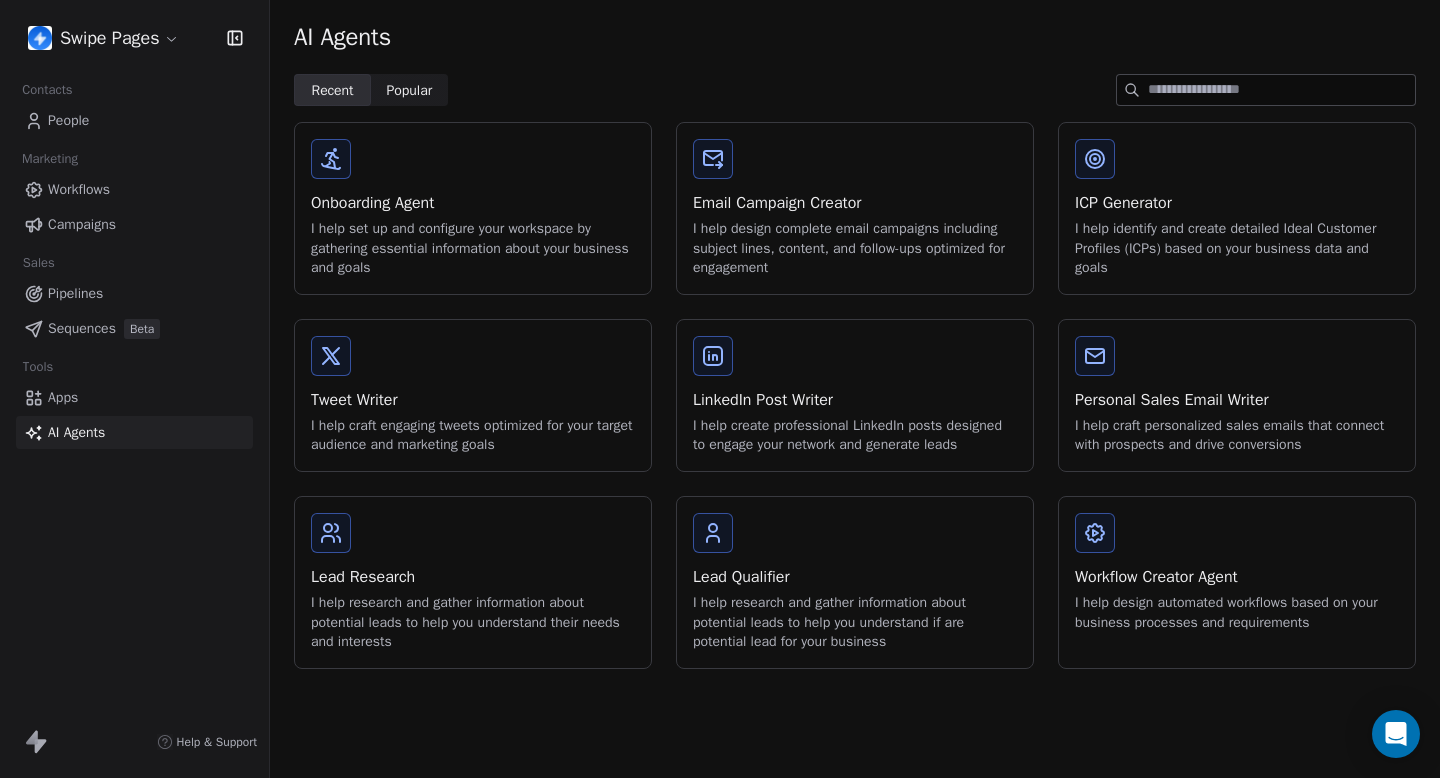 click on "I help create professional LinkedIn posts designed to engage your network and generate leads" at bounding box center (855, 435) 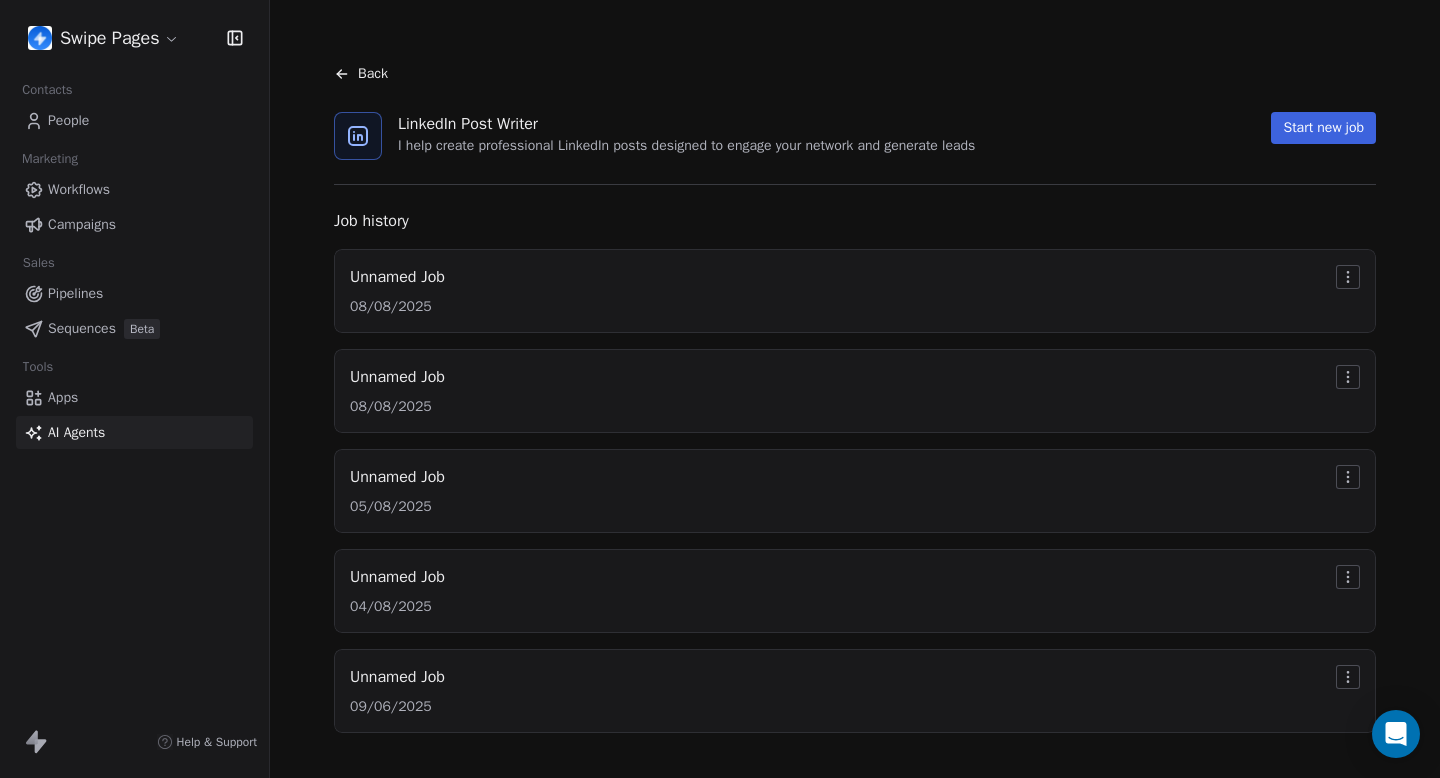 click on "Start new job" at bounding box center [1323, 128] 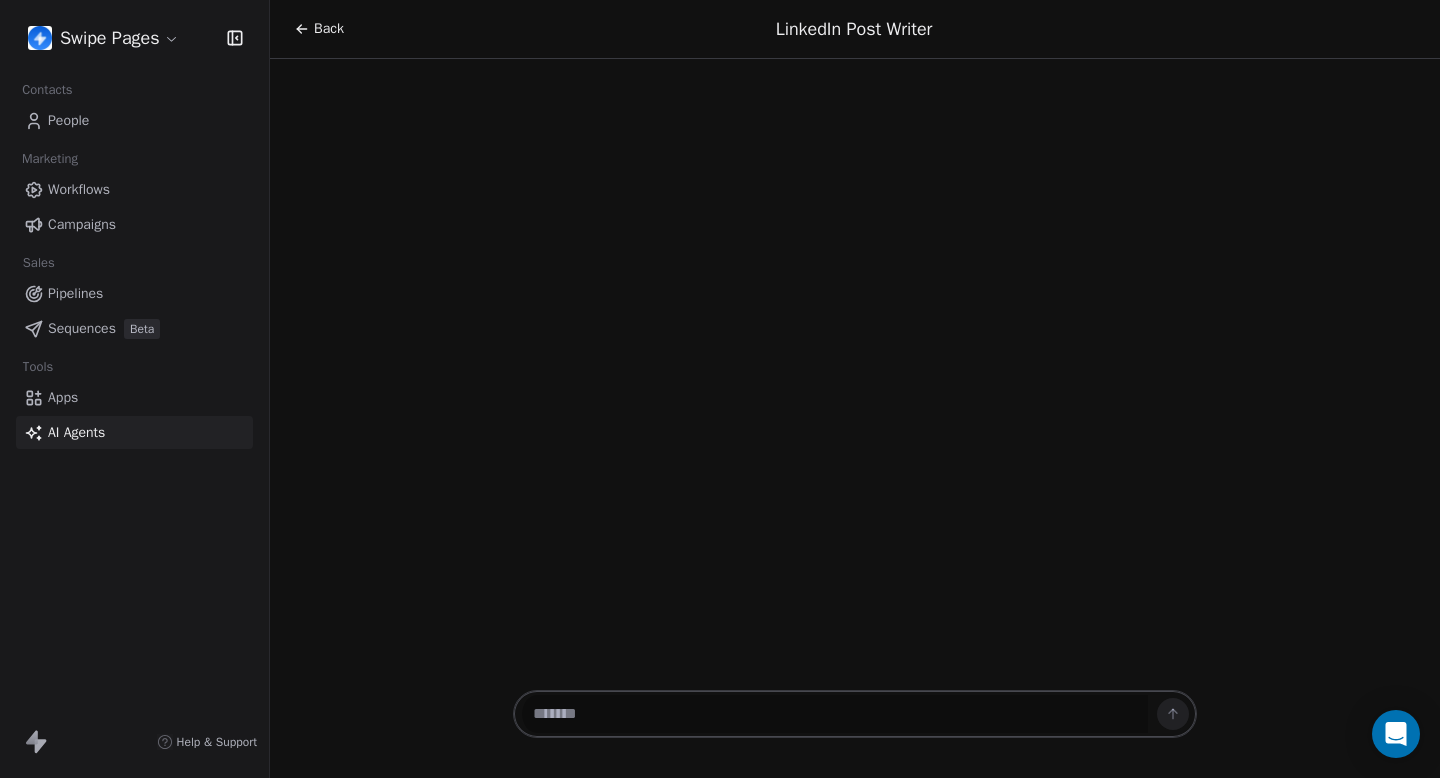 click at bounding box center [835, 714] 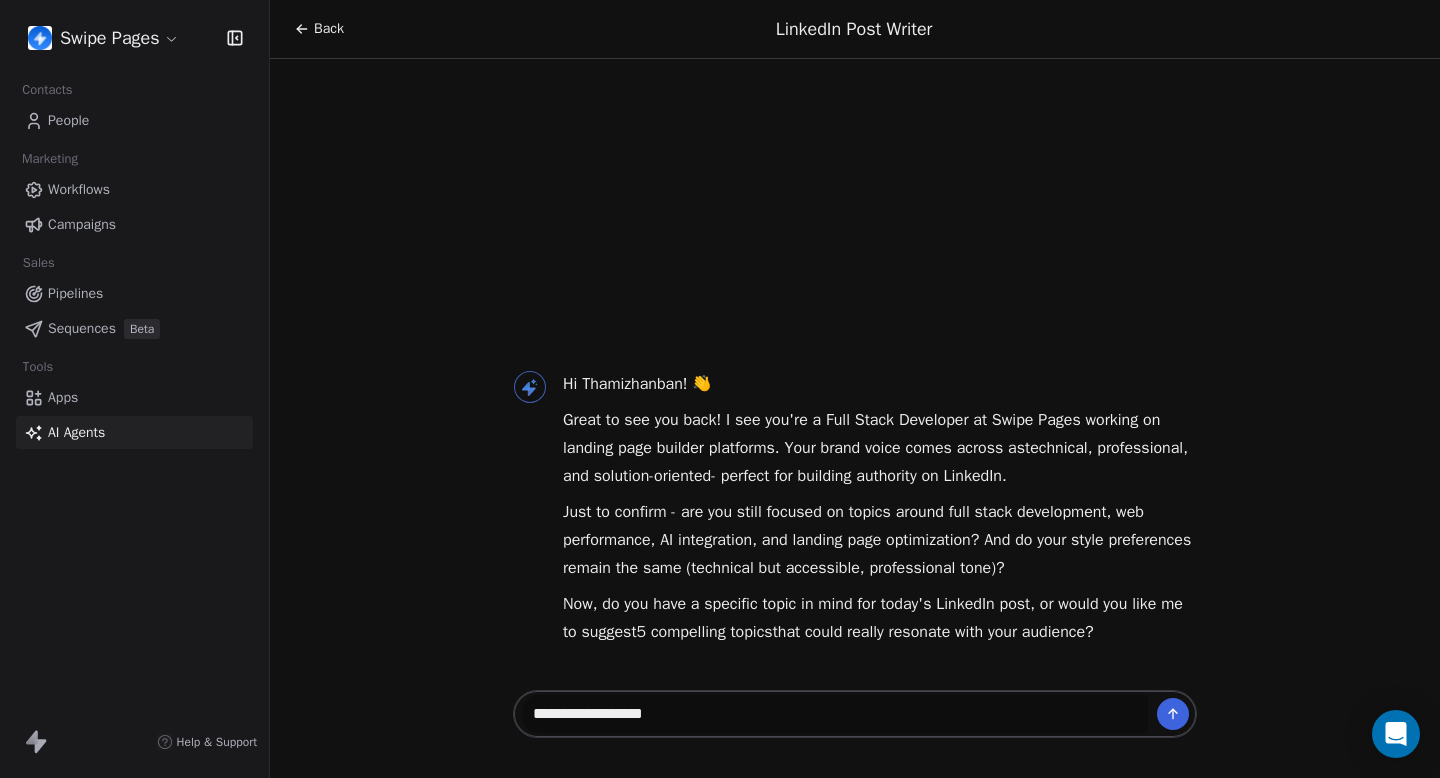 type on "**********" 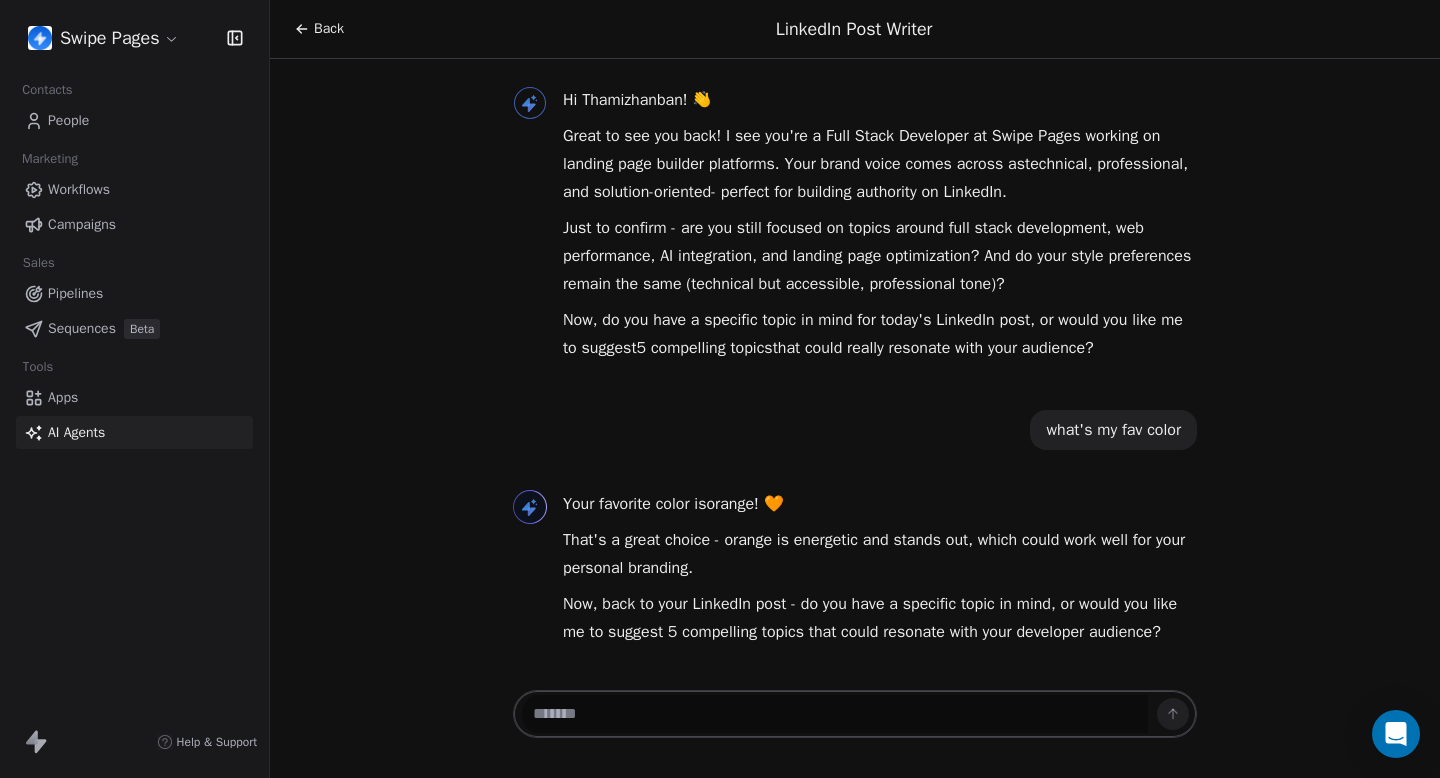 scroll, scrollTop: 41, scrollLeft: 0, axis: vertical 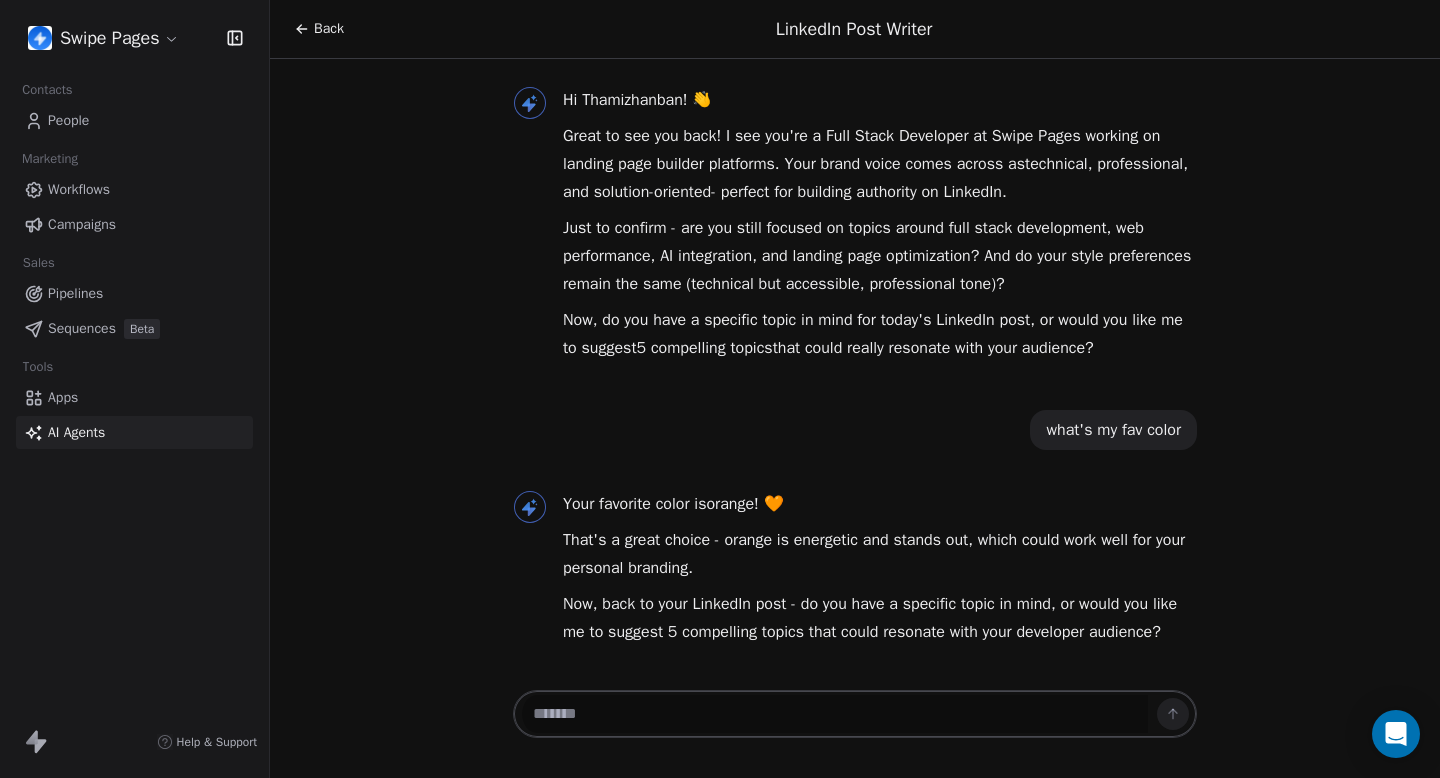 click at bounding box center (835, 714) 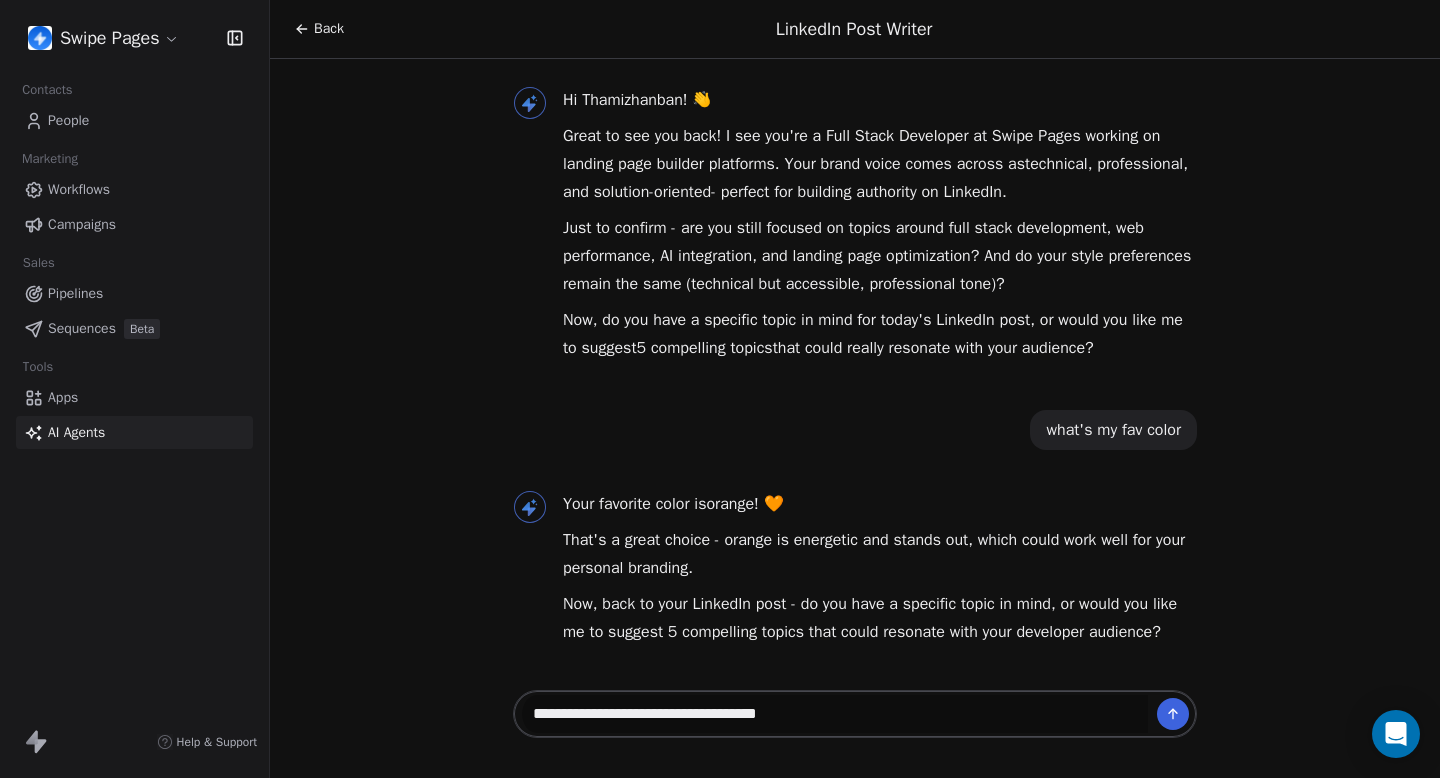 type on "**********" 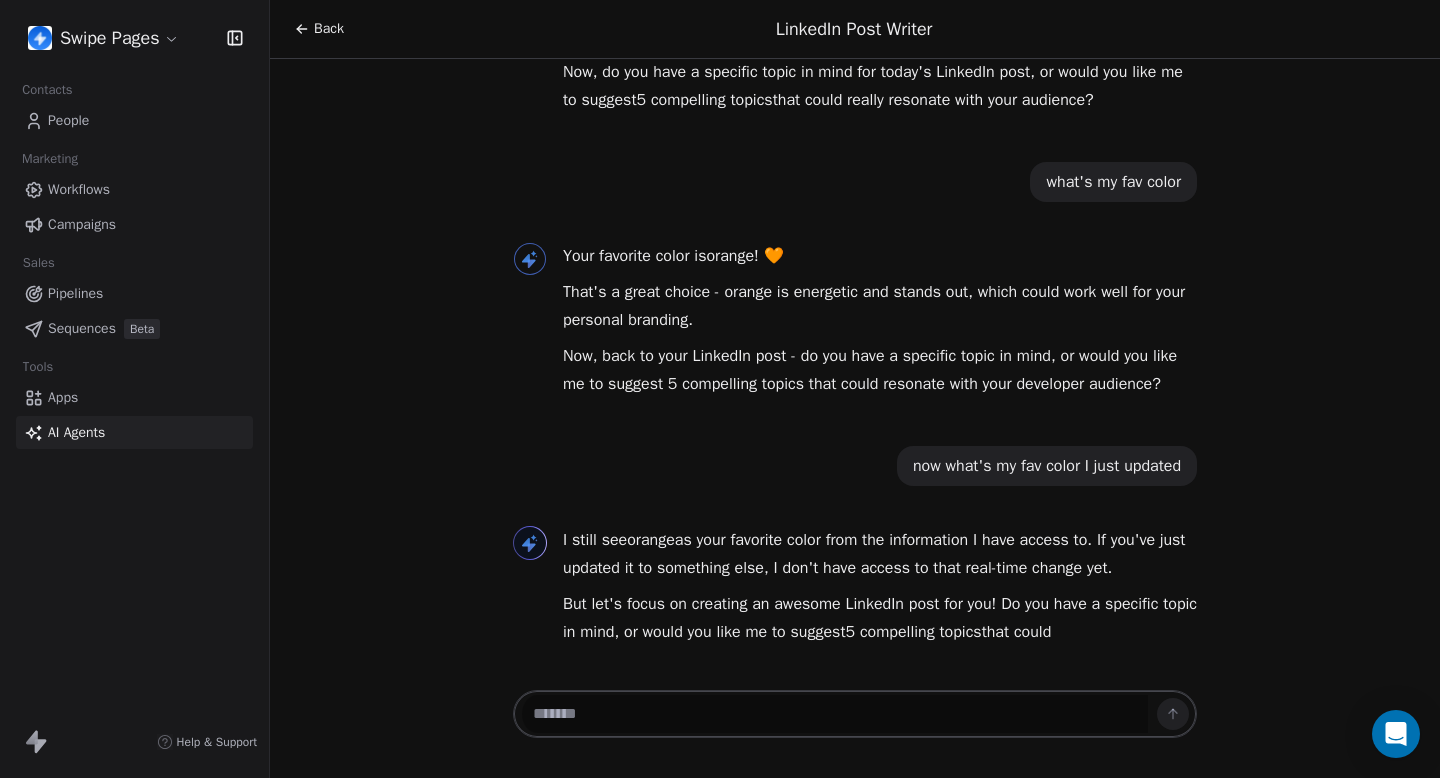 scroll, scrollTop: 317, scrollLeft: 0, axis: vertical 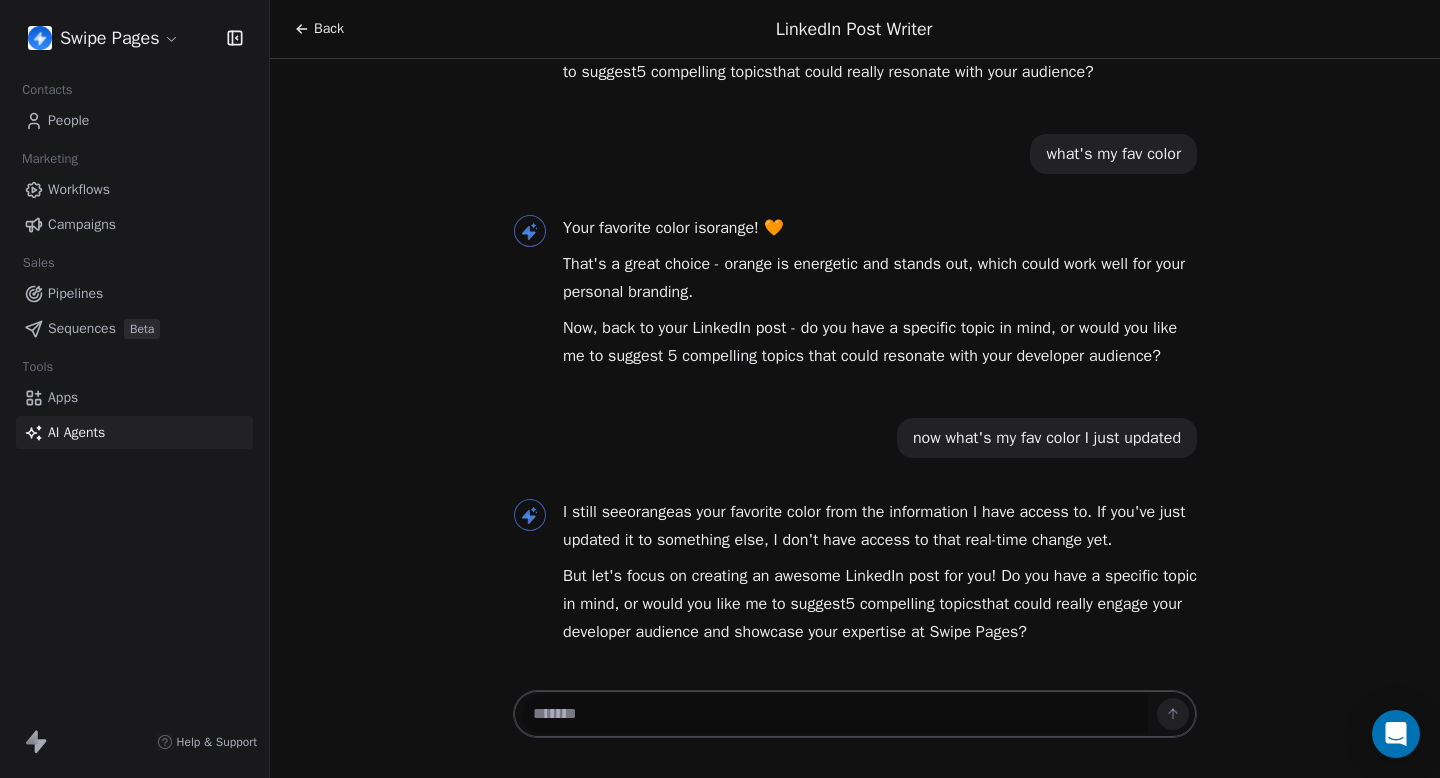 type 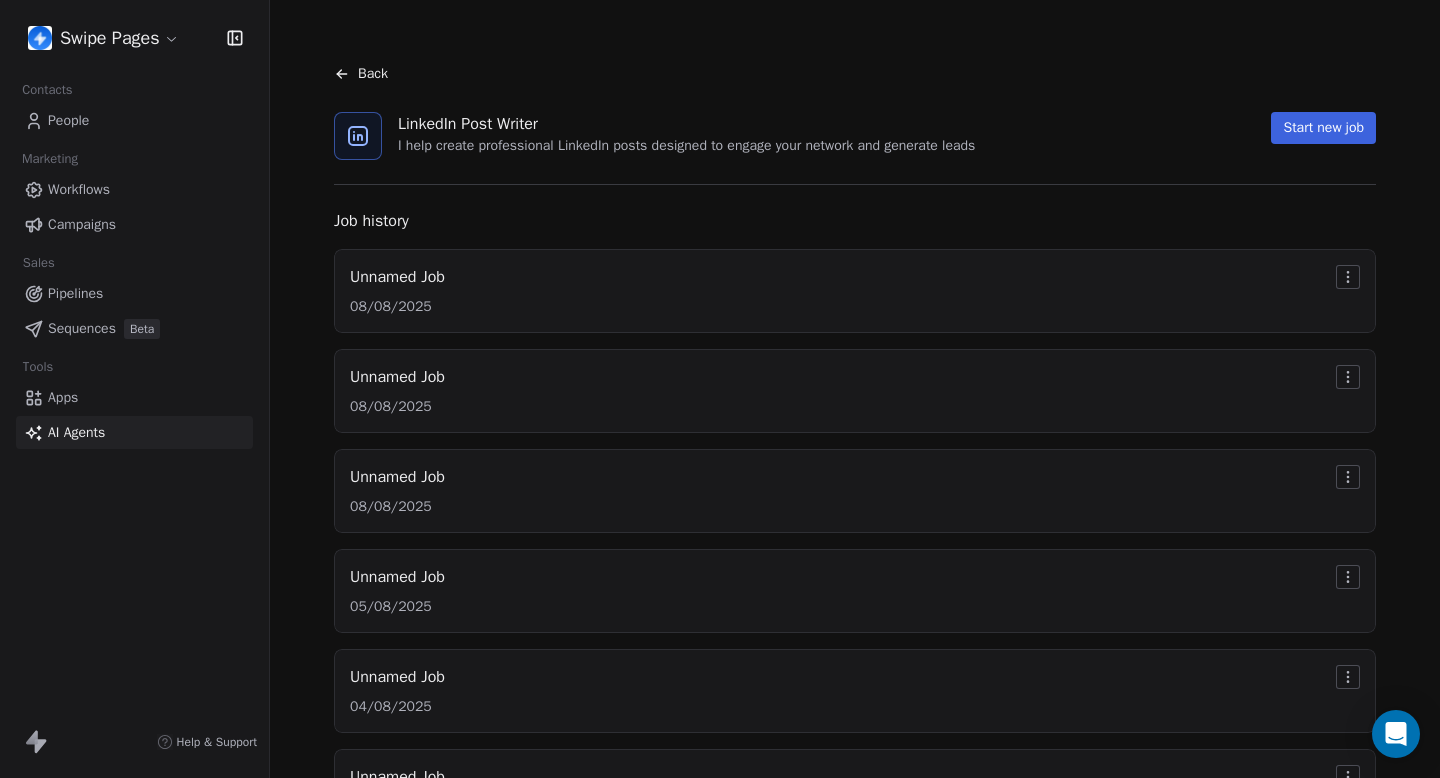 click on "Start new job" at bounding box center [1323, 128] 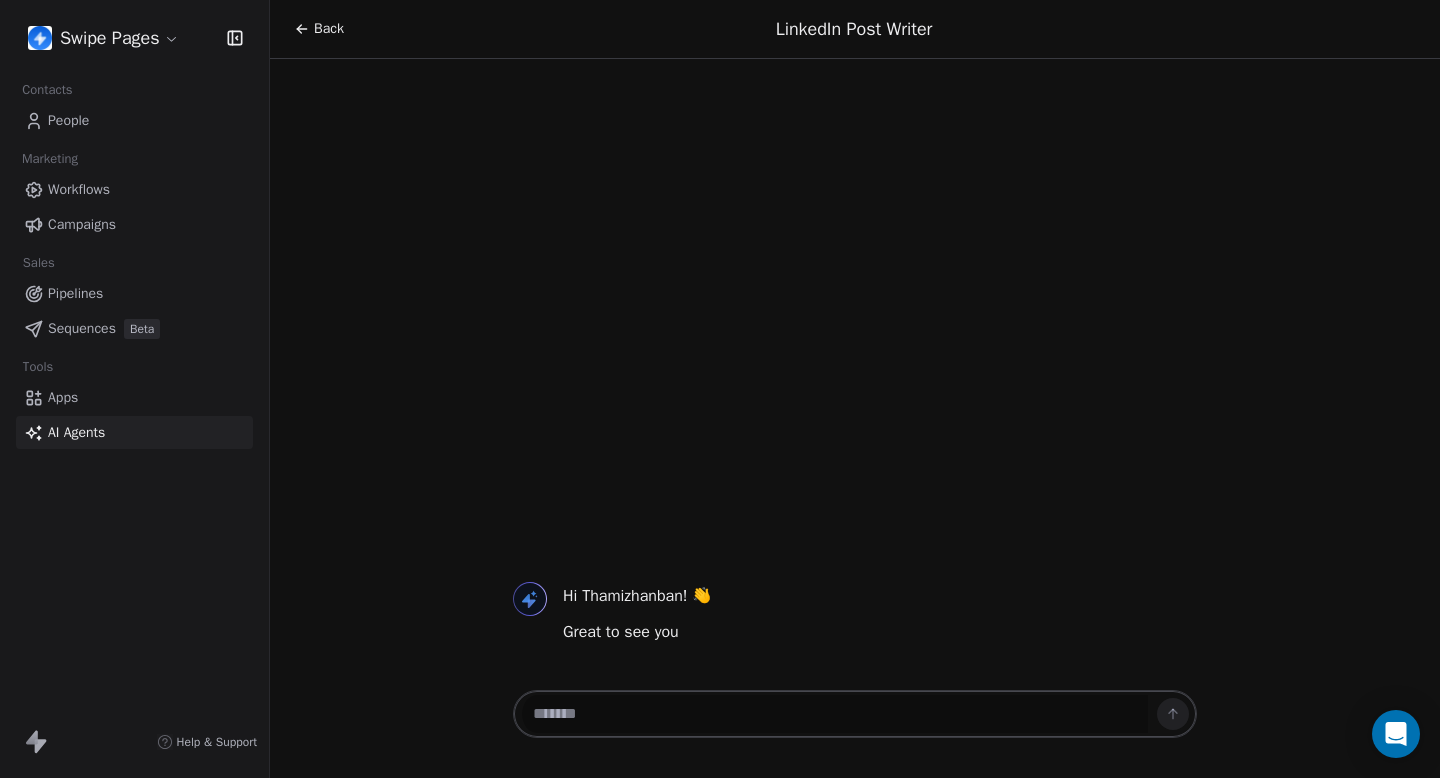 click at bounding box center [835, 714] 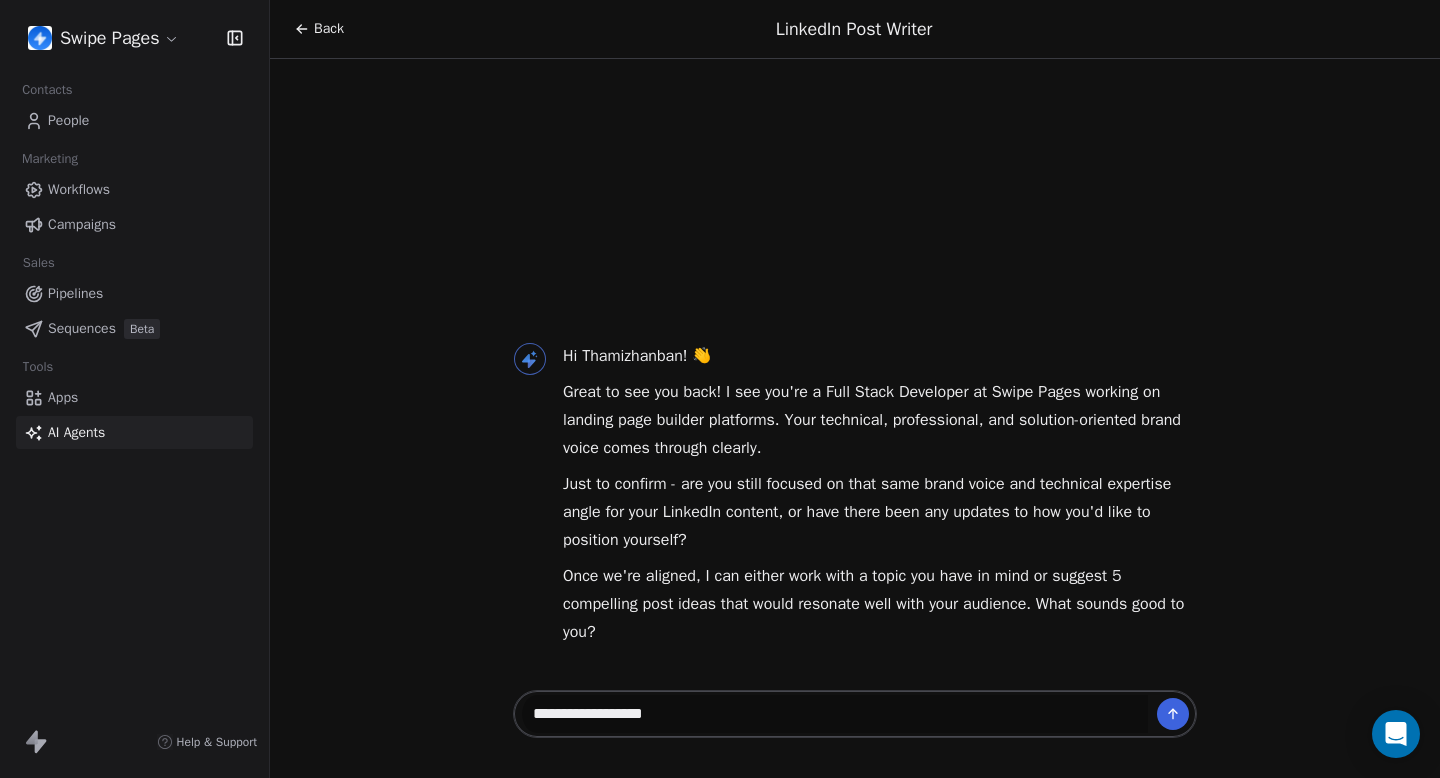 type on "**********" 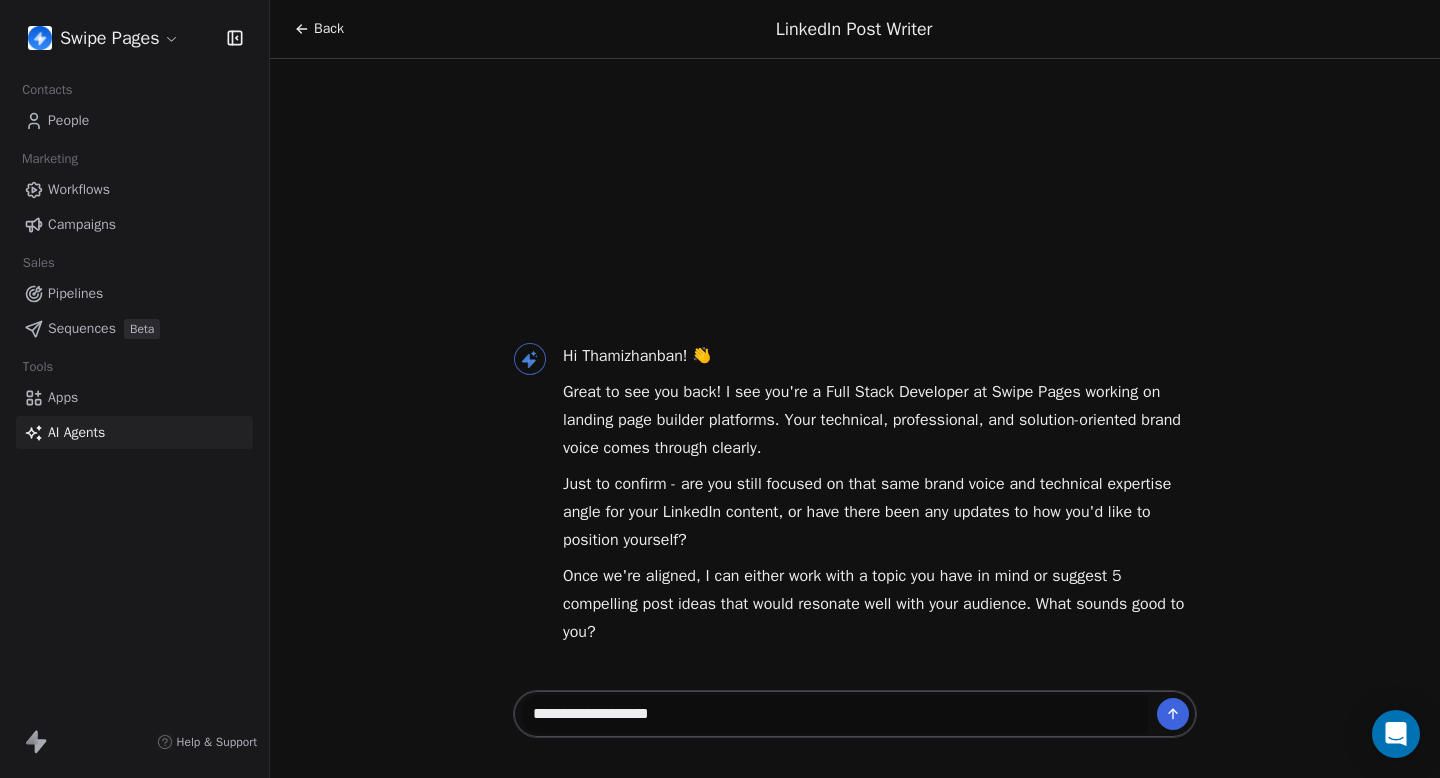 type 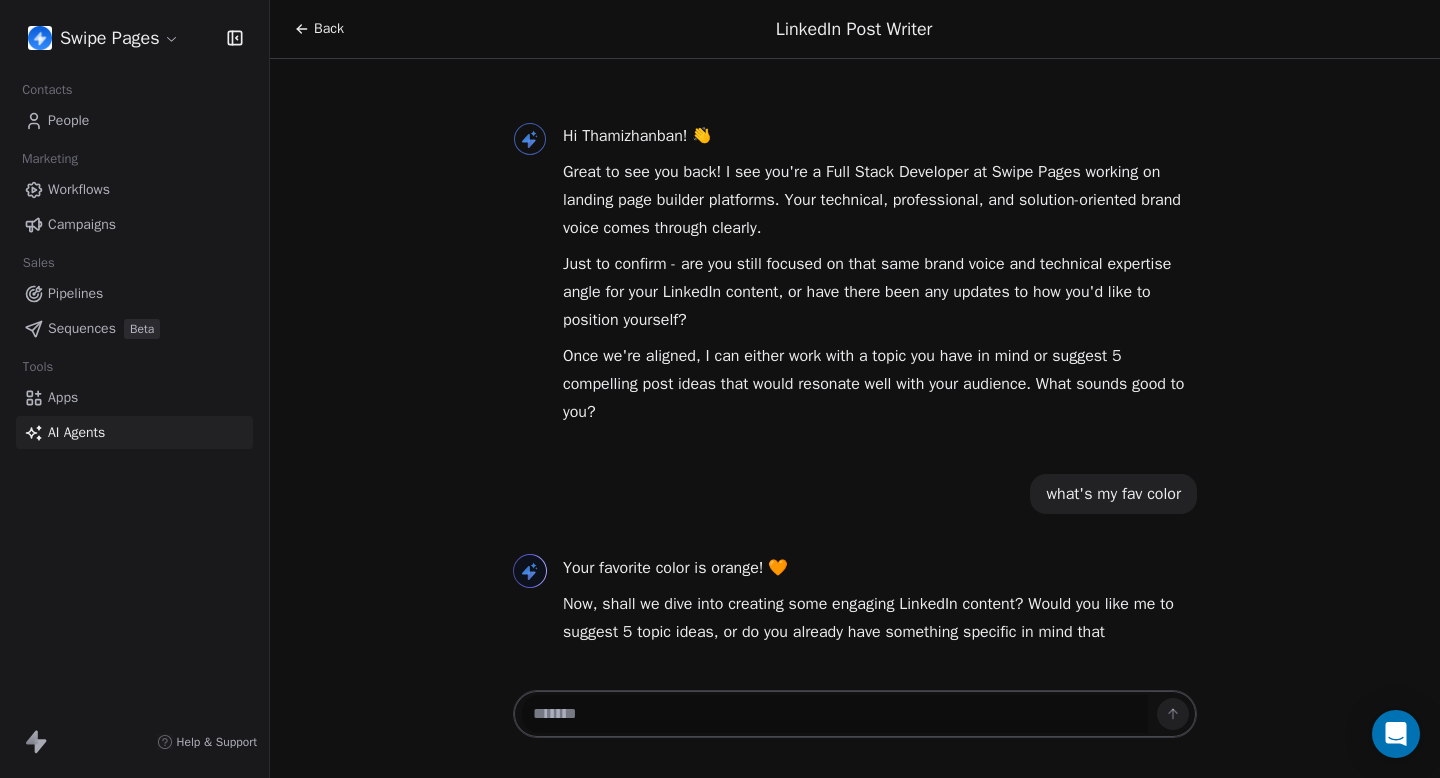 scroll, scrollTop: 5, scrollLeft: 0, axis: vertical 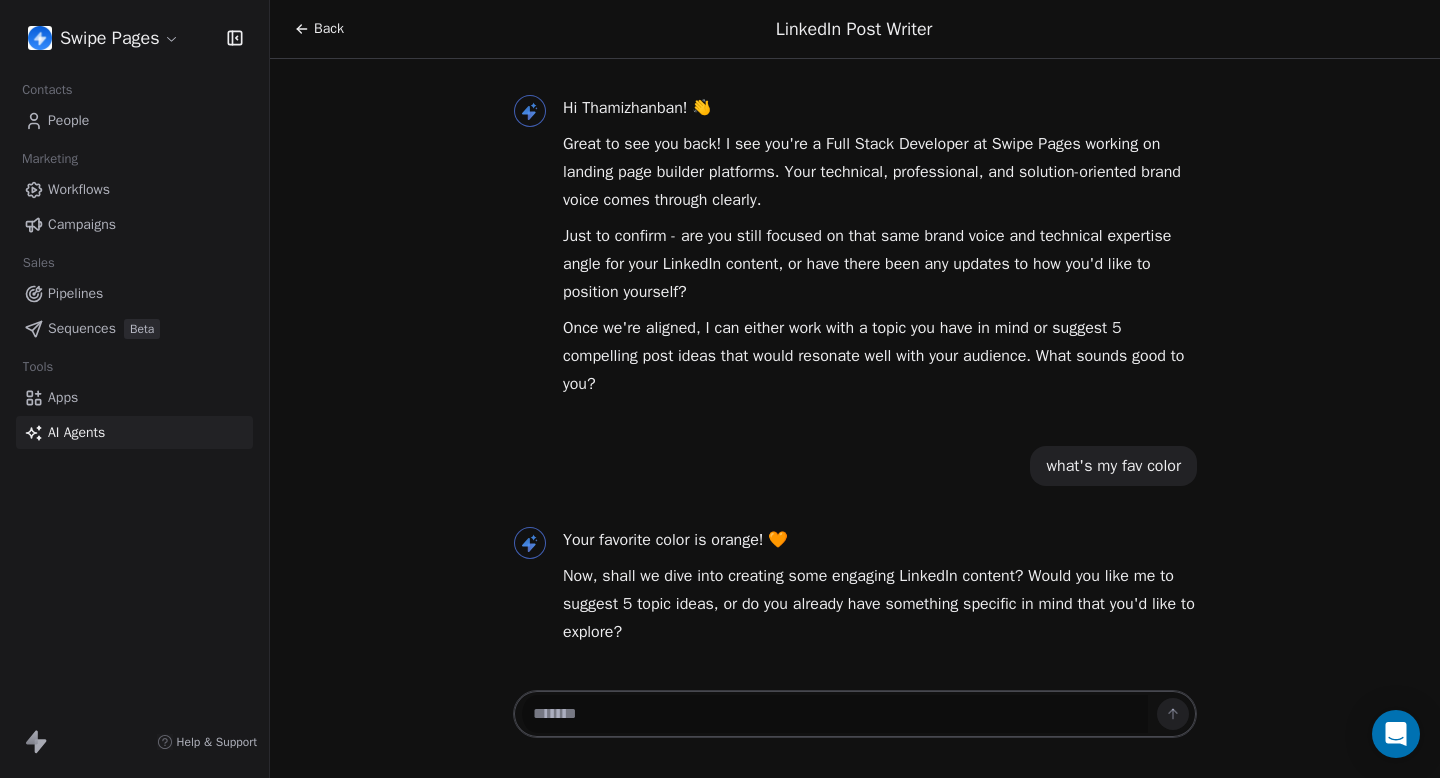 click on "Back" at bounding box center [329, 29] 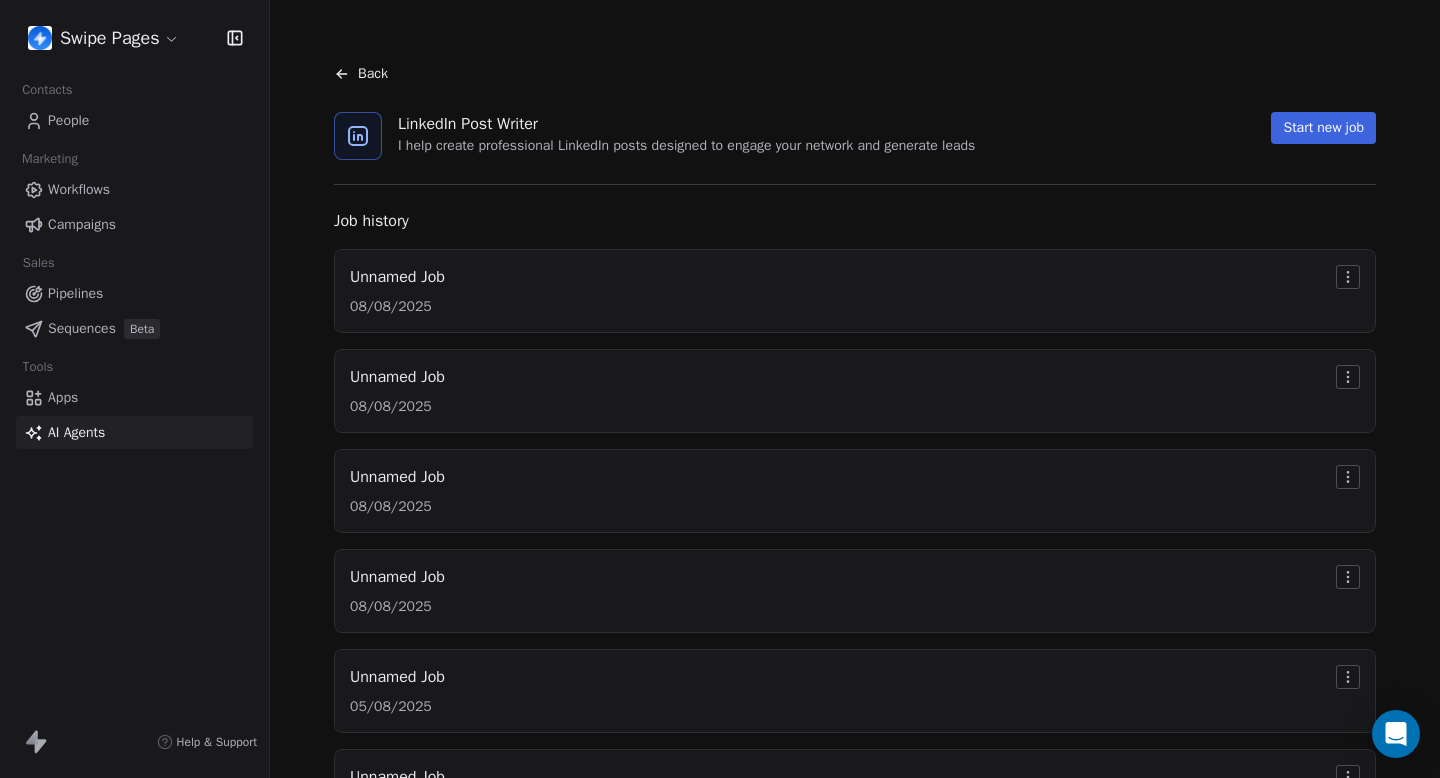 click on "Start new job" at bounding box center (1323, 128) 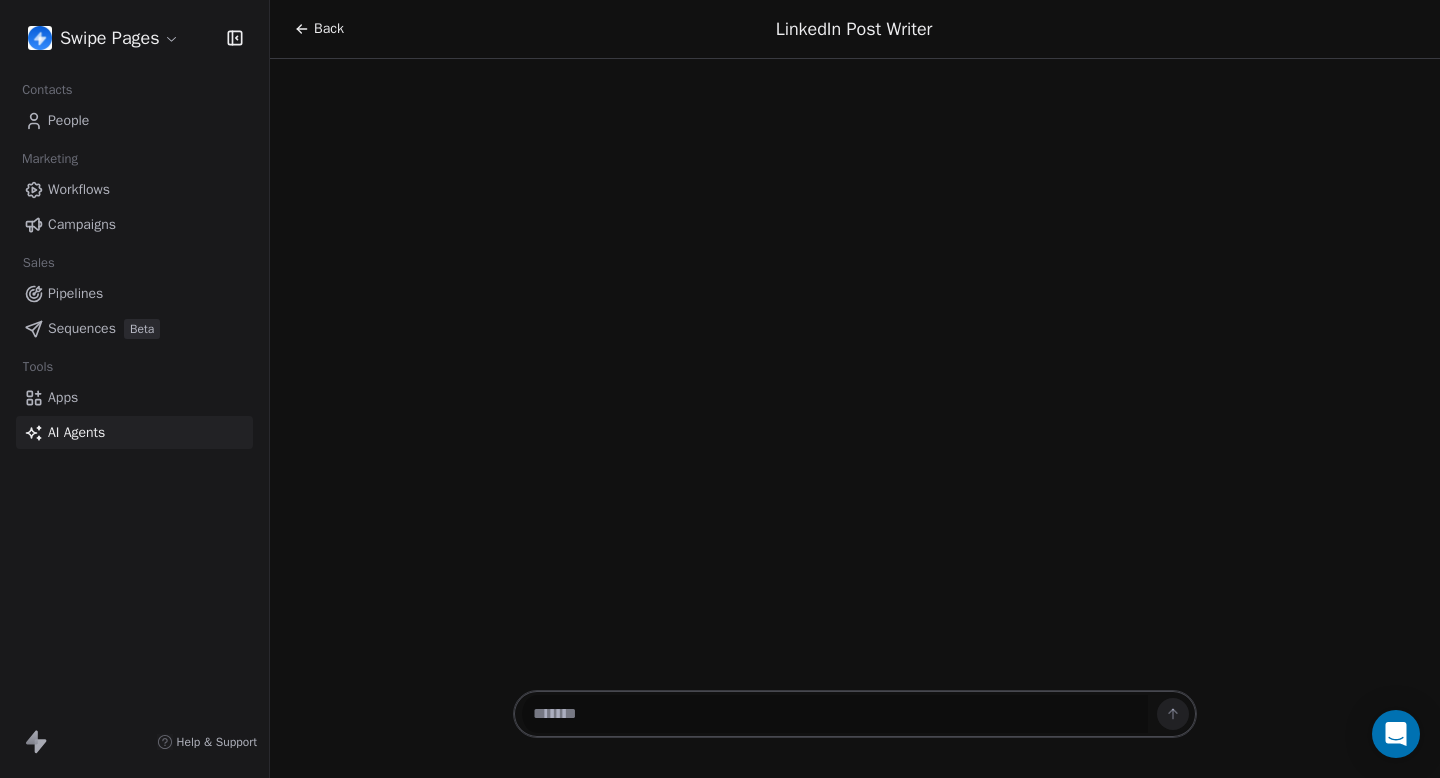 click at bounding box center (835, 714) 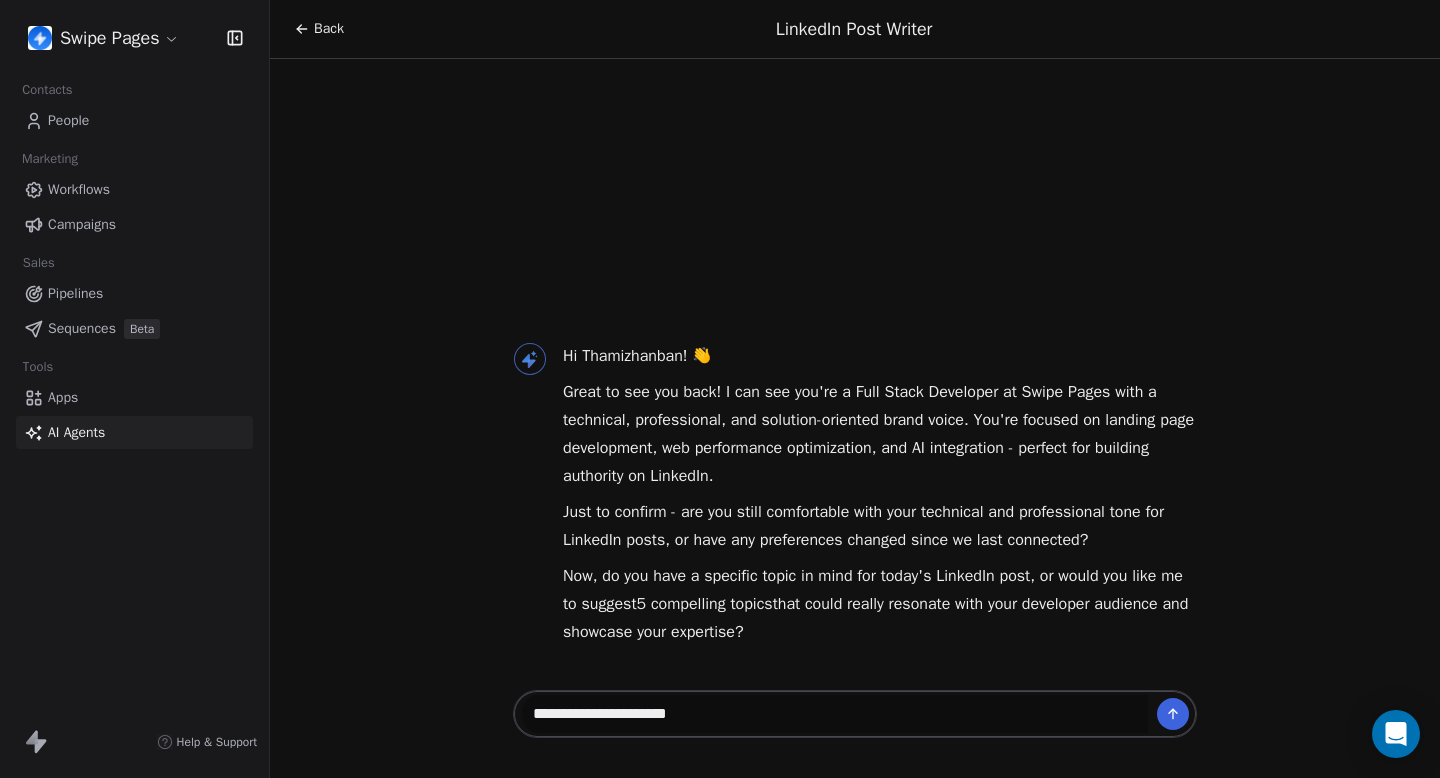 type on "**********" 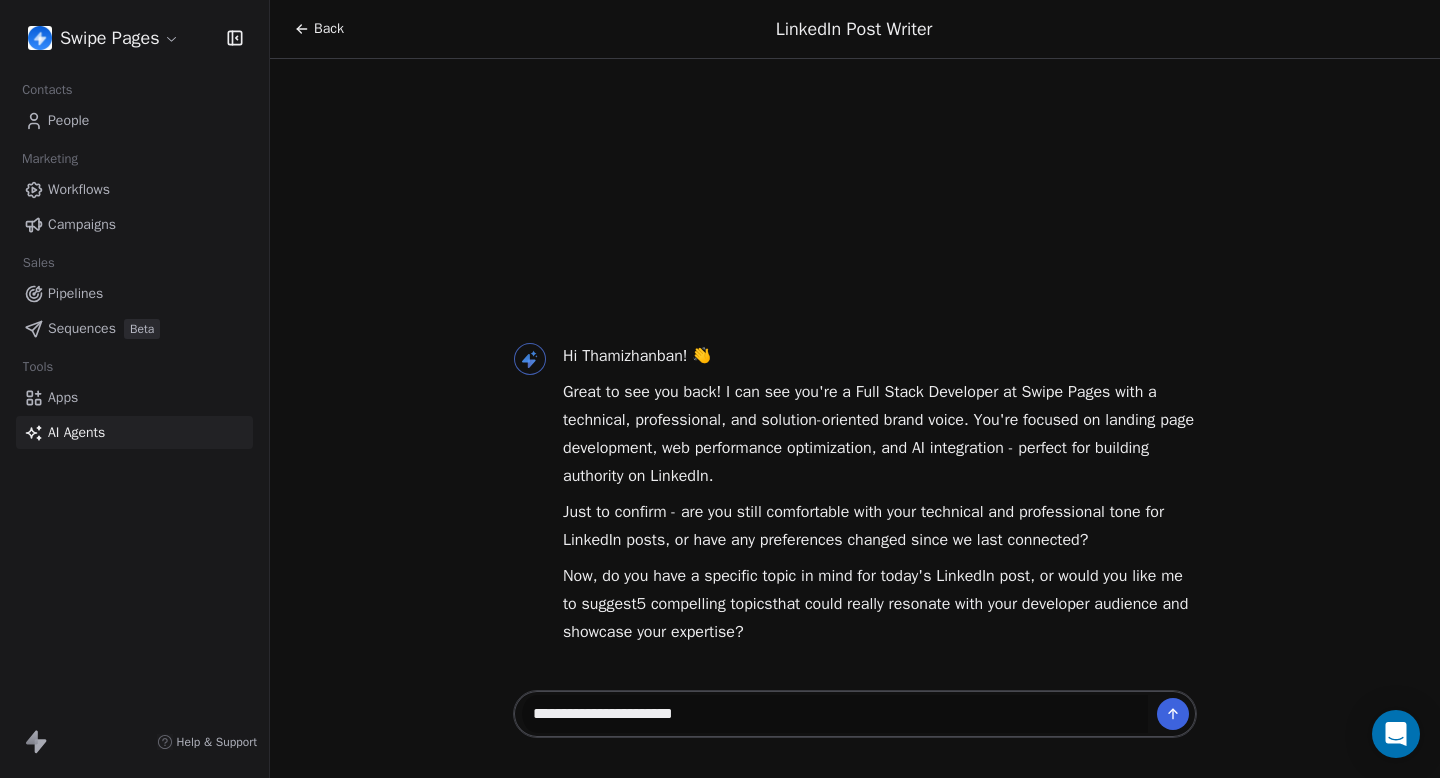 type 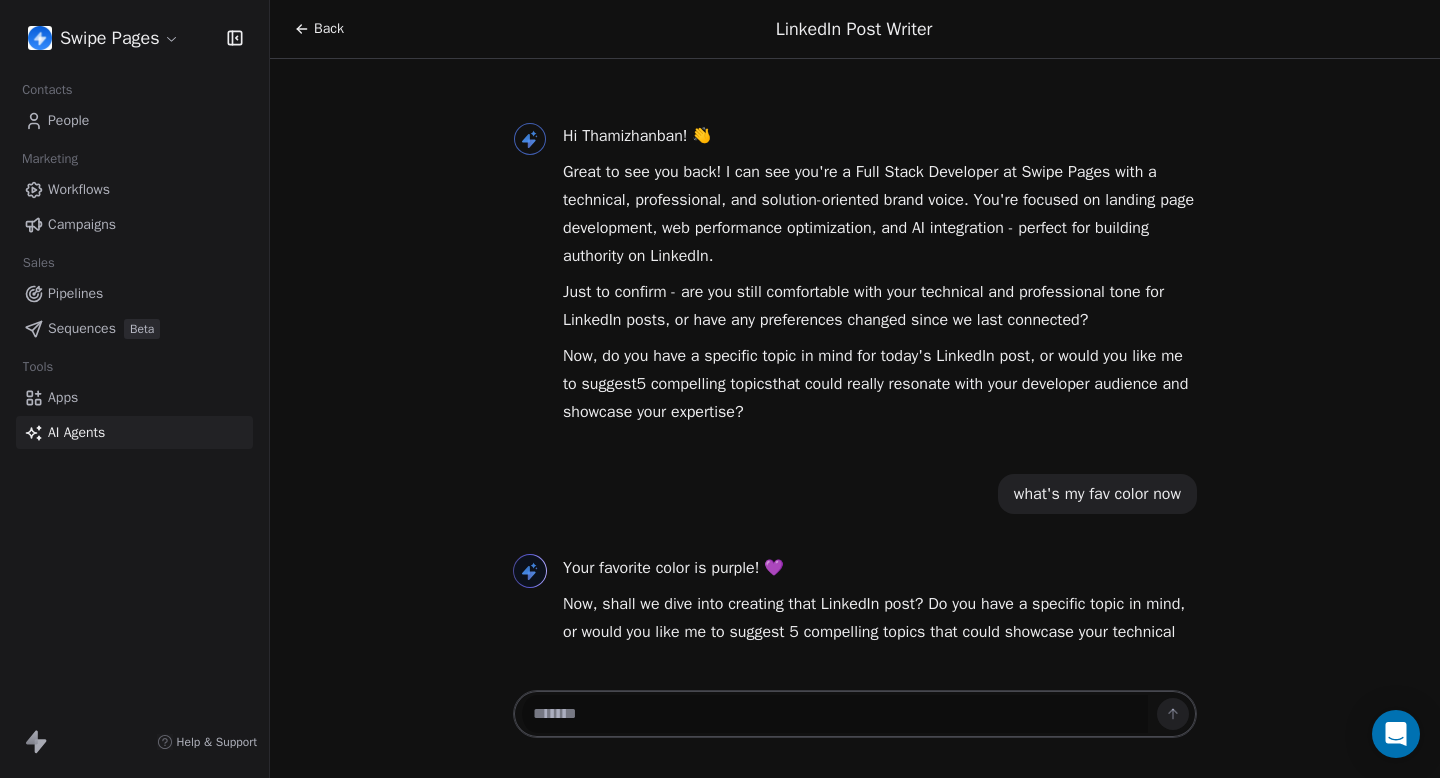 scroll, scrollTop: 5, scrollLeft: 0, axis: vertical 